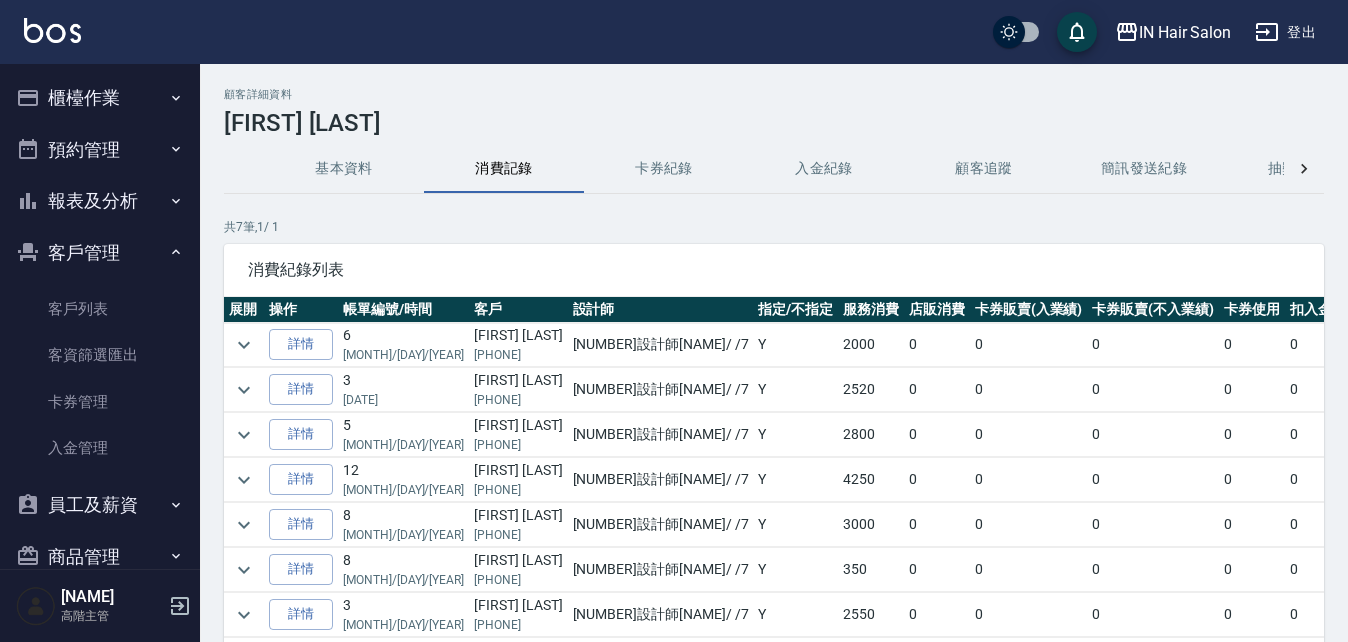 scroll, scrollTop: 0, scrollLeft: 0, axis: both 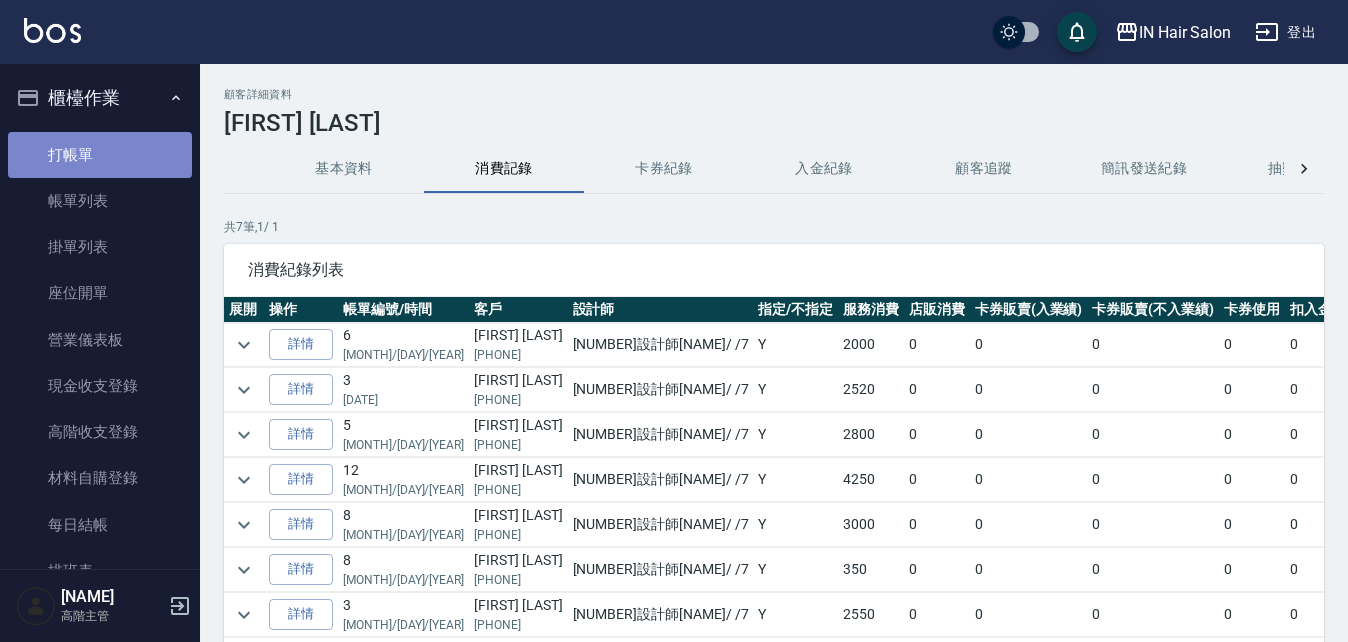 click on "打帳單" at bounding box center (100, 155) 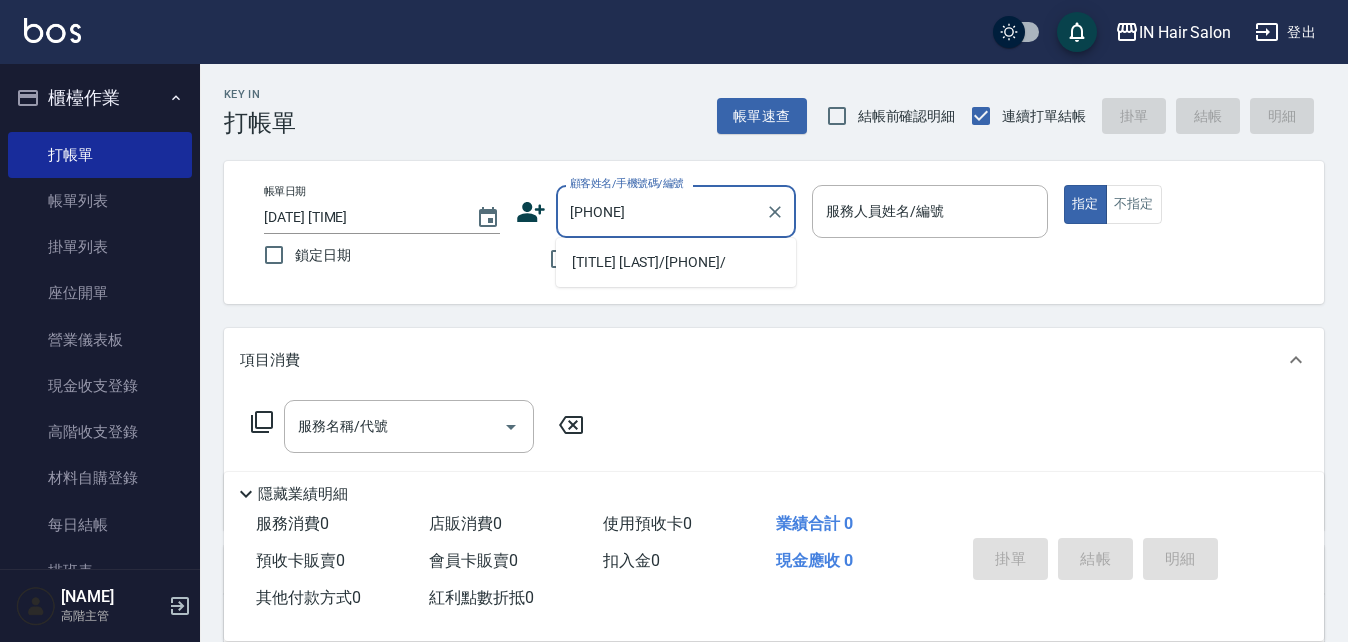 click on "[TITLE] [LAST]/[PHONE]/" at bounding box center [676, 262] 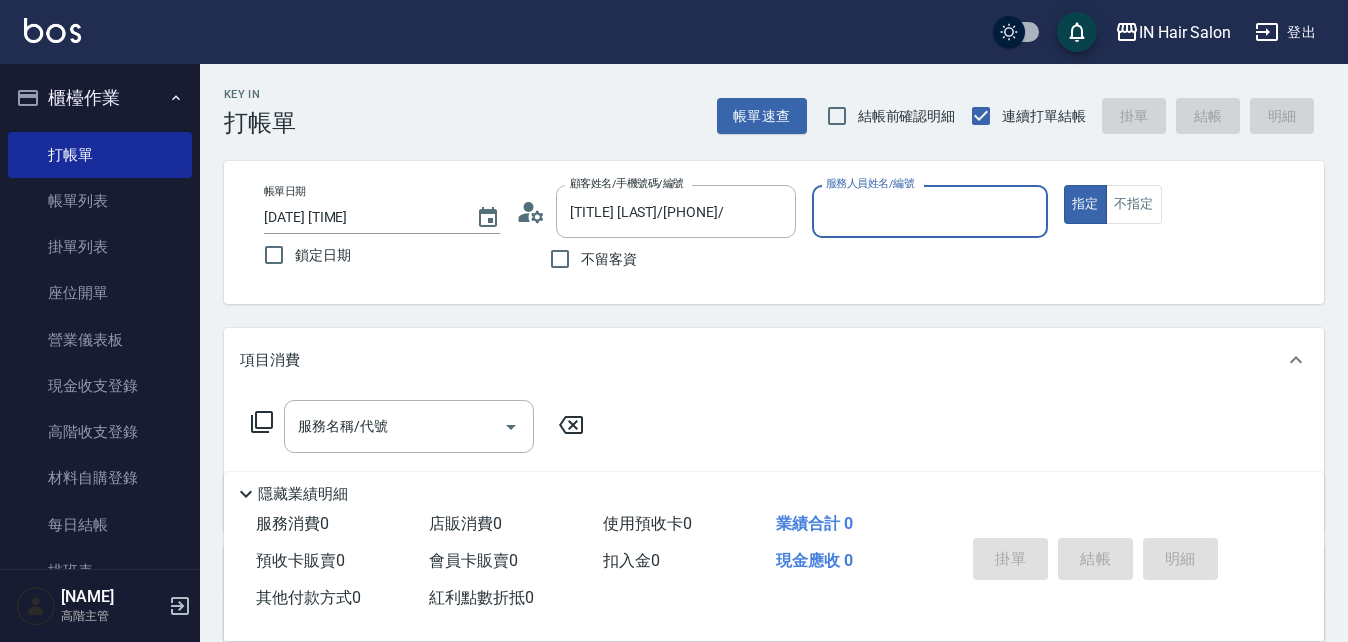 type on "[NUMBER]號店長[FIRST]-[NUMBER]" 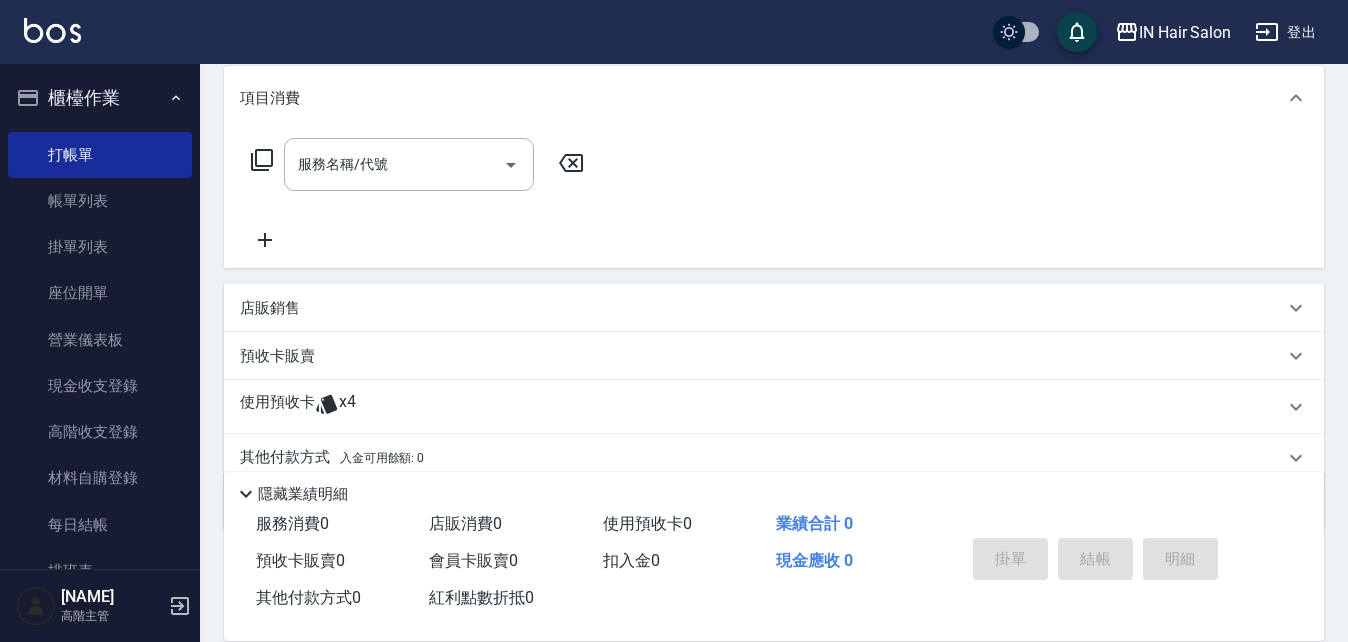 scroll, scrollTop: 342, scrollLeft: 0, axis: vertical 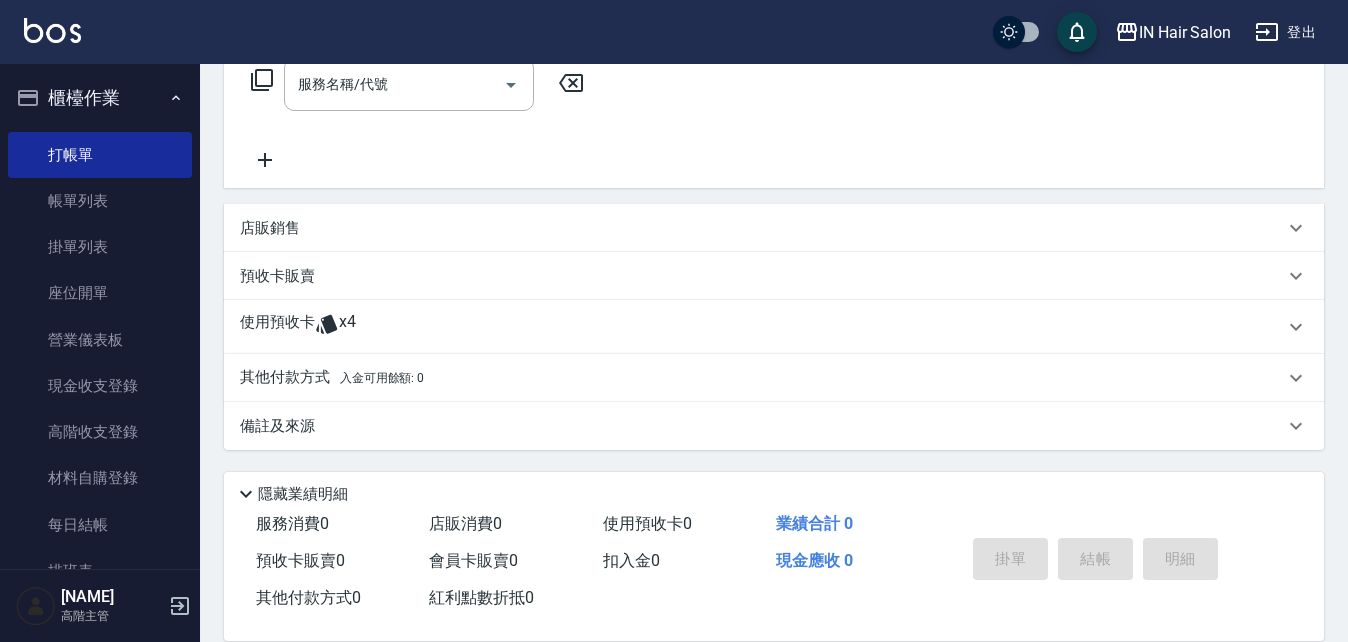 click on "使用預收卡" at bounding box center [277, 327] 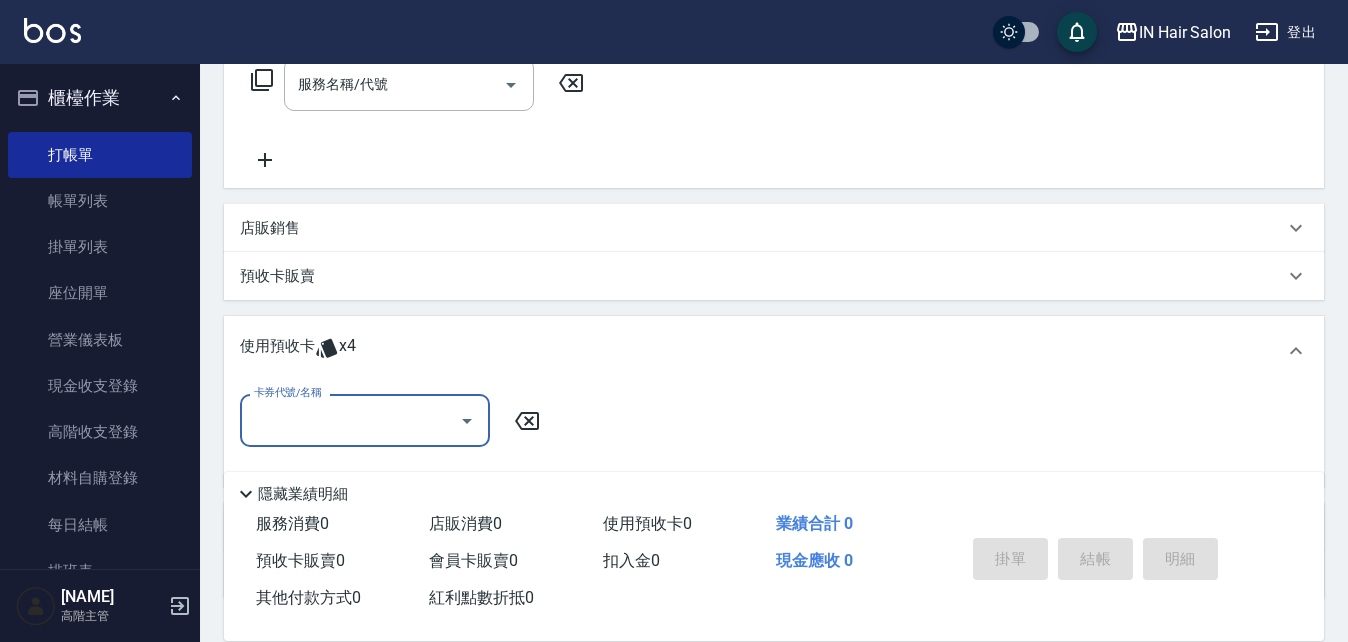 scroll, scrollTop: 0, scrollLeft: 0, axis: both 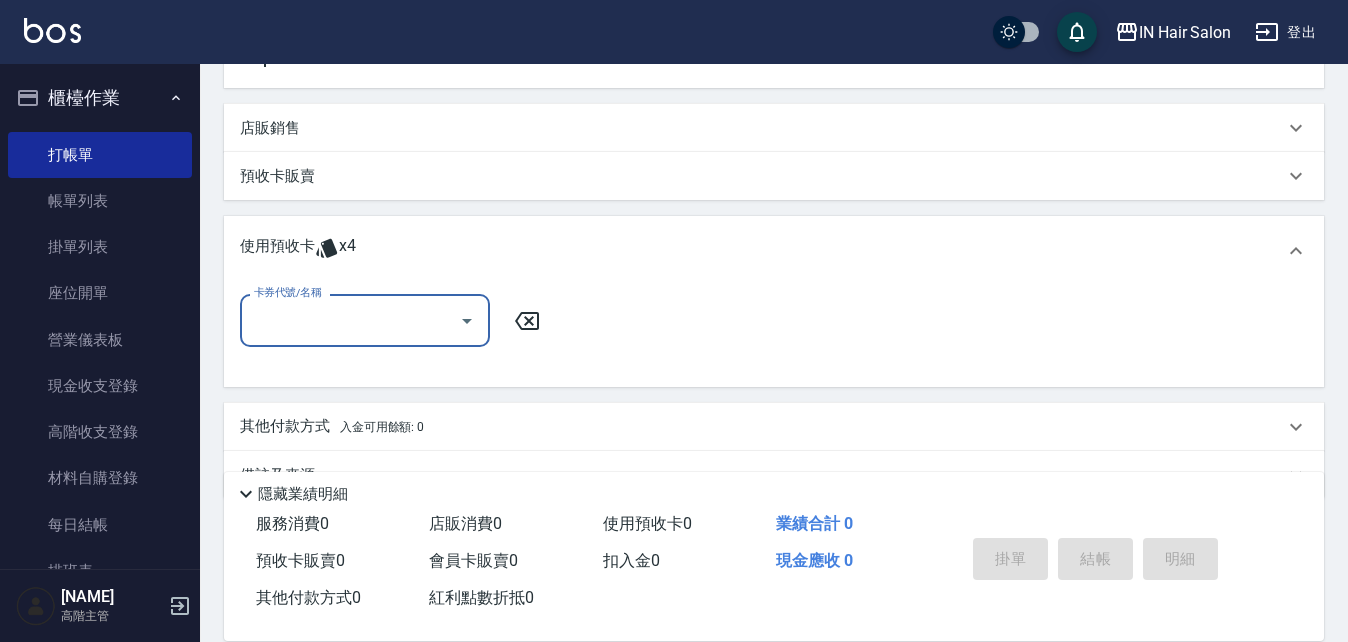click on "卡券代號/名稱" at bounding box center (350, 320) 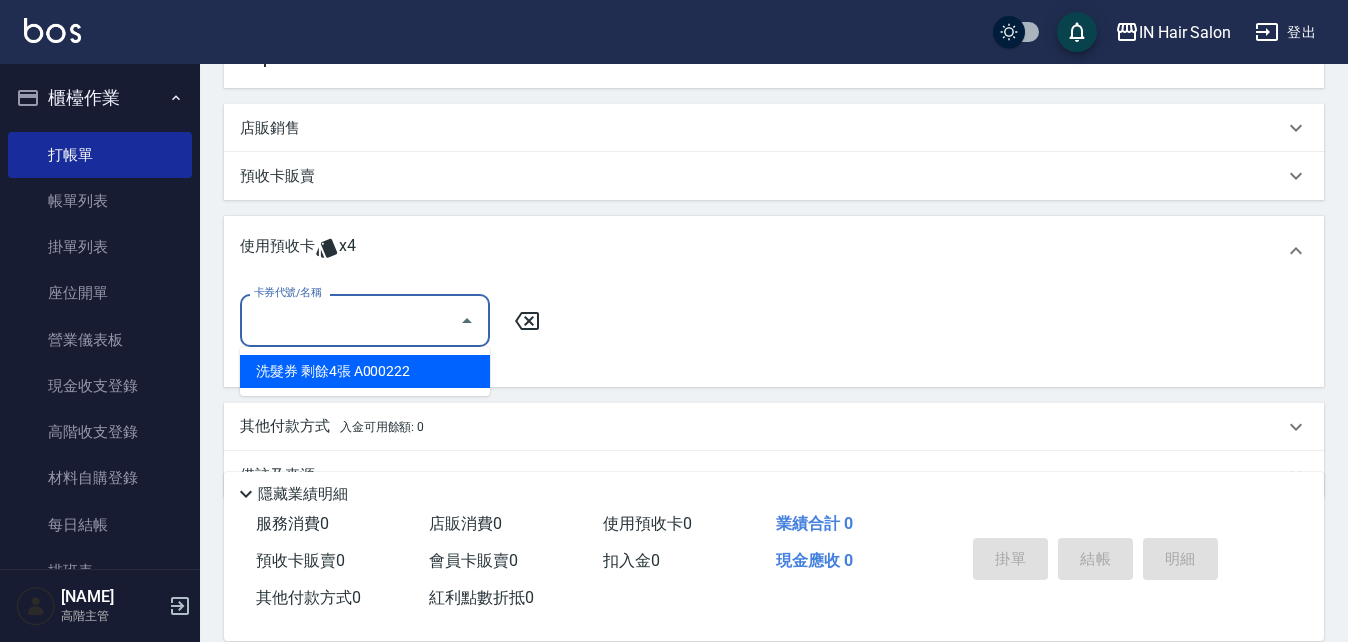 click on "洗髮券 剩餘4張 A000222" at bounding box center [365, 371] 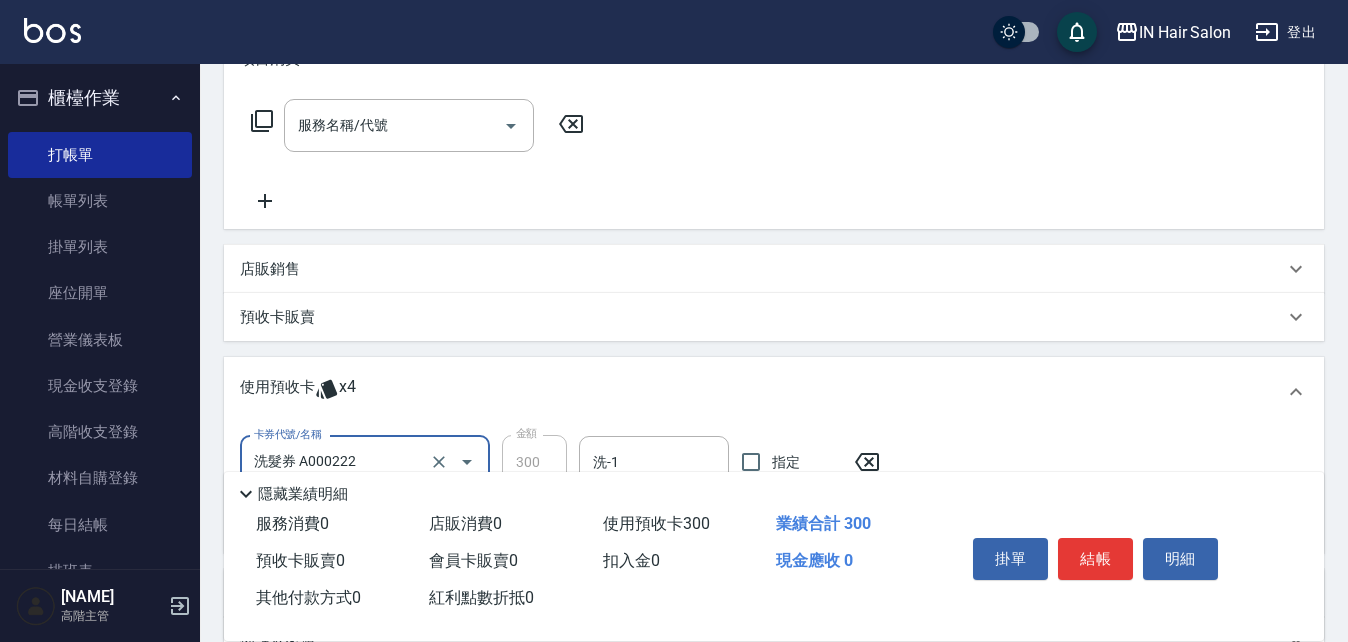 scroll, scrollTop: 42, scrollLeft: 0, axis: vertical 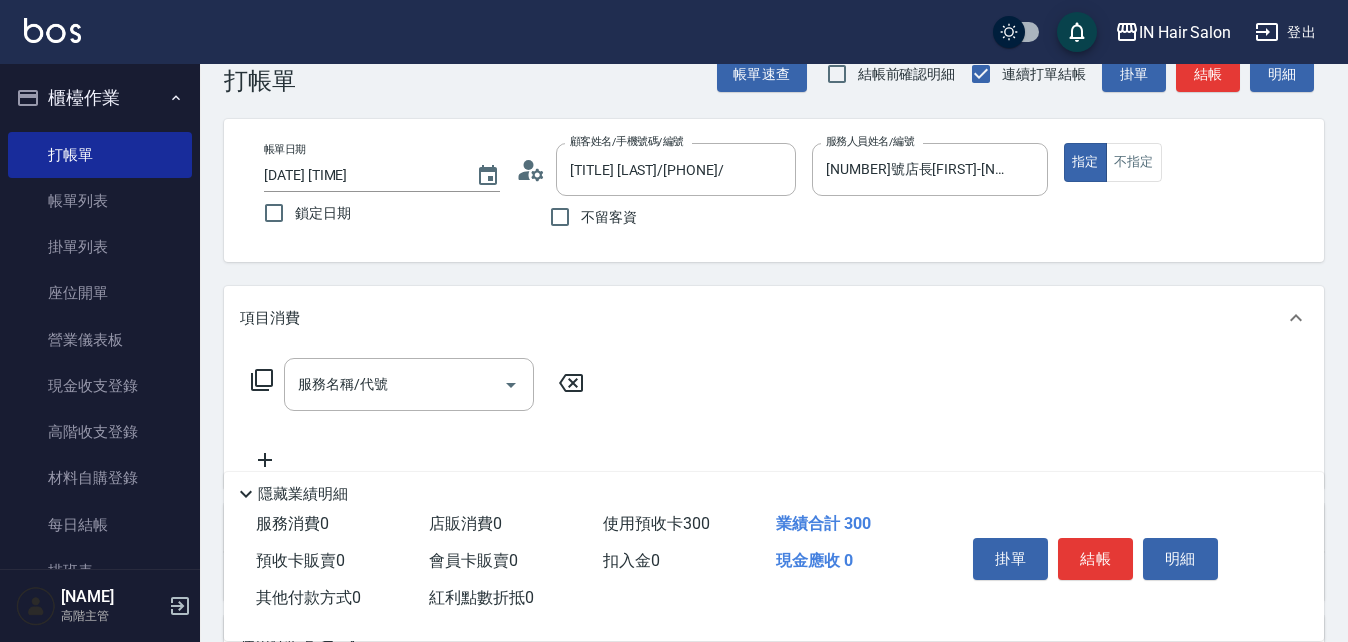 click on "結帳" at bounding box center (1095, 559) 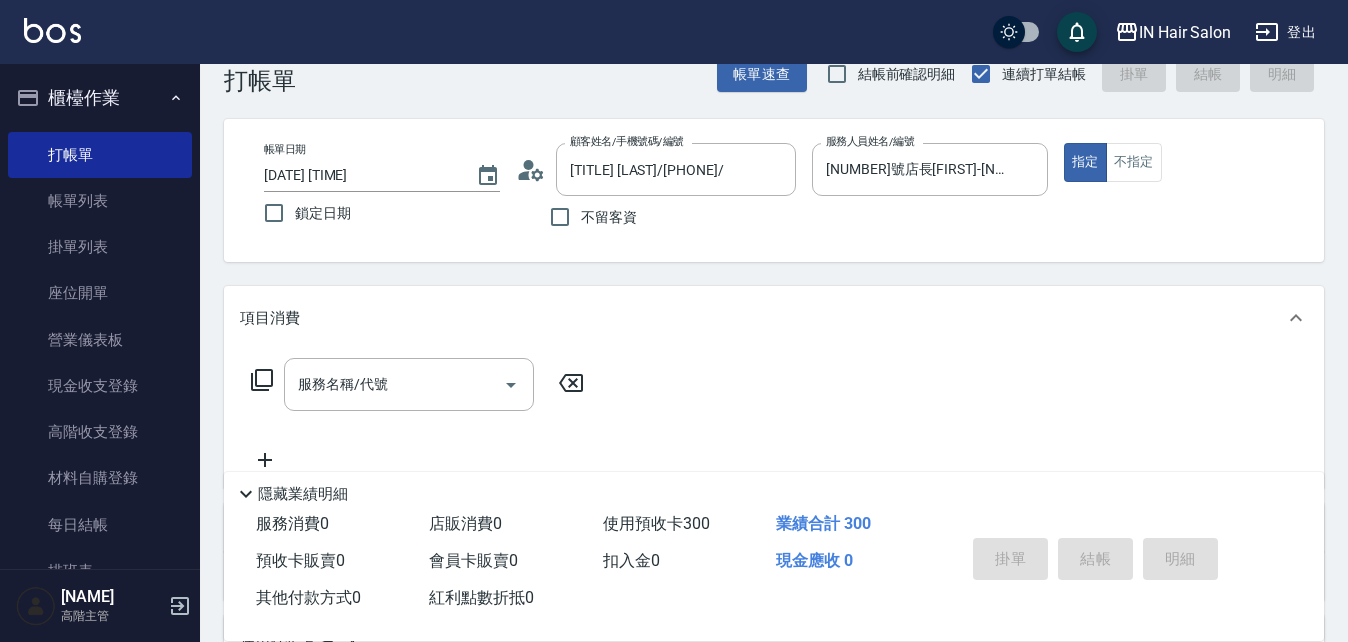 type 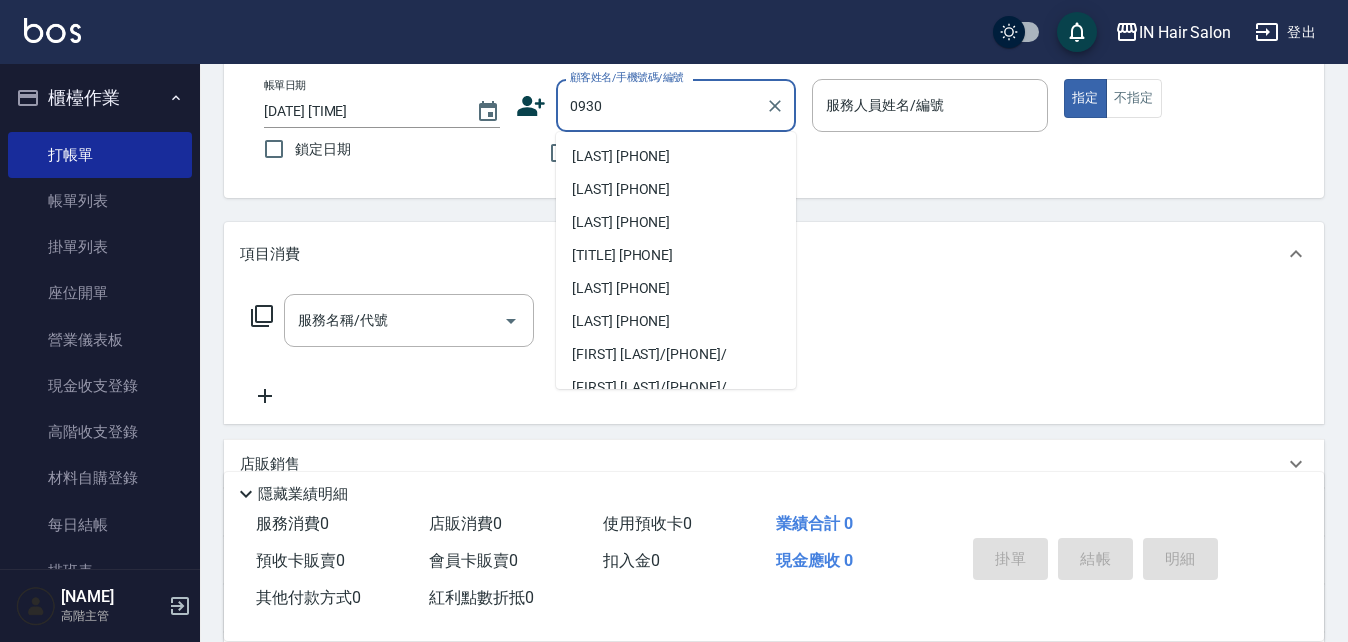 scroll, scrollTop: 142, scrollLeft: 0, axis: vertical 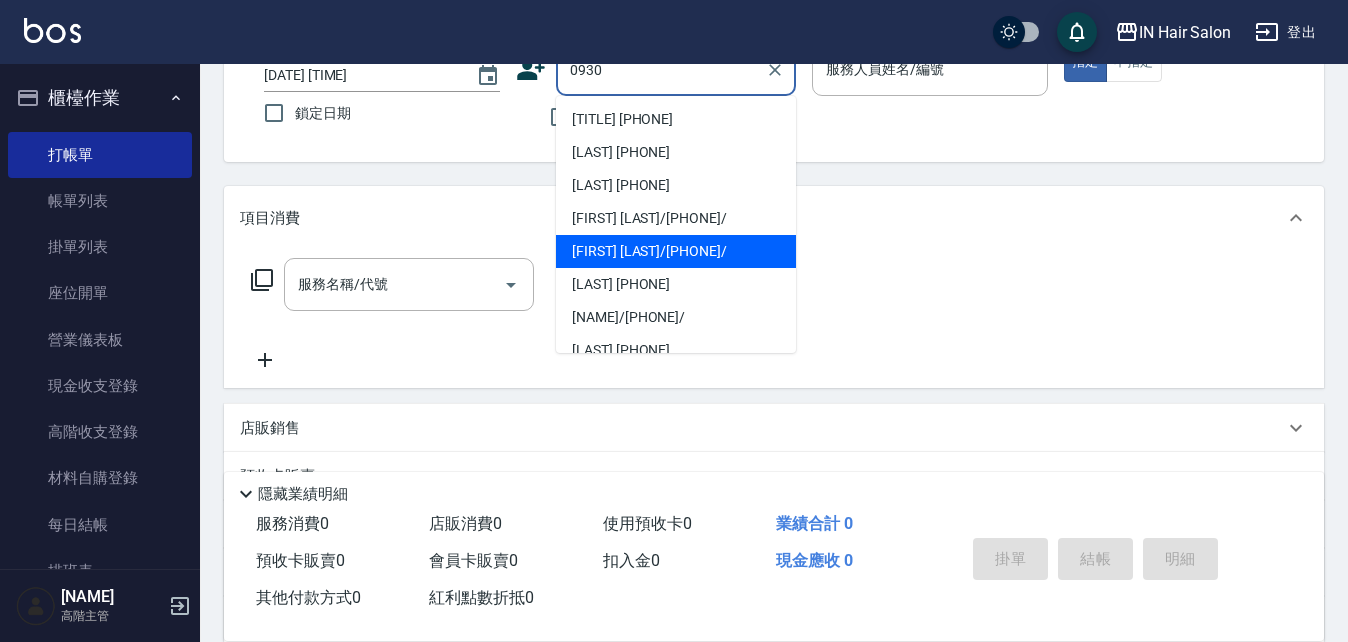 click on "[FIRST] [LAST]/[PHONE]/" at bounding box center (676, 251) 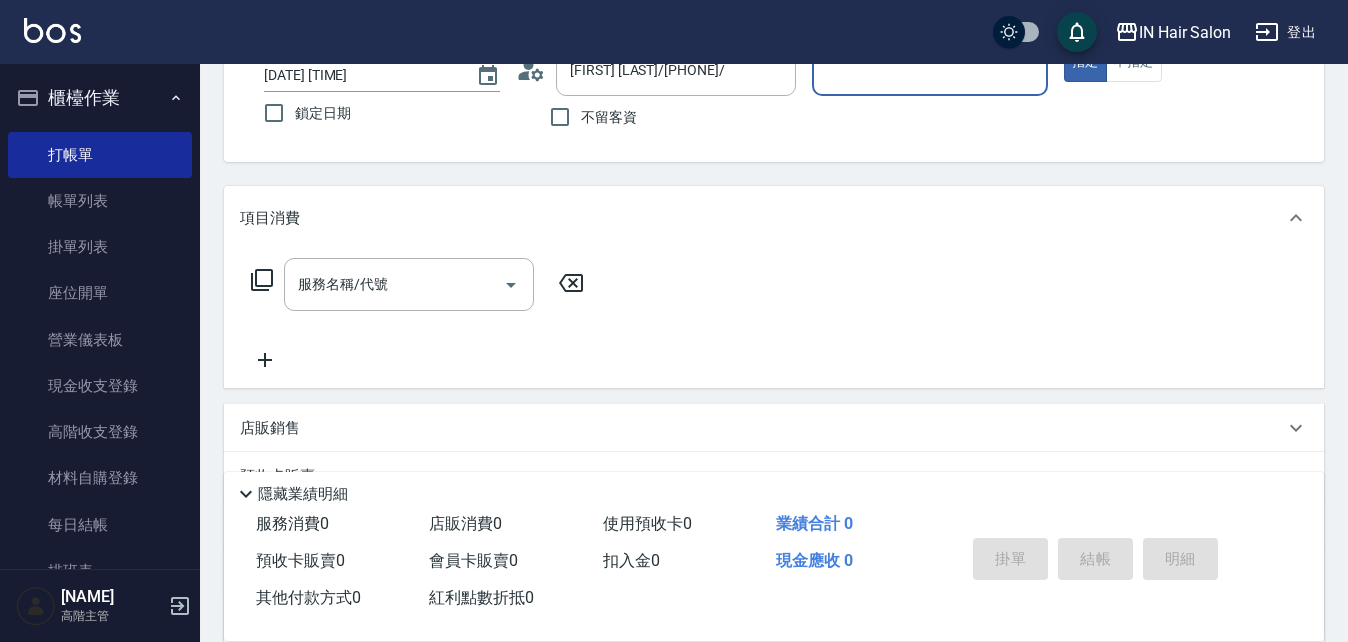 type on "[NUMBER]號設計師[FIRST]-[NUMBER]" 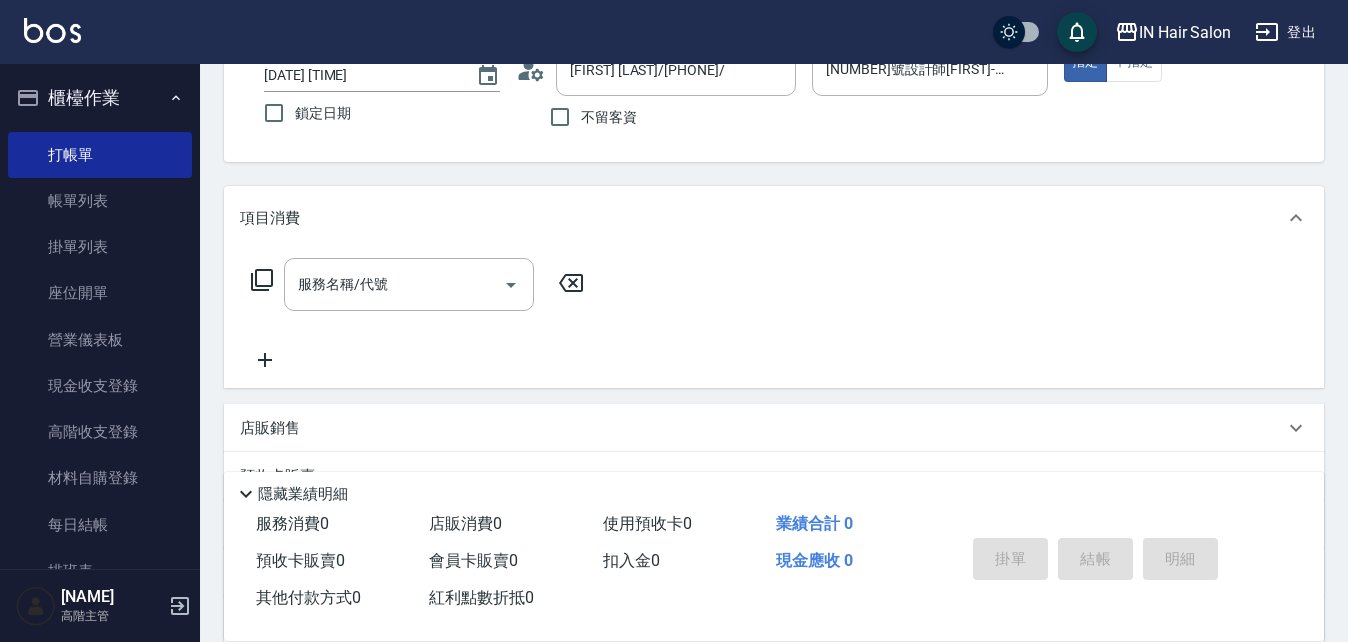 click 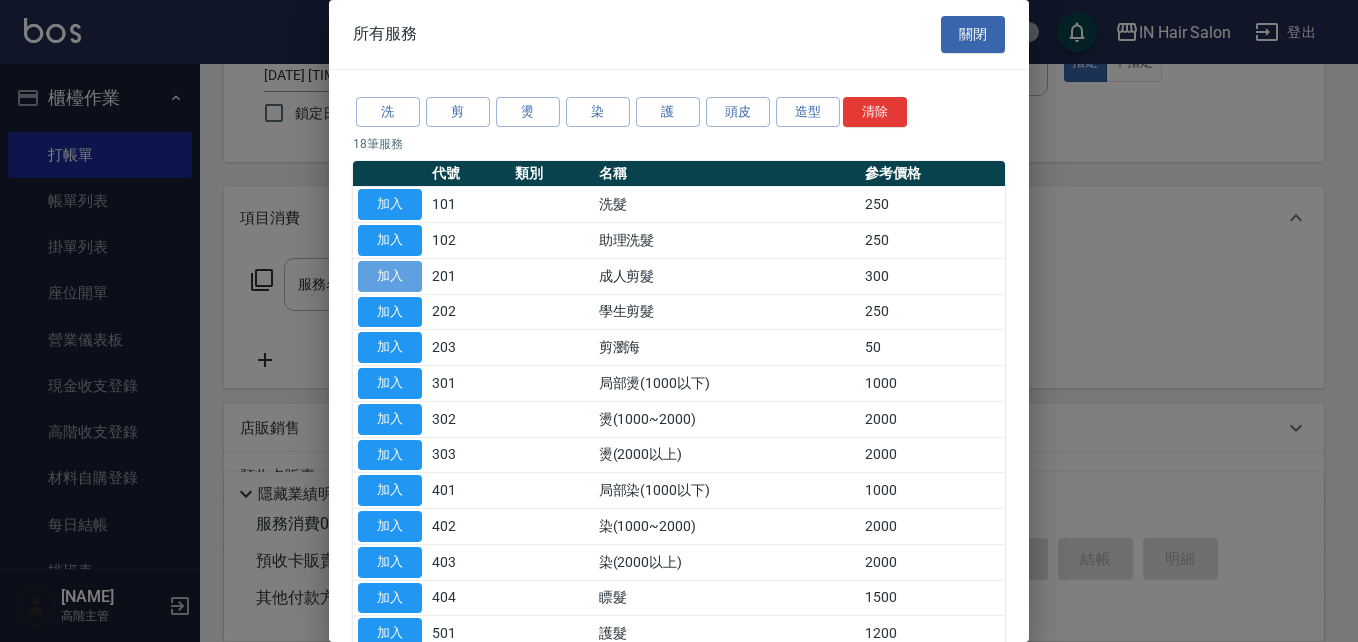 click on "加入" at bounding box center (390, 276) 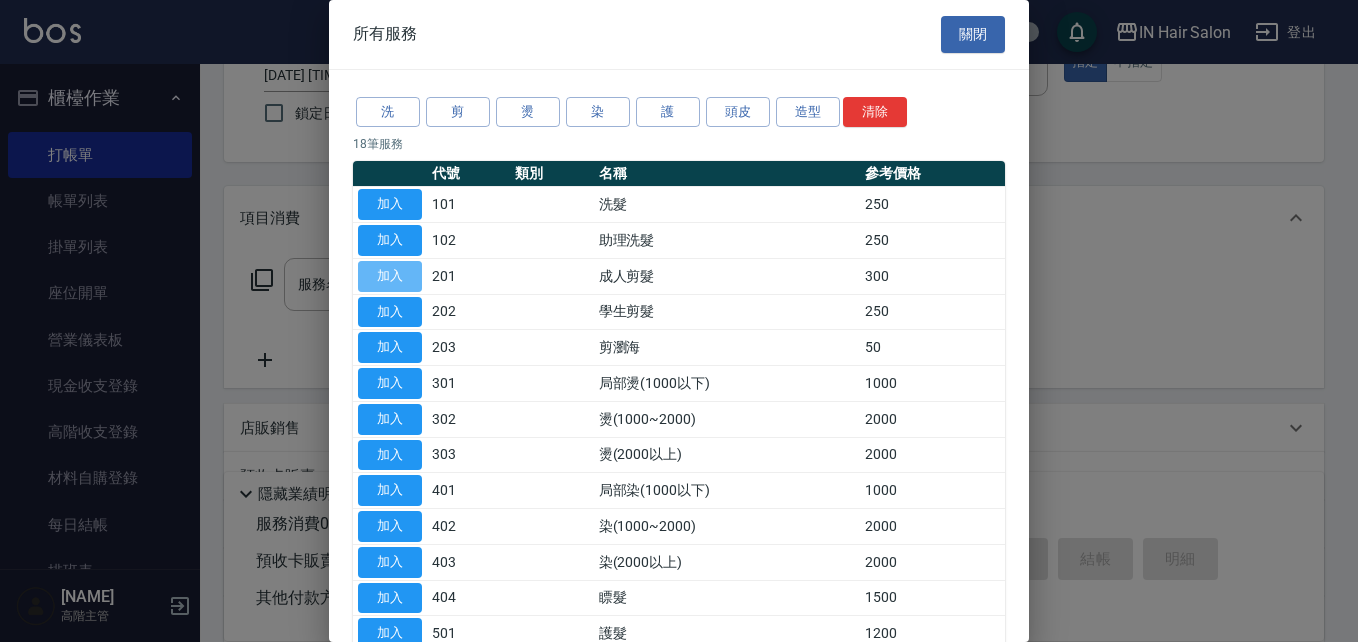 type on "成人剪髮(201)" 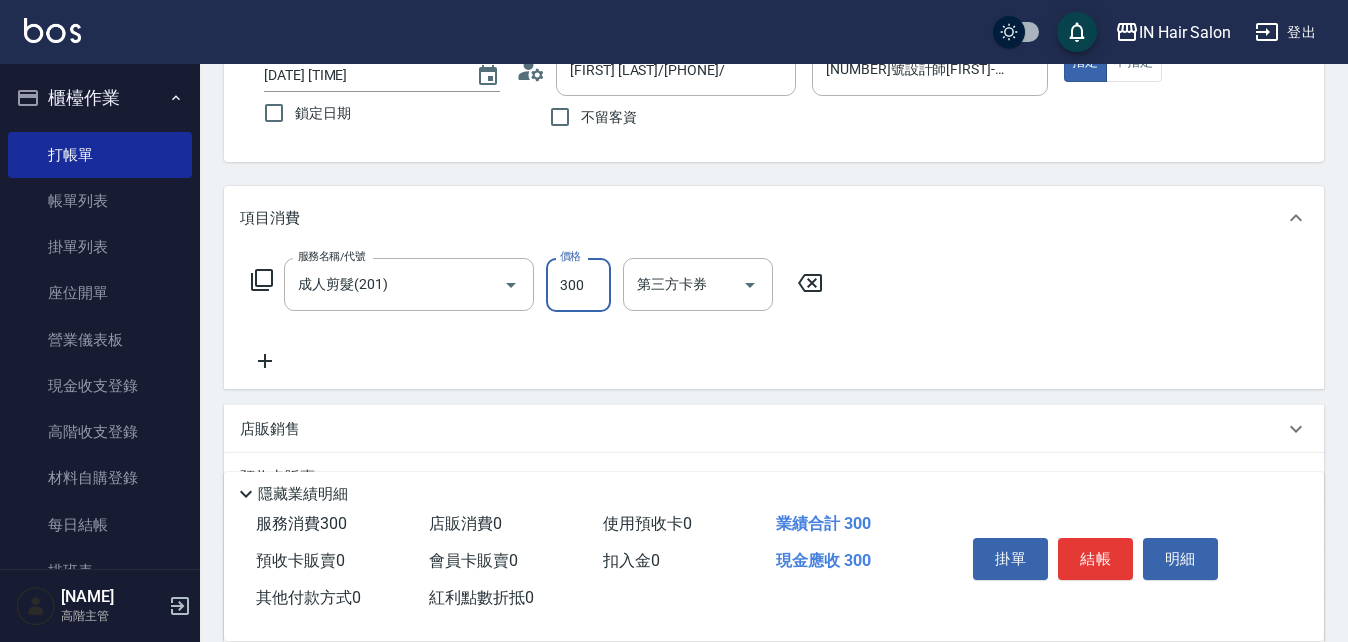 click on "300" at bounding box center (578, 285) 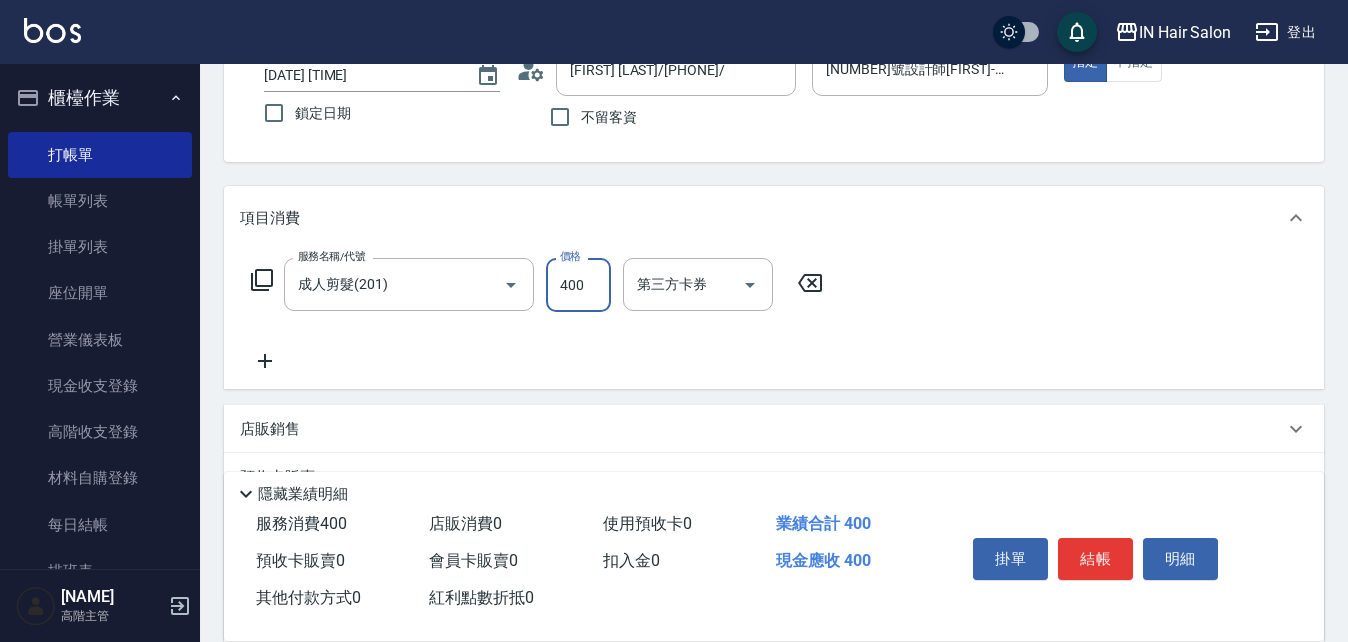 type on "400" 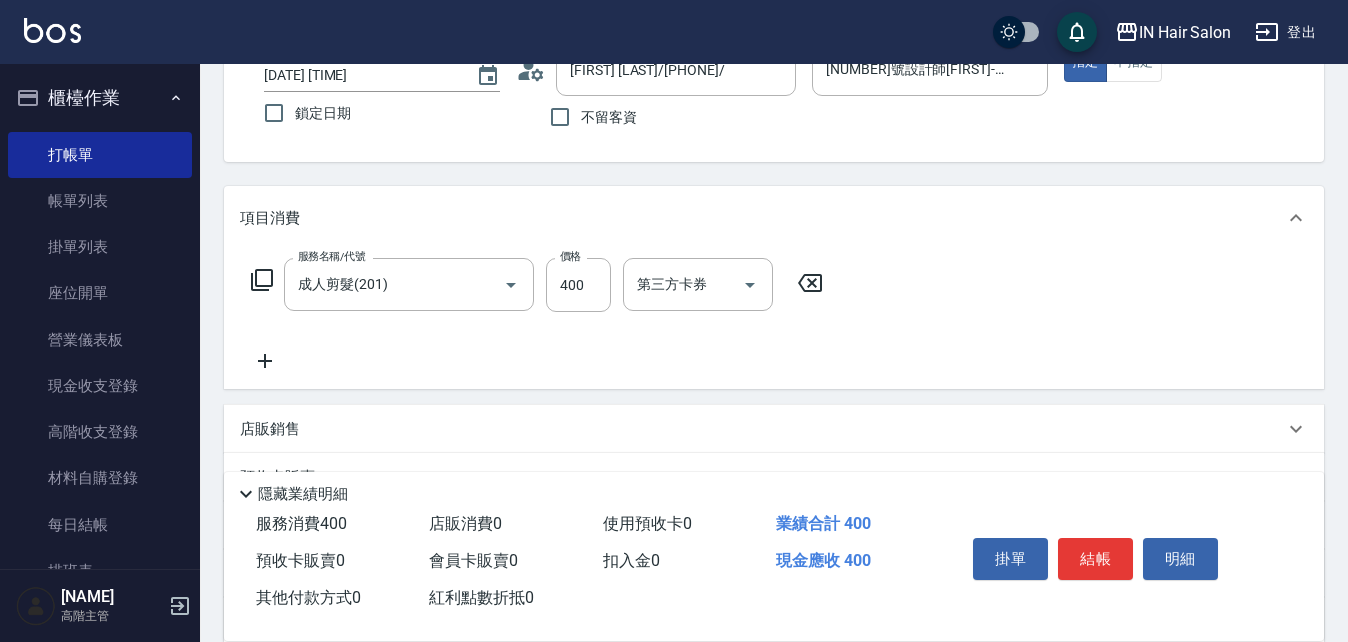 click on "服務名稱/代號 成人剪髮(201) 服務名稱/代號 價格 400 價格 第三方卡券 第三方卡券" at bounding box center (537, 315) 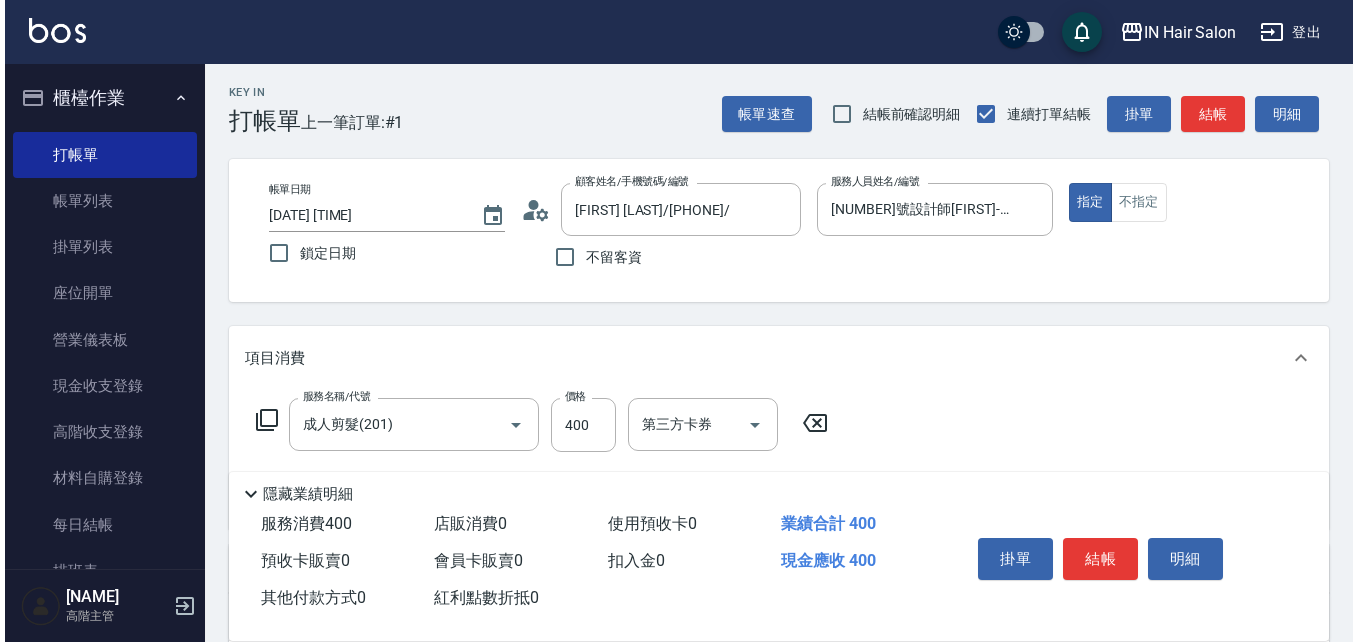 scroll, scrollTop: 0, scrollLeft: 0, axis: both 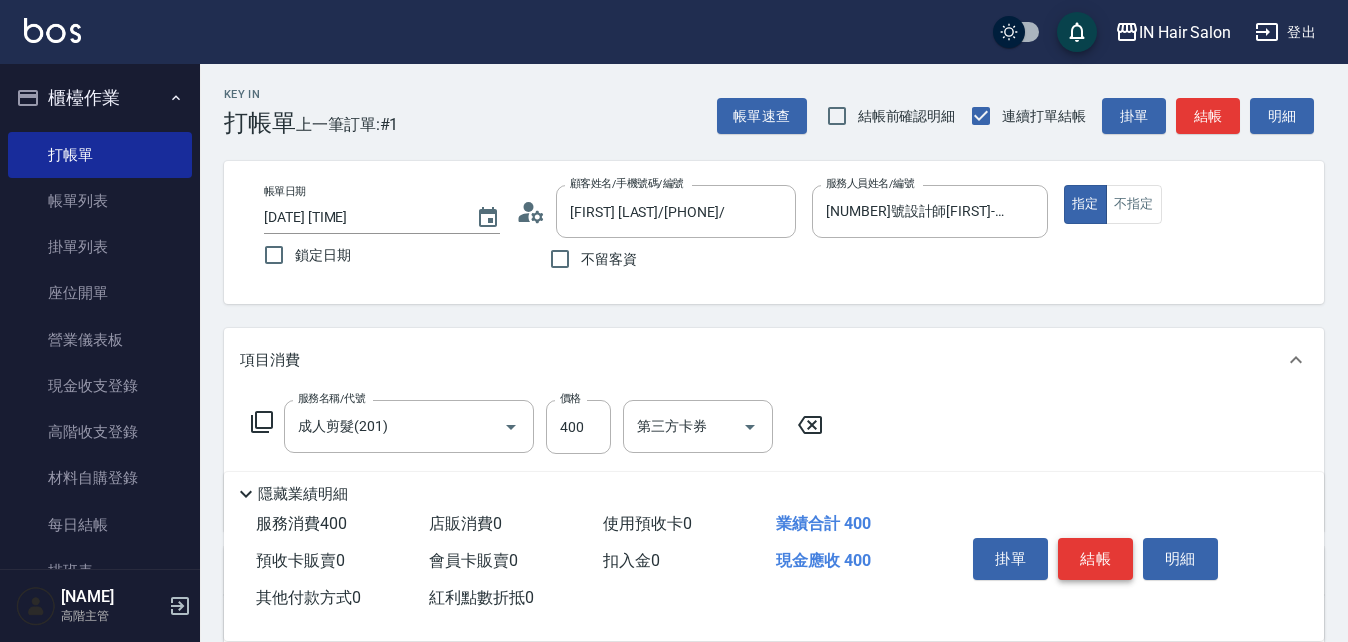 click on "結帳" at bounding box center (1095, 559) 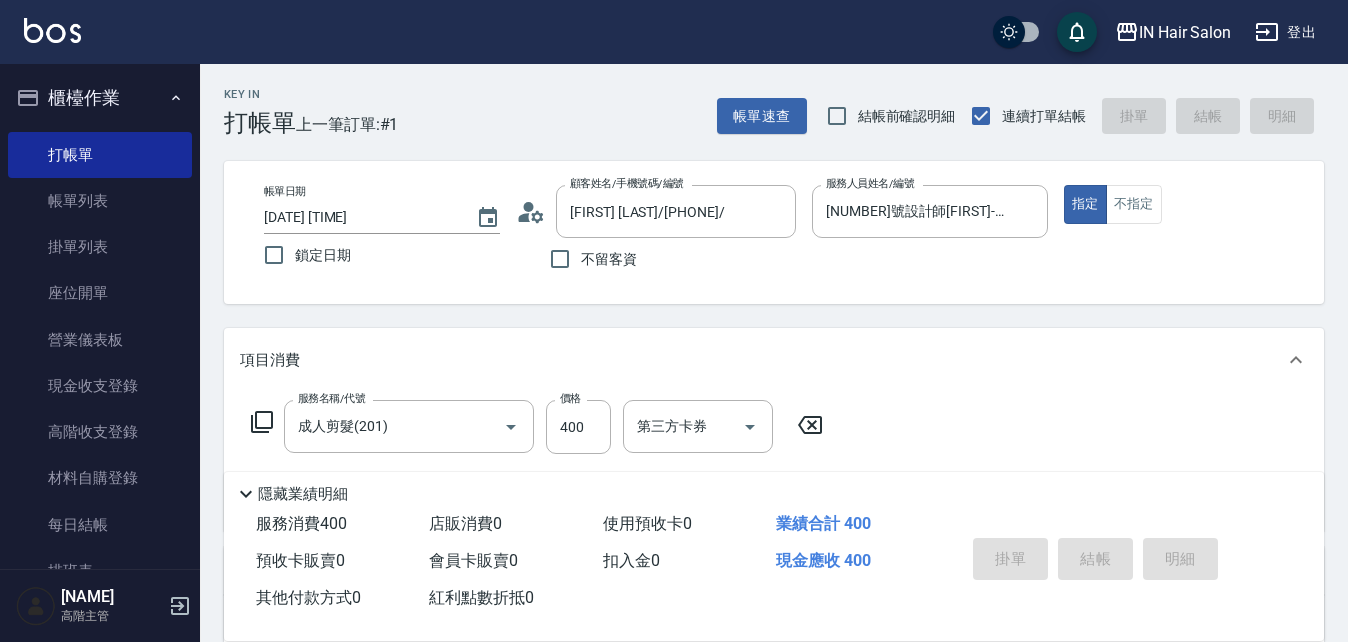 type on "[YEAR]/[MONTH]/[DAY] [HOUR]:[MINUTE]" 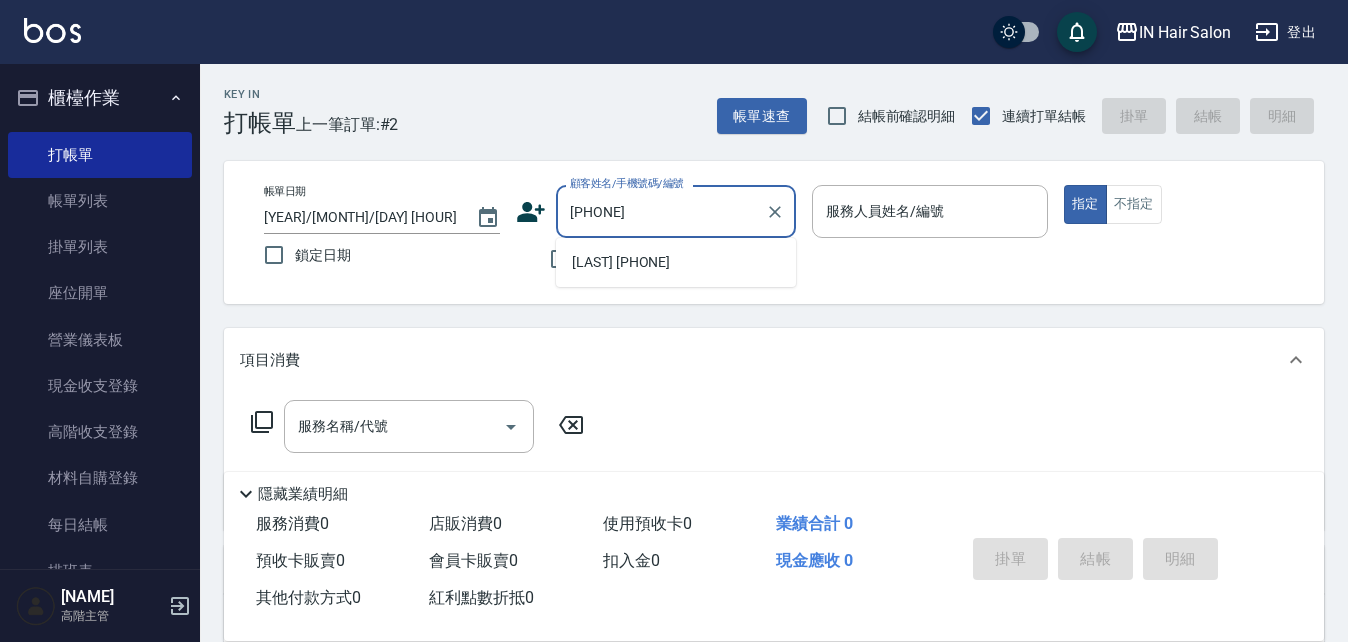 click on "[LAST] [PHONE]" at bounding box center [676, 262] 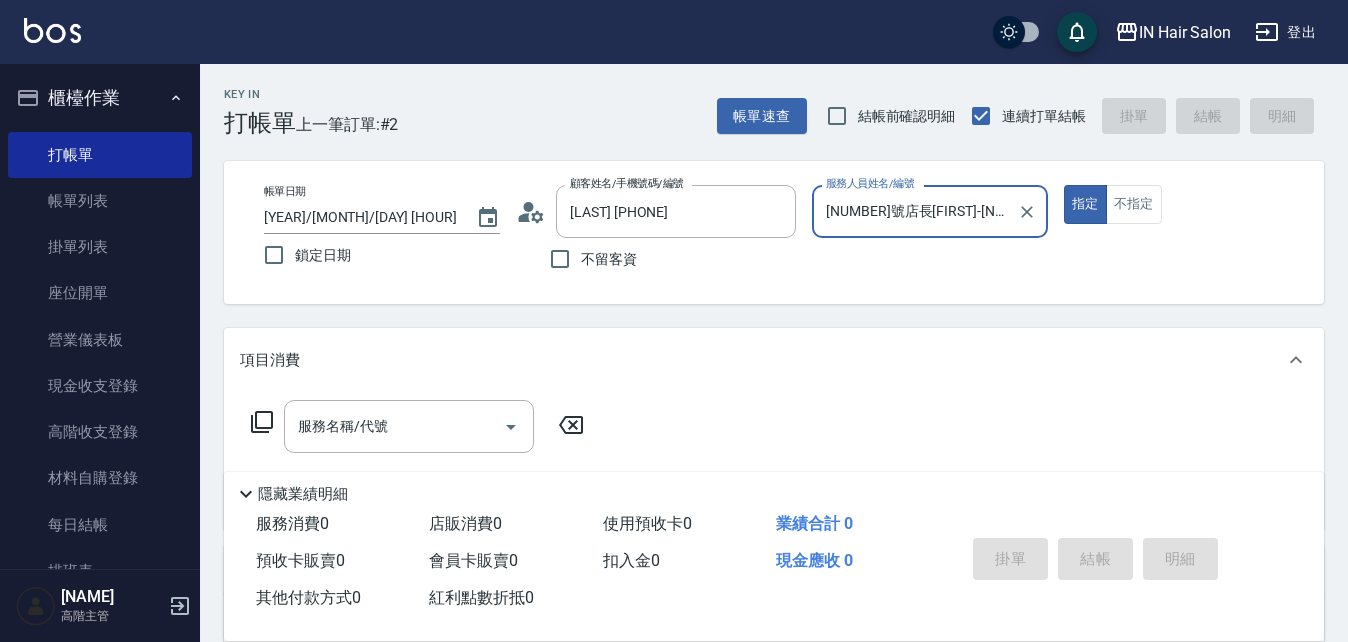 click on "[NUMBER]號店長[FIRST]-[NUMBER]" at bounding box center (915, 211) 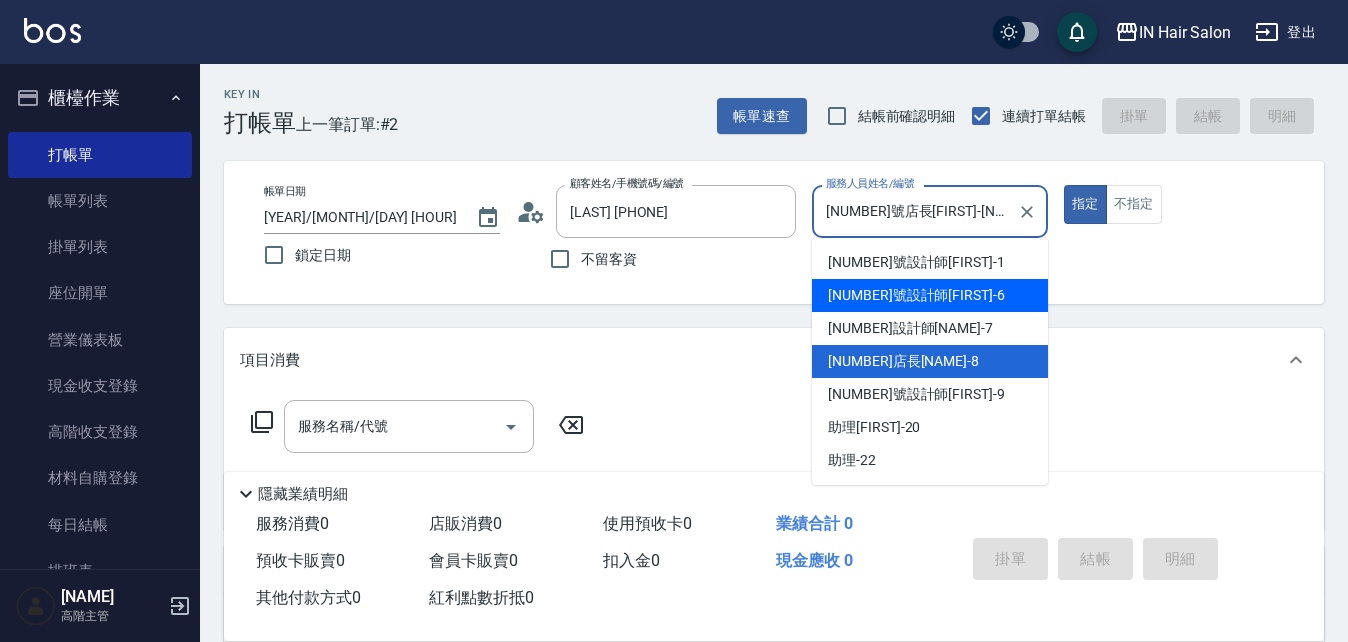 click on "[NUMBER]設計師[NAME] -[NUMBER]" at bounding box center (916, 295) 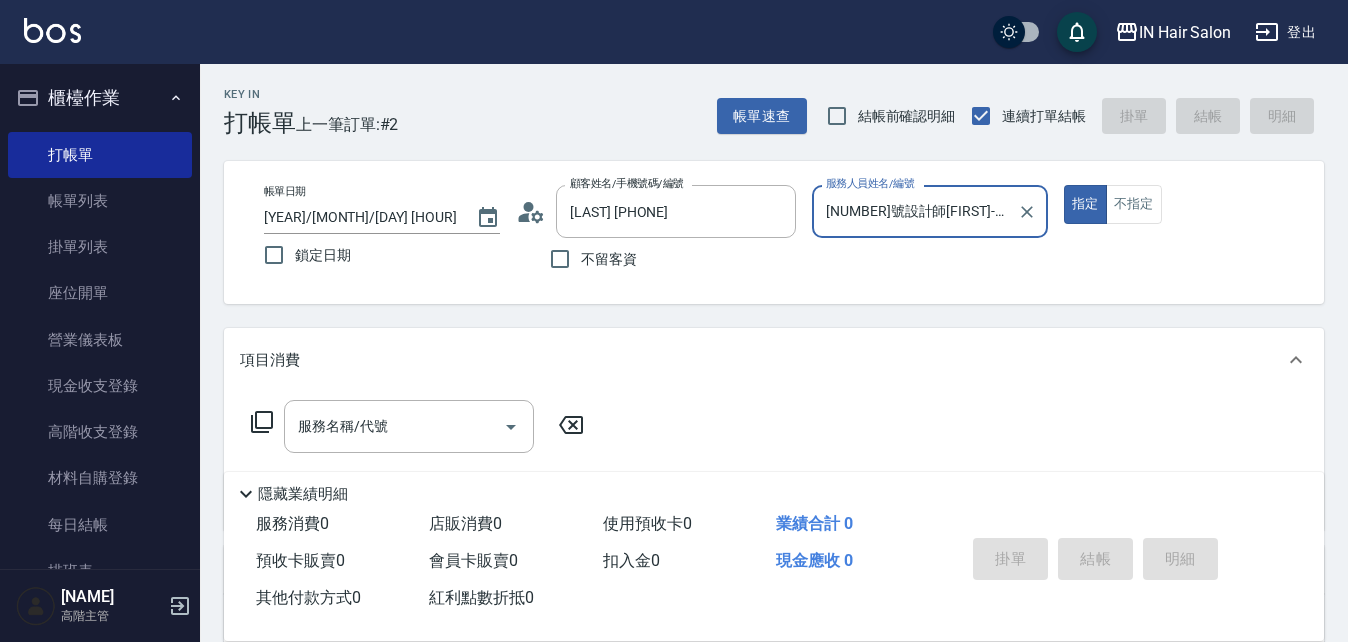click 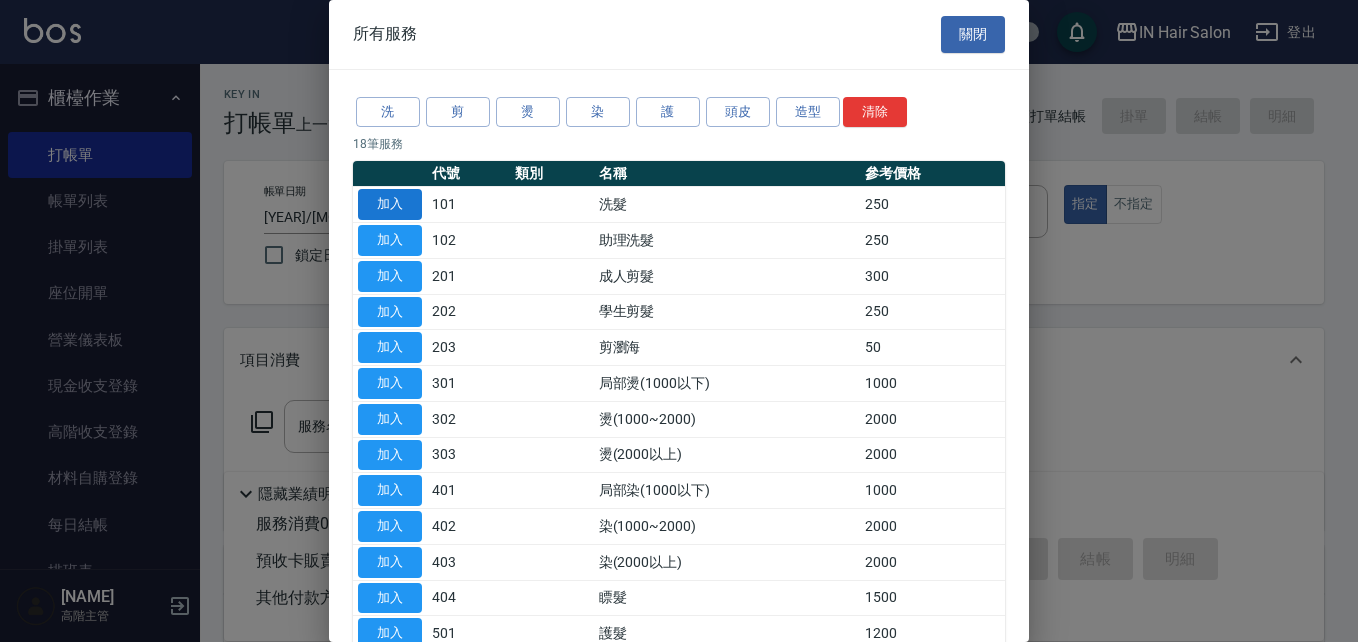click on "加入" at bounding box center (390, 204) 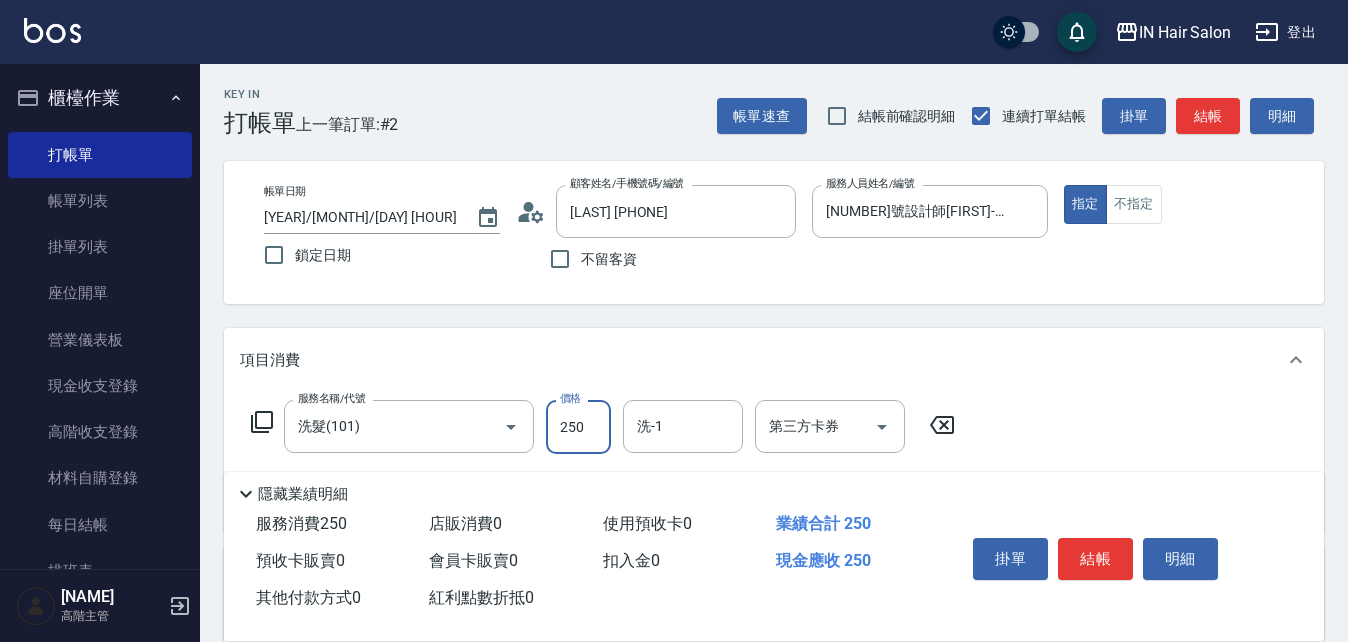 click on "250" at bounding box center (578, 427) 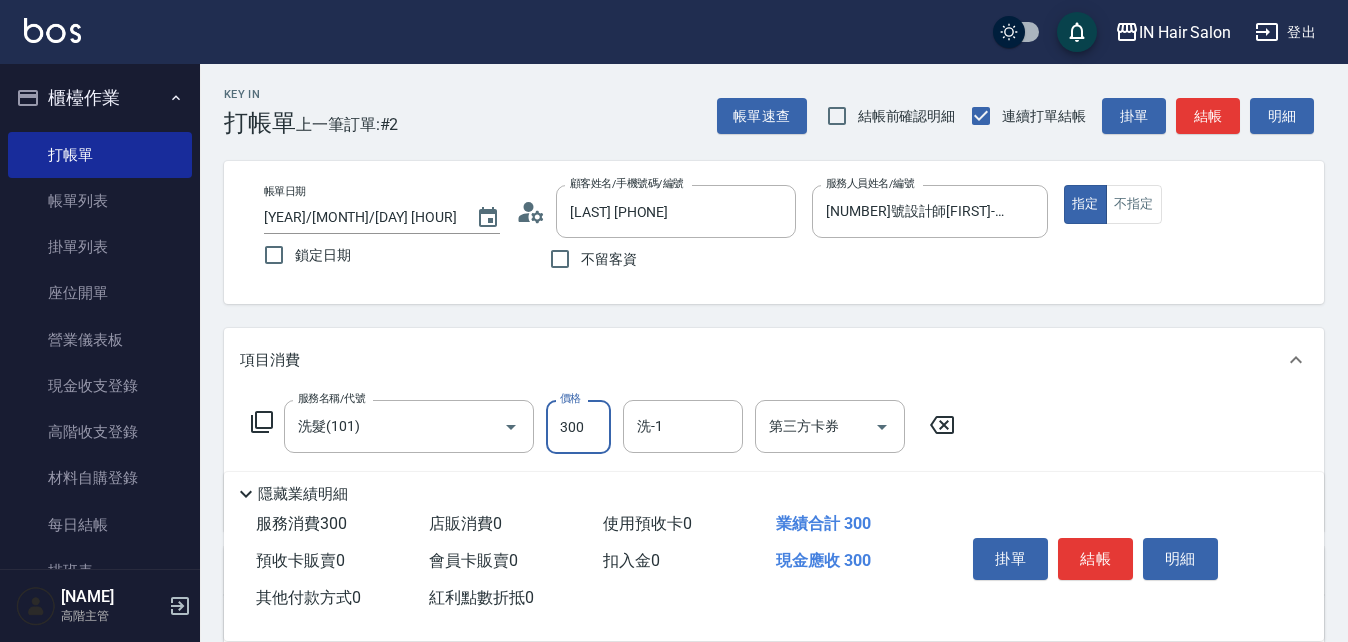 type on "300" 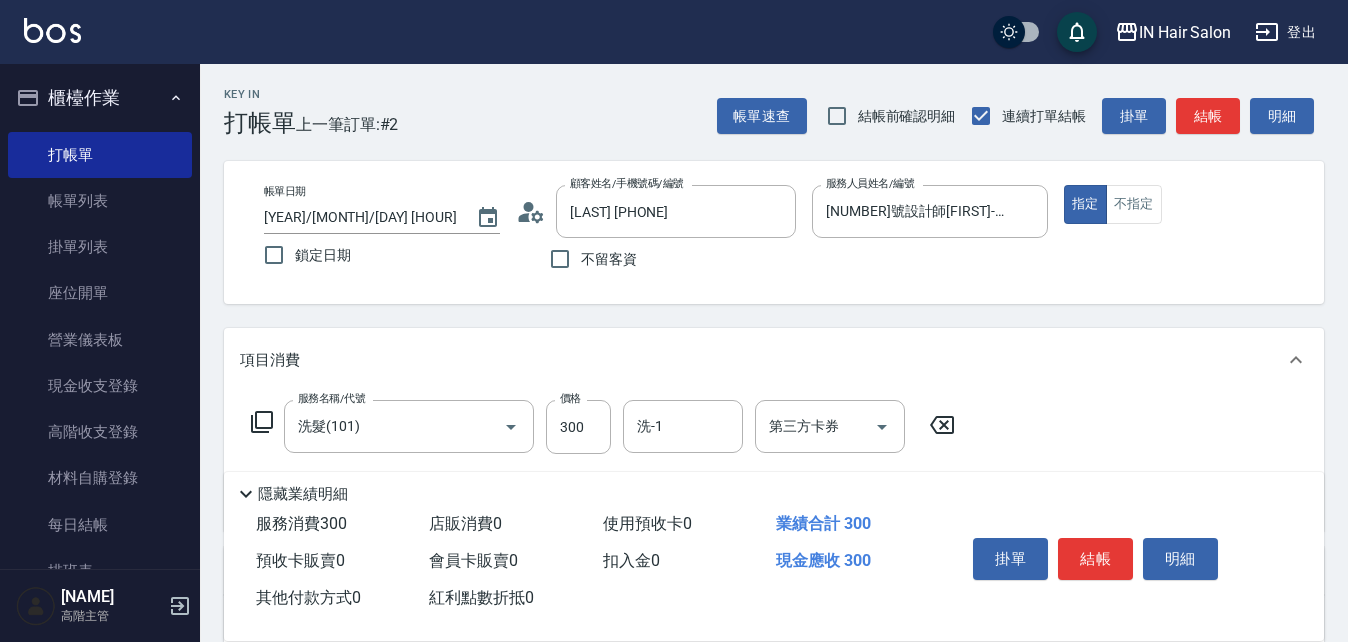 click on "服務名稱/代號 洗髮(101) 服務名稱/代號 價格 300 價格 洗-1 洗-1 第三方卡券 第三方卡券" at bounding box center (774, 461) 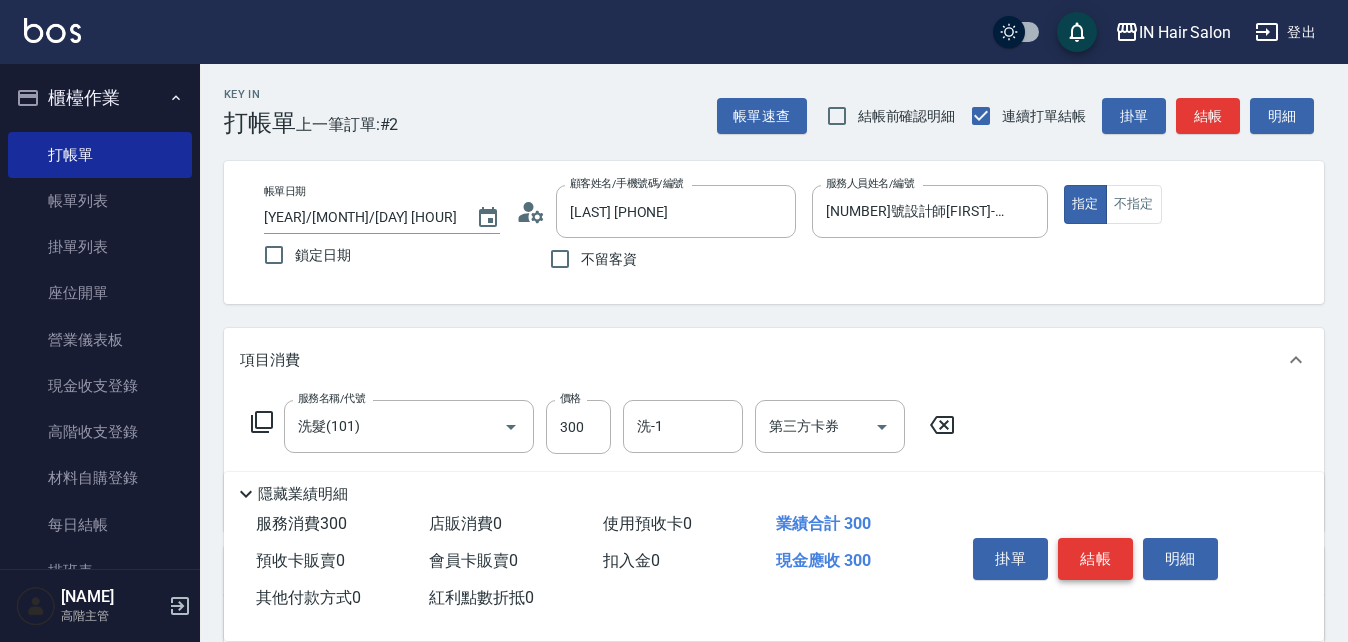 click on "結帳" at bounding box center [1095, 559] 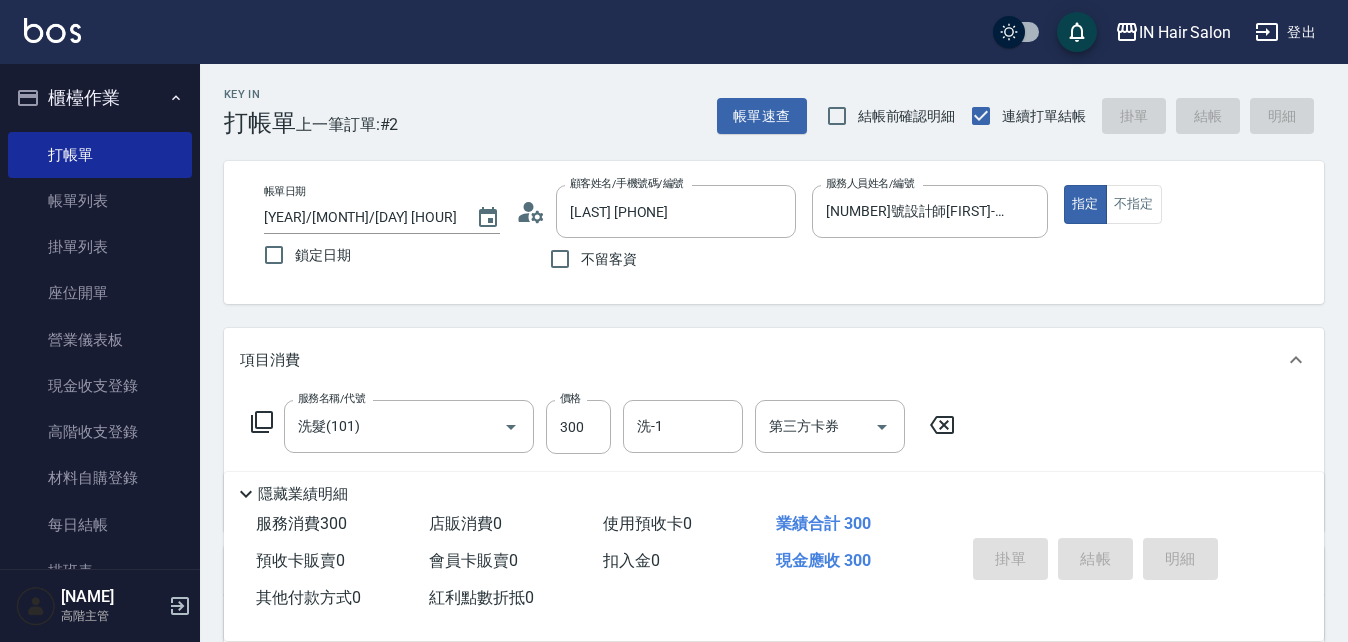 type 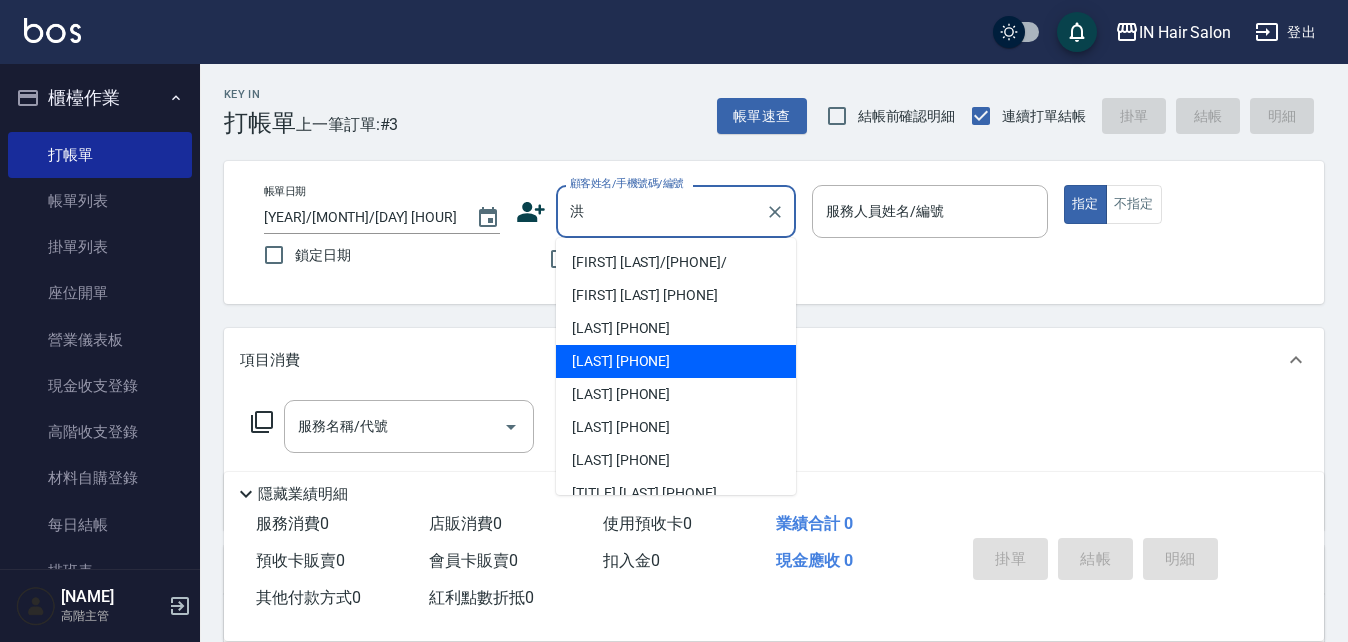 click on "[LAST] [PHONE]" at bounding box center (676, 361) 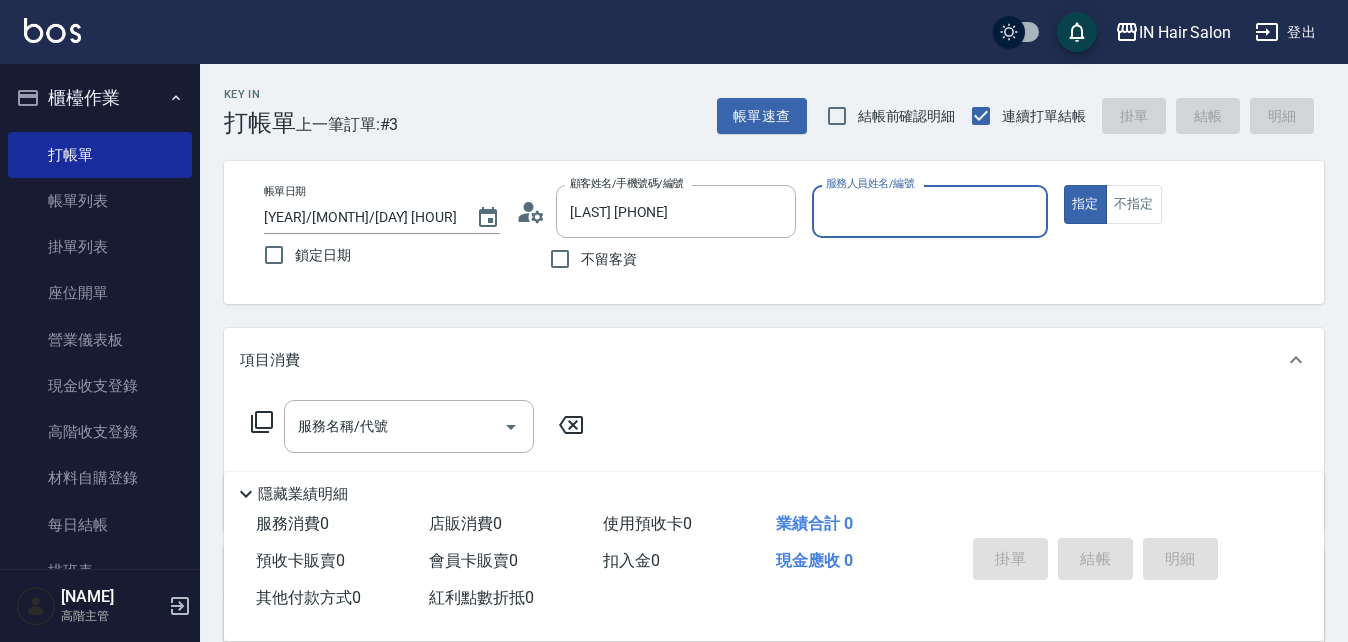type on "[NUMBER]號店長[FIRST]-[NUMBER]" 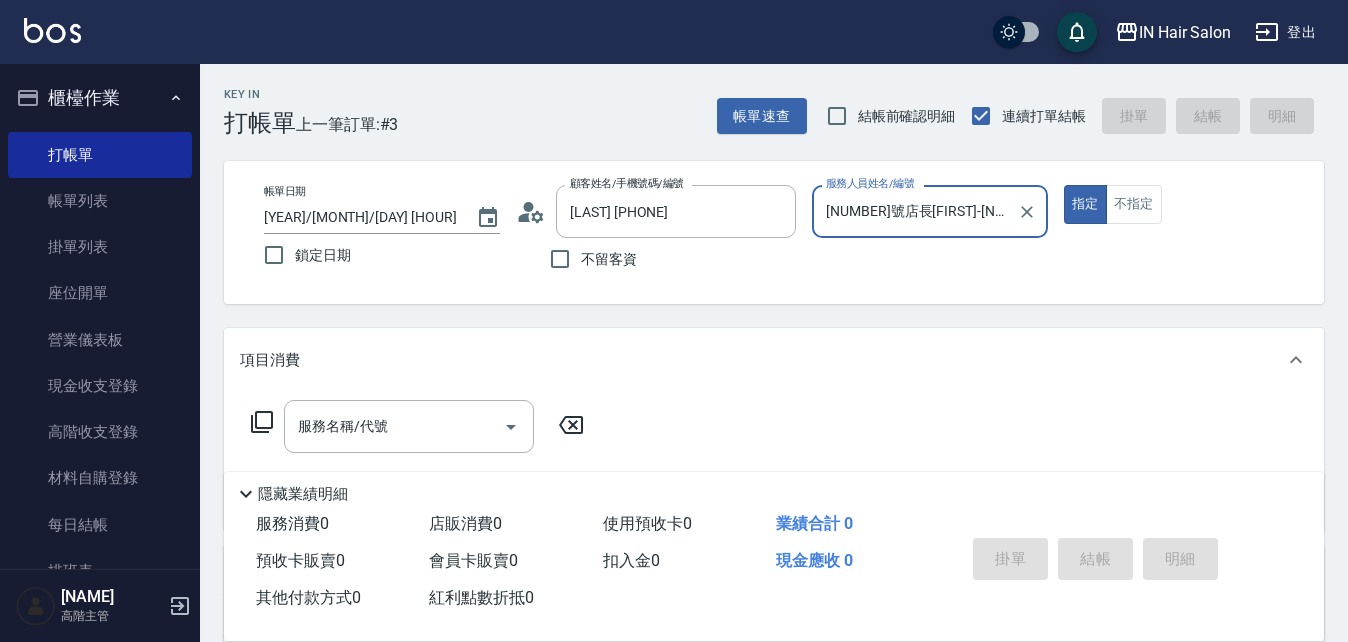 click 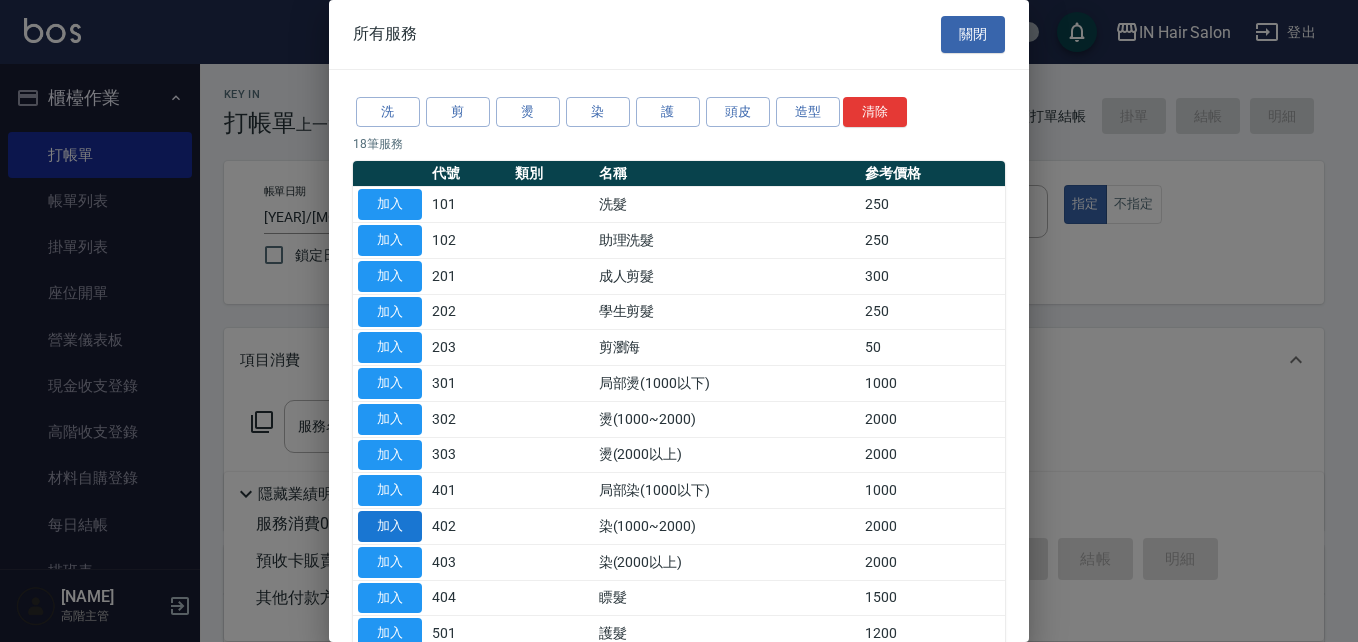 click on "加入" at bounding box center [390, 526] 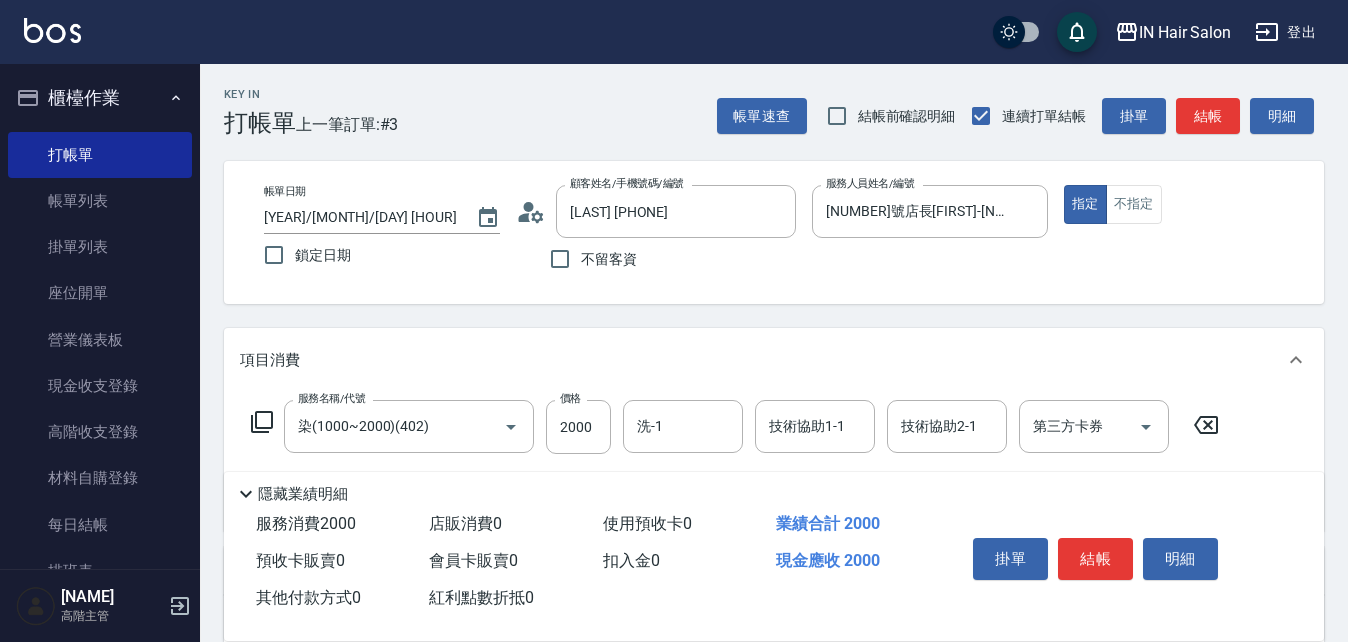 click 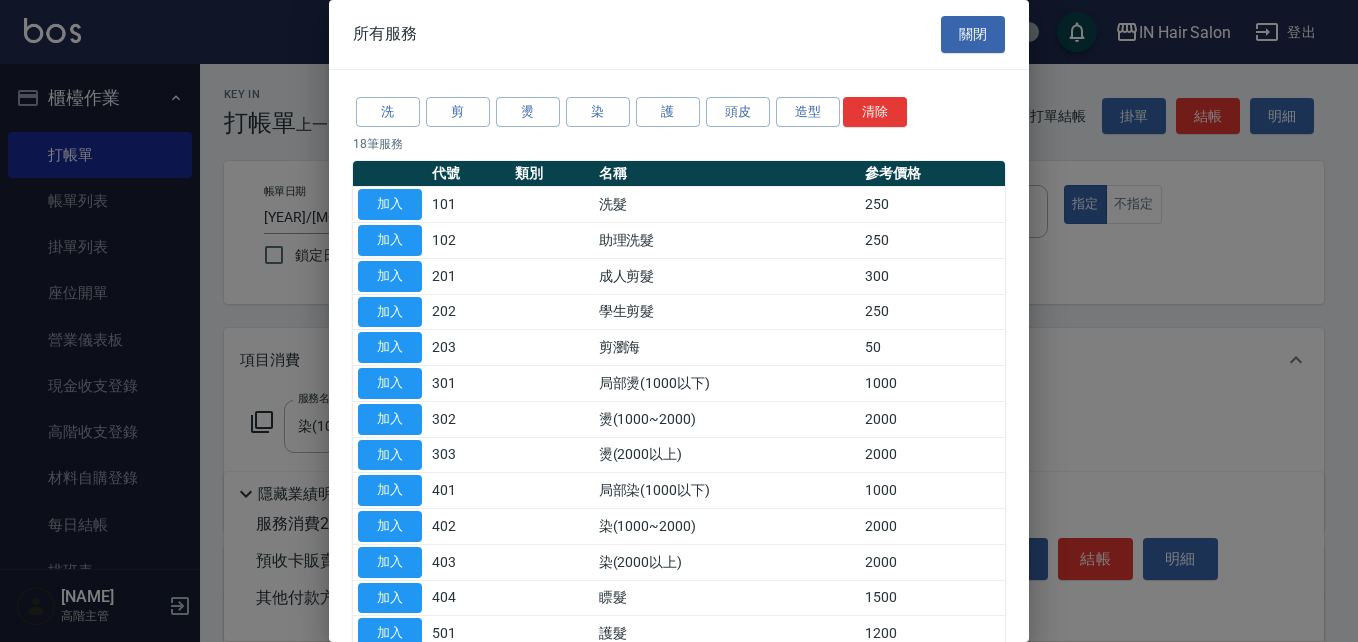 scroll, scrollTop: 100, scrollLeft: 0, axis: vertical 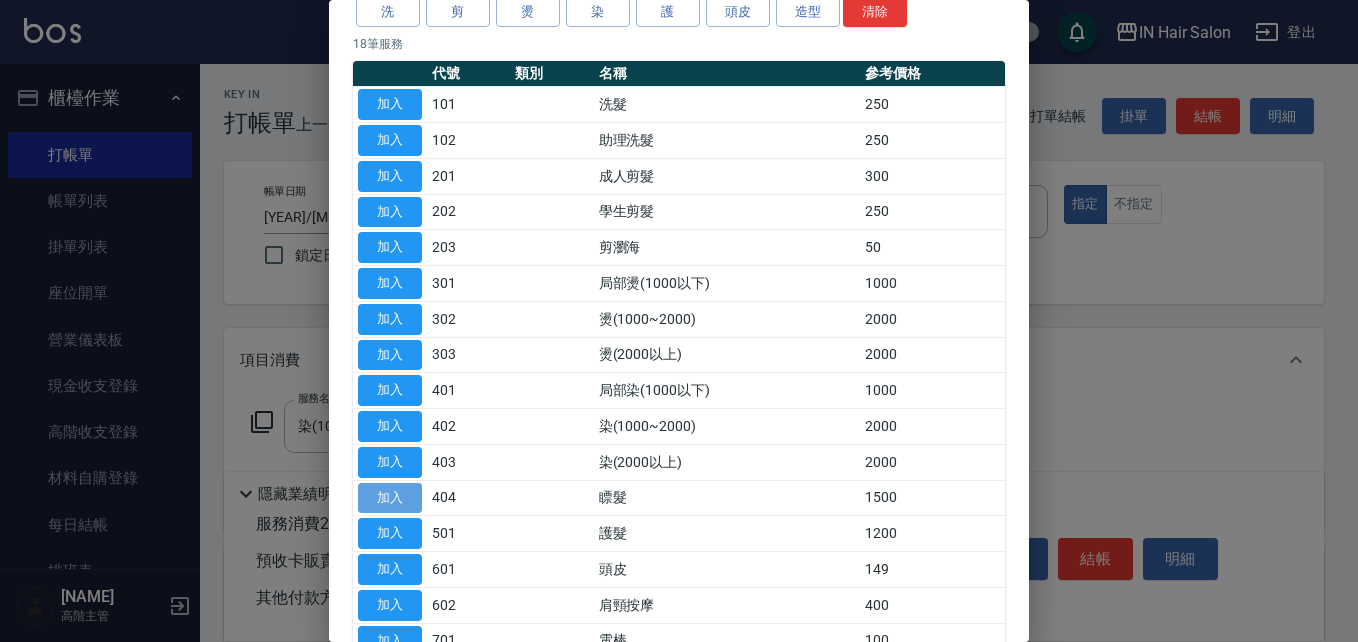 click on "加入" at bounding box center (390, 498) 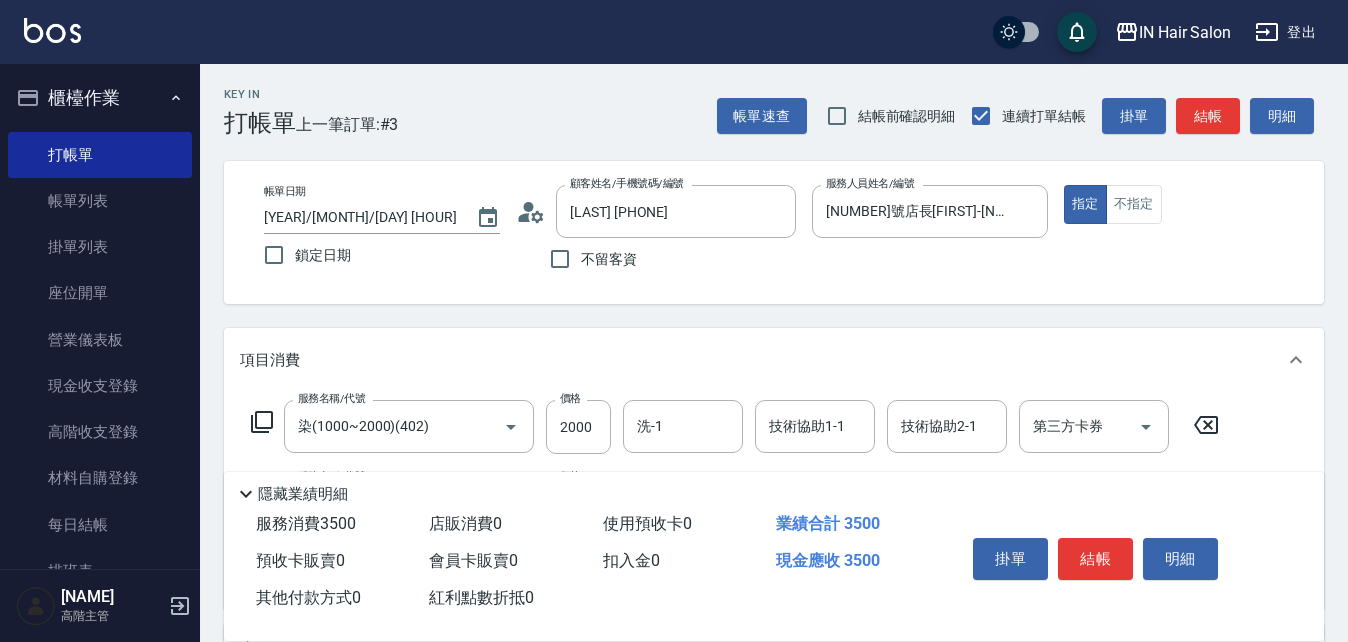 click 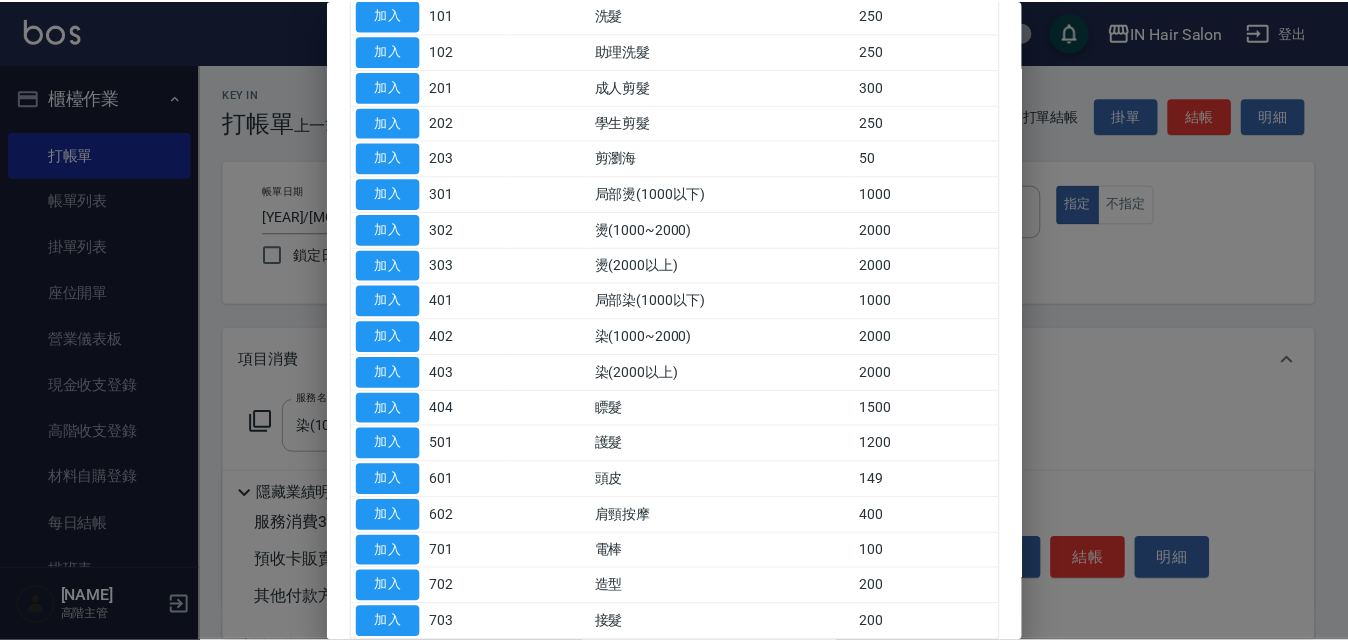 scroll, scrollTop: 200, scrollLeft: 0, axis: vertical 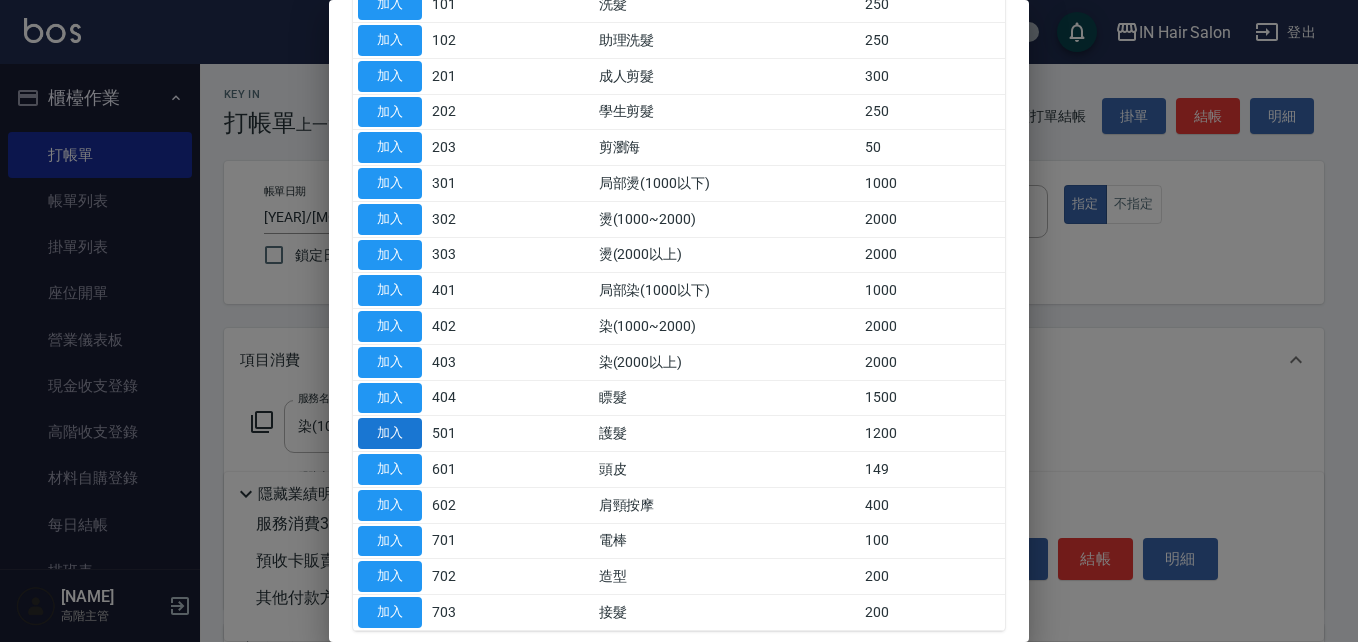 click on "加入" at bounding box center (390, 433) 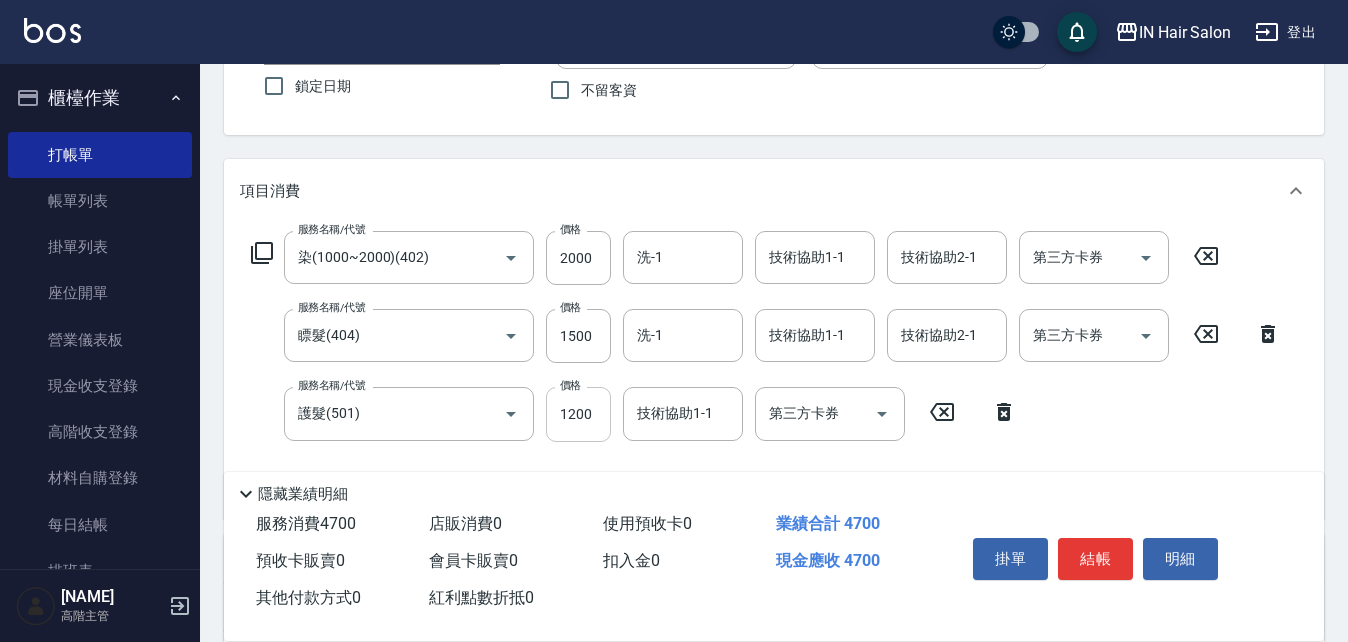 scroll, scrollTop: 200, scrollLeft: 0, axis: vertical 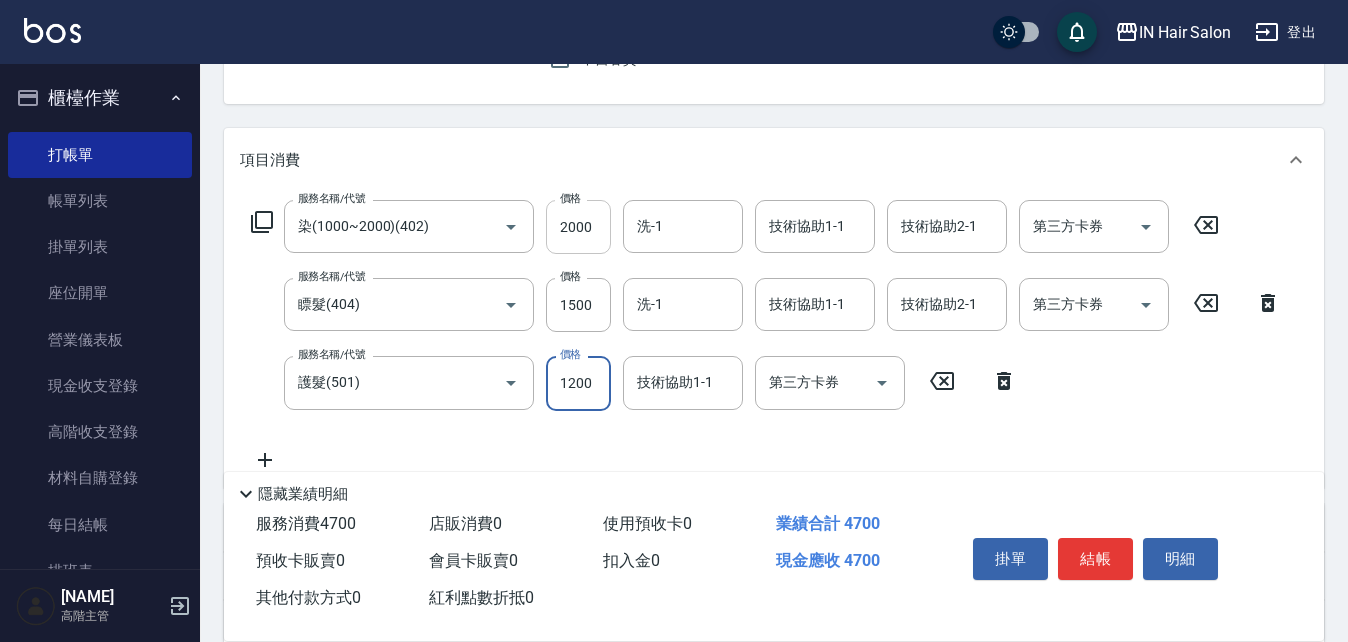 click on "2000" at bounding box center (578, 227) 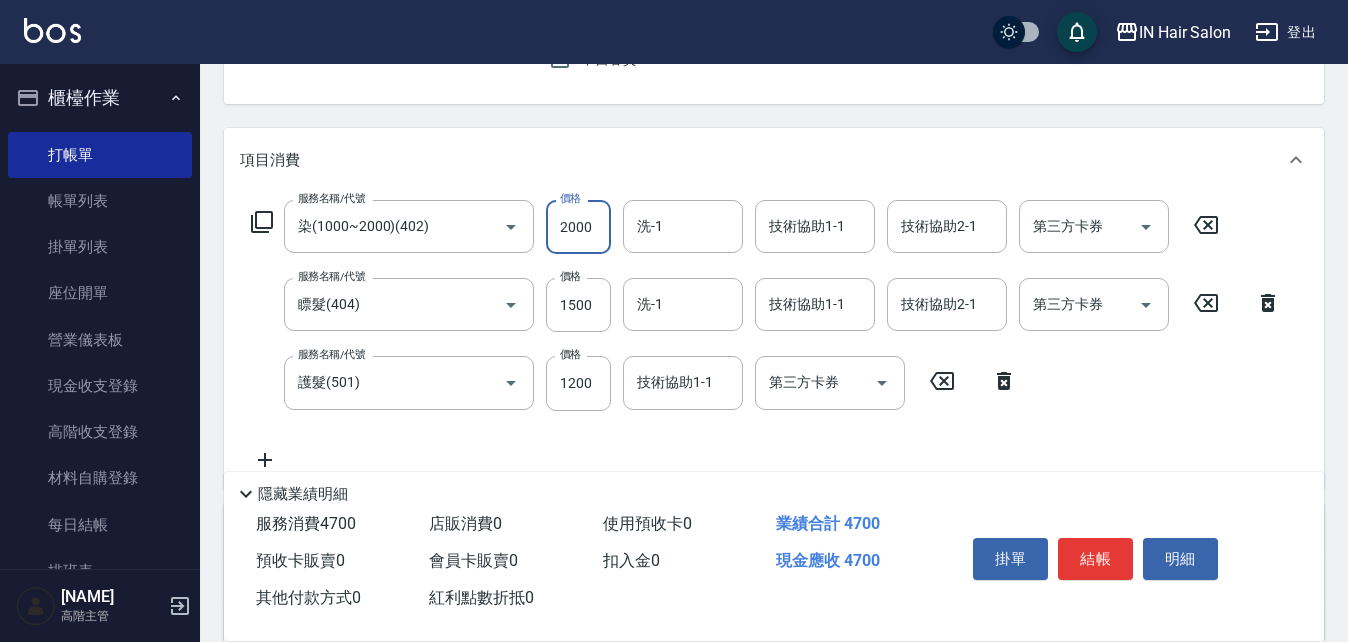 click on "2000" at bounding box center (578, 227) 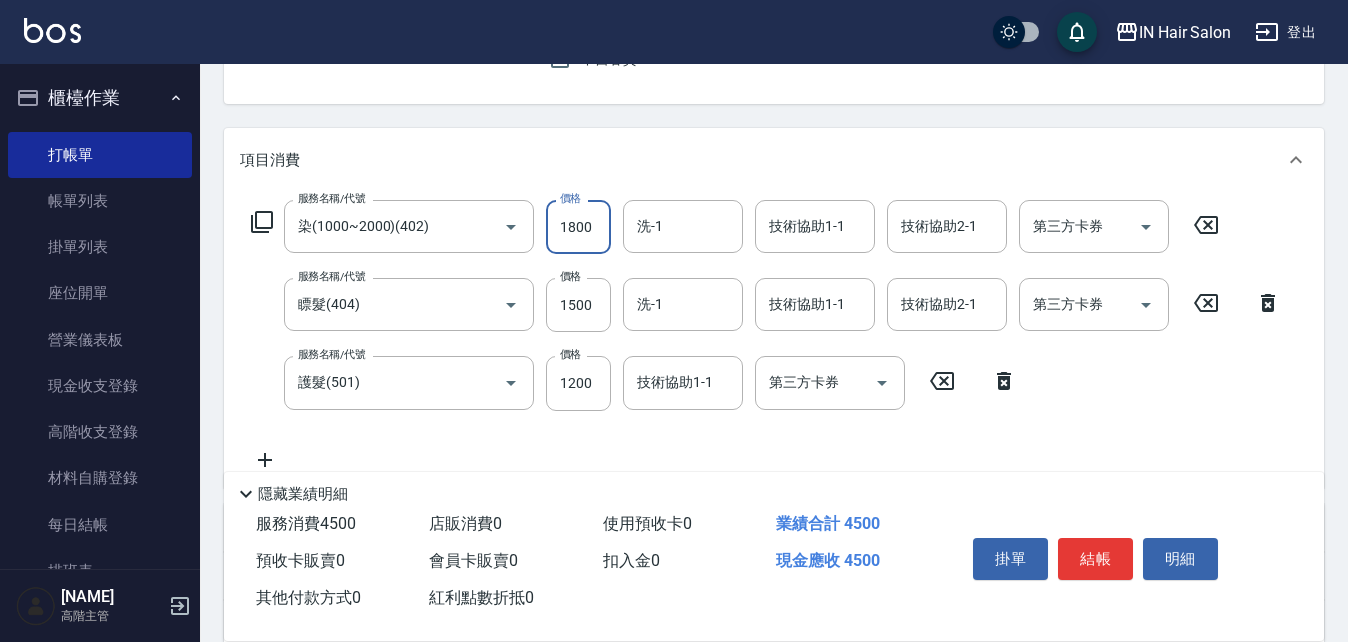 type on "1800" 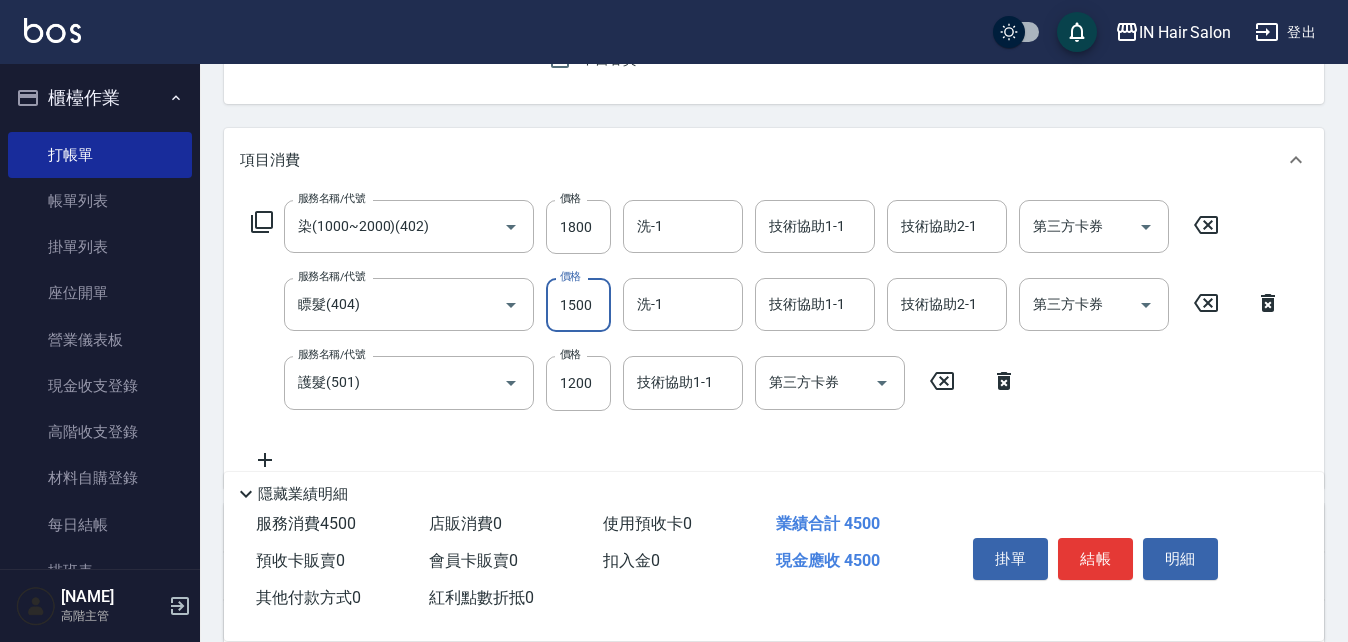click on "1500" at bounding box center [578, 305] 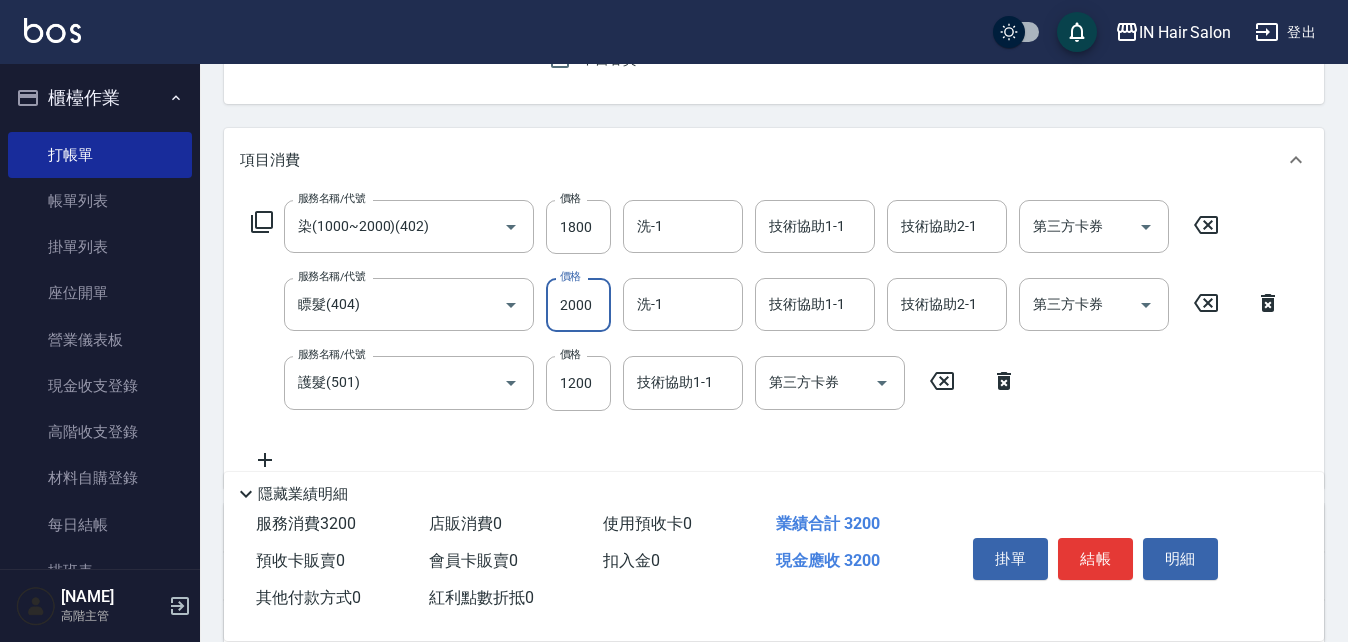 type on "2000" 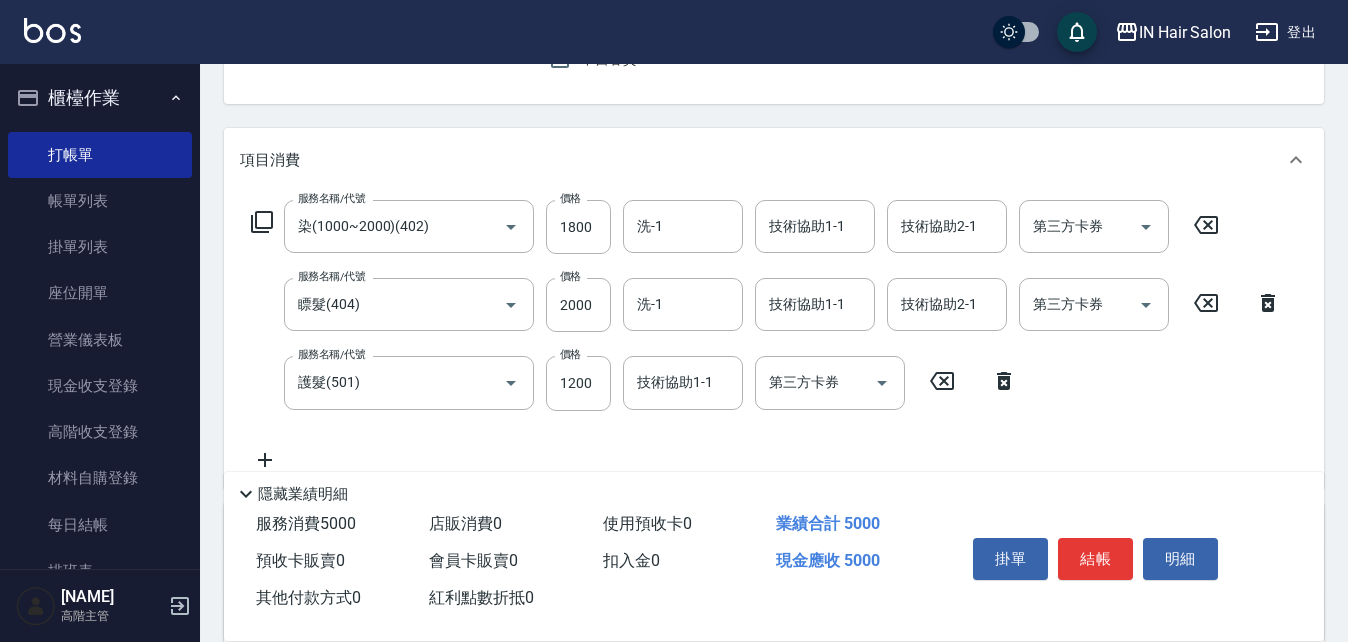 drag, startPoint x: 518, startPoint y: 442, endPoint x: 528, endPoint y: 431, distance: 14.866069 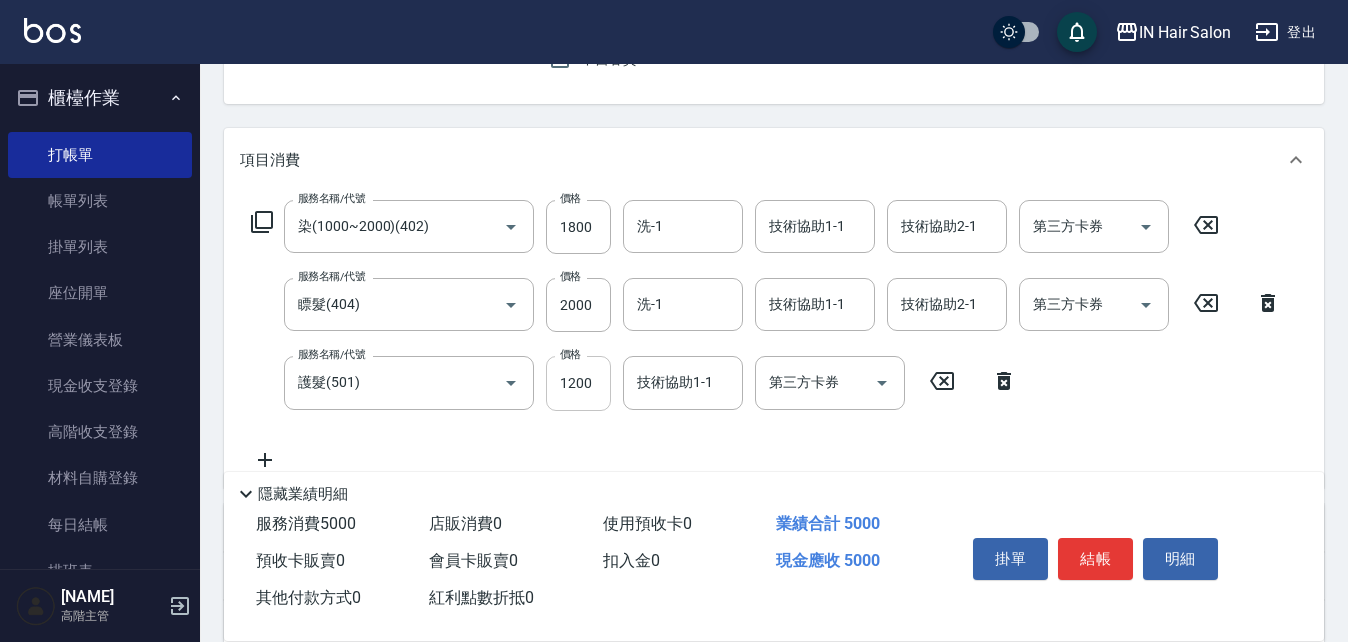 click on "1200" at bounding box center (578, 383) 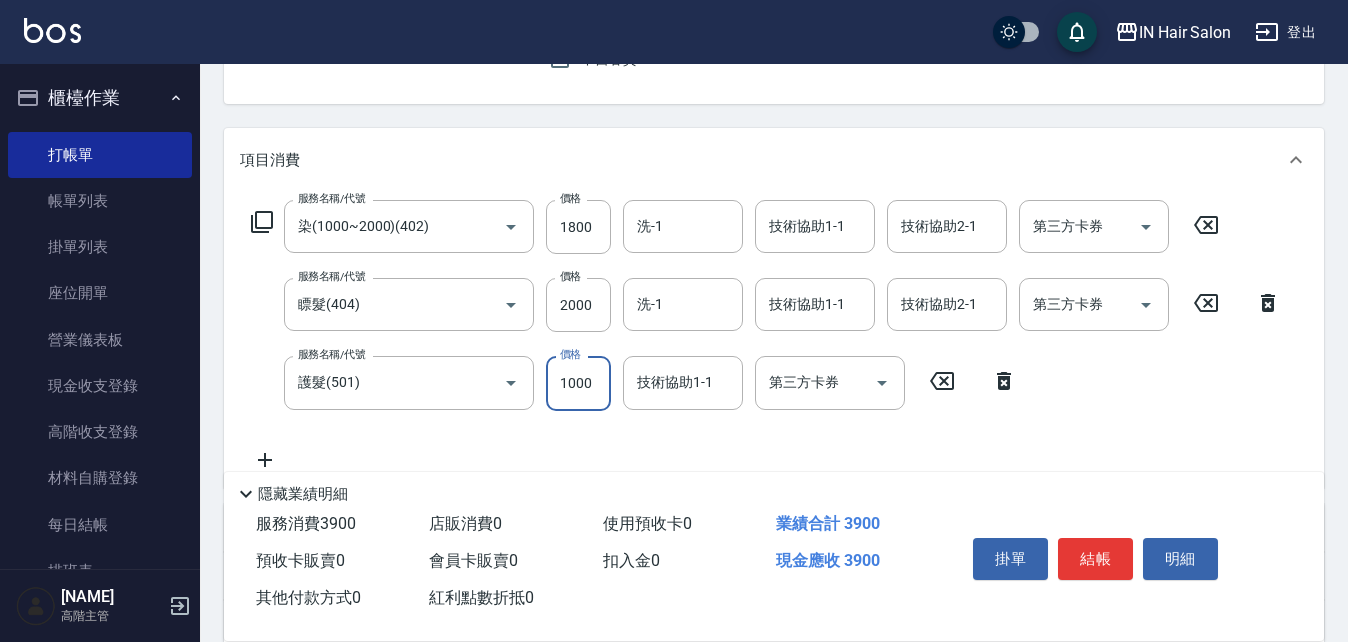 type on "1000" 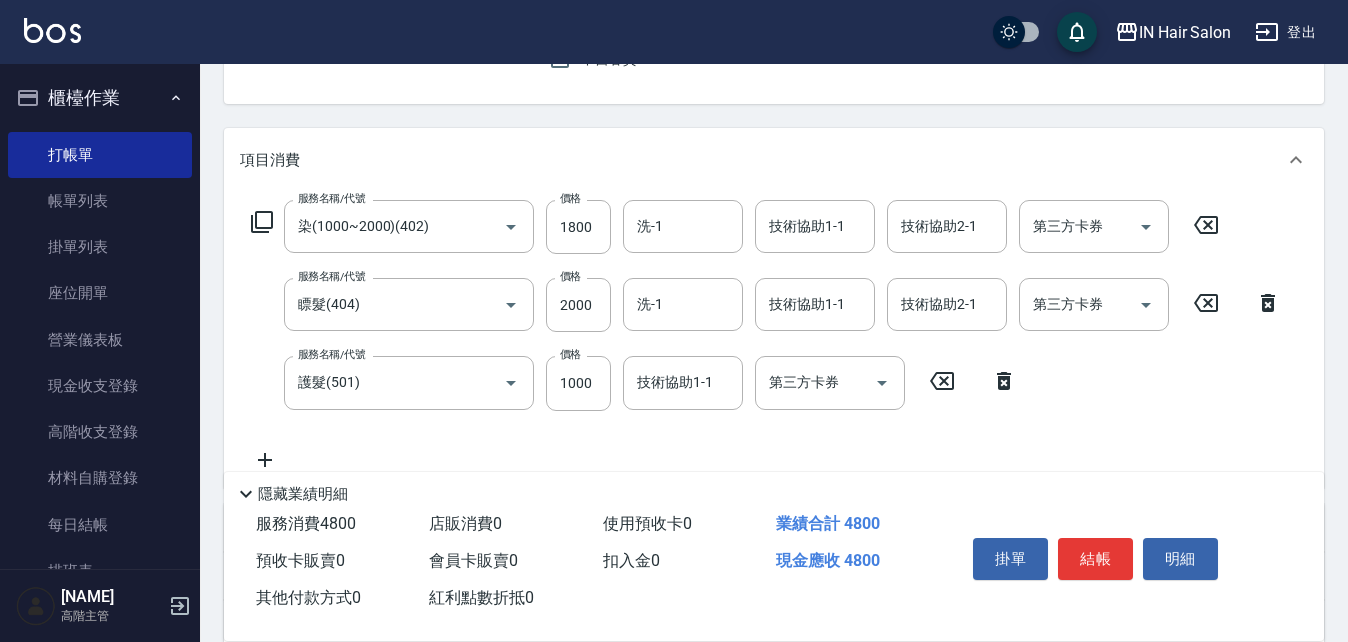 drag, startPoint x: 487, startPoint y: 423, endPoint x: 512, endPoint y: 427, distance: 25.317978 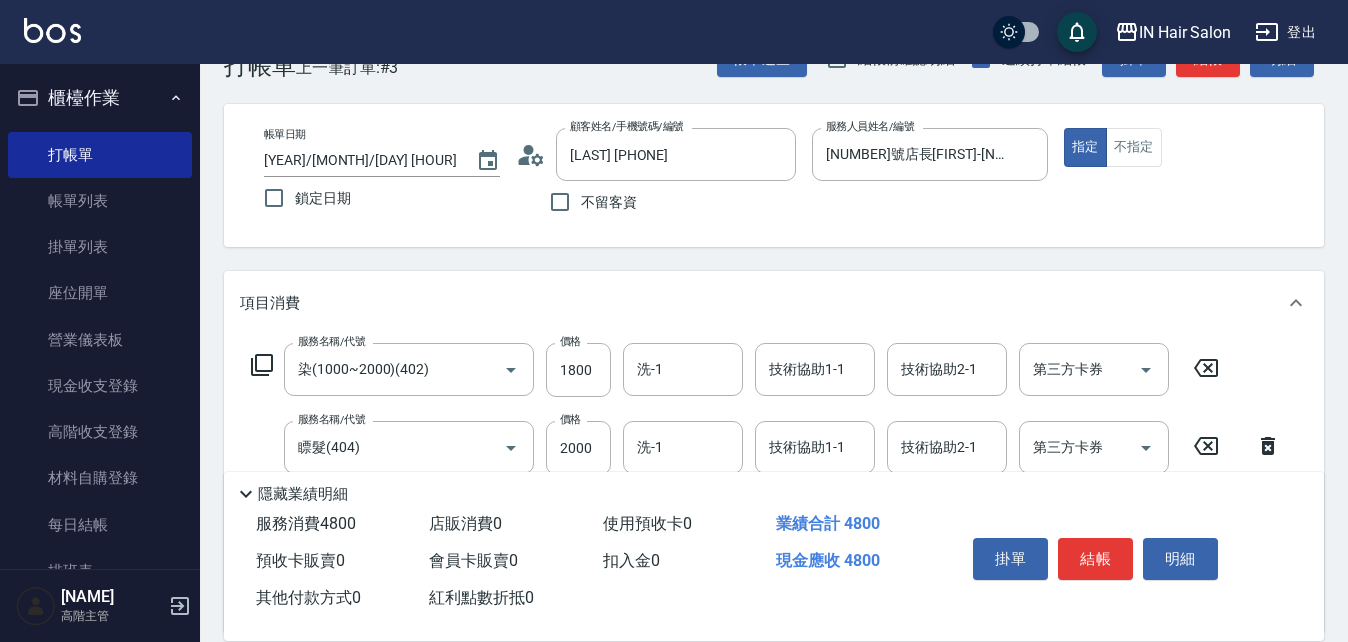 scroll, scrollTop: 0, scrollLeft: 0, axis: both 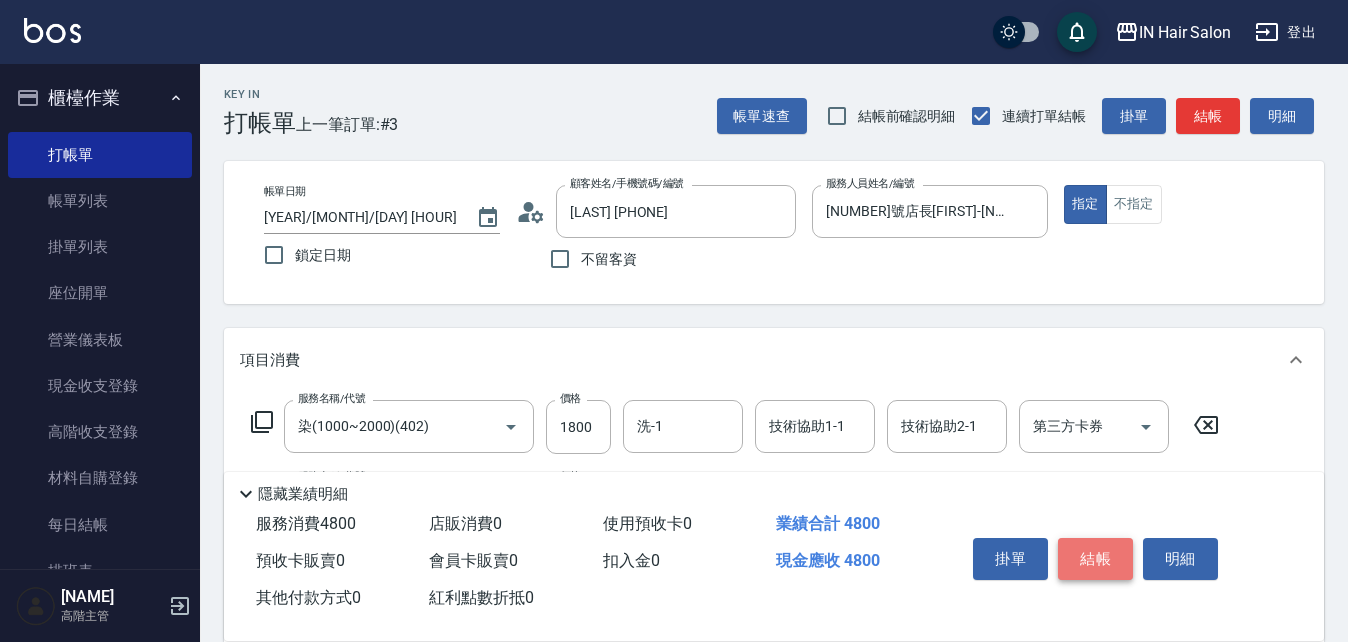 click on "結帳" at bounding box center [1095, 559] 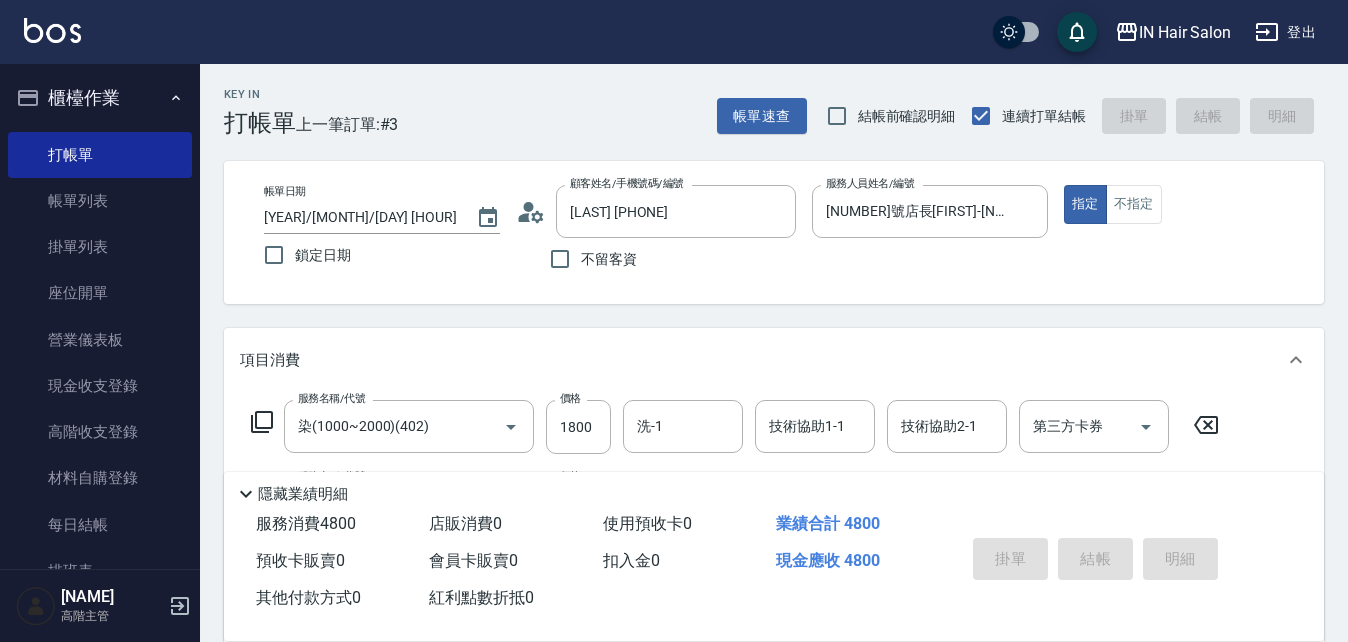 type on "[DATE] [TIME]" 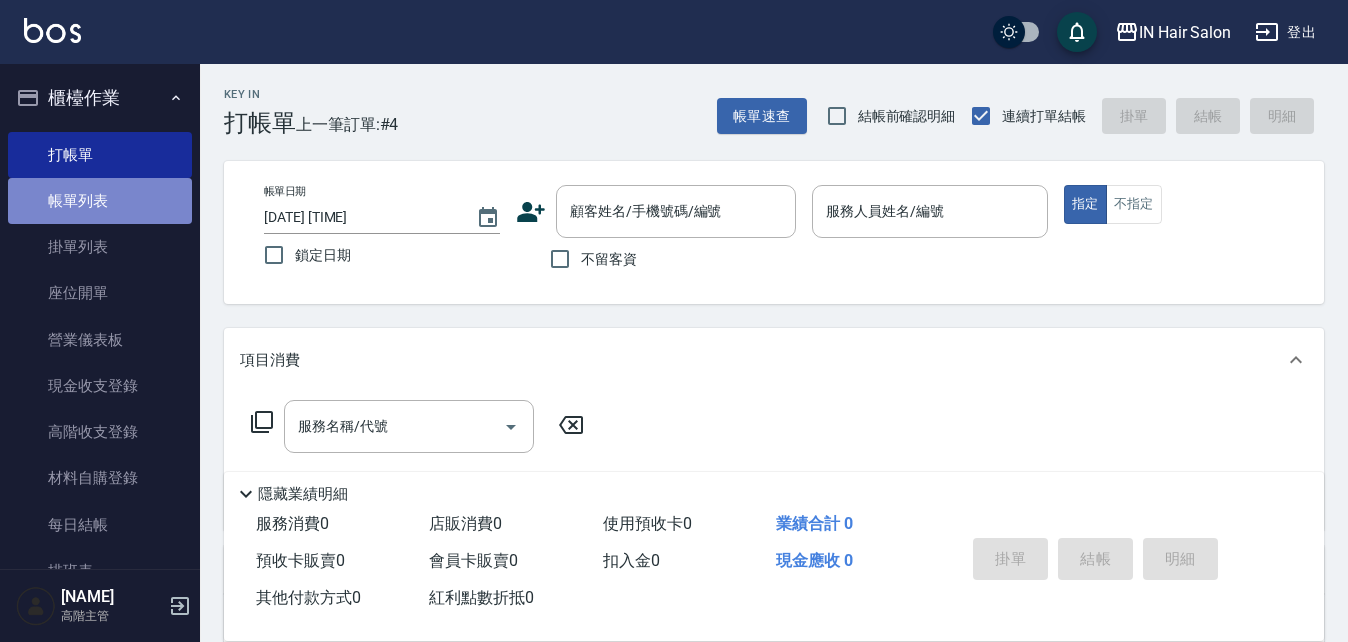 click on "帳單列表" at bounding box center (100, 201) 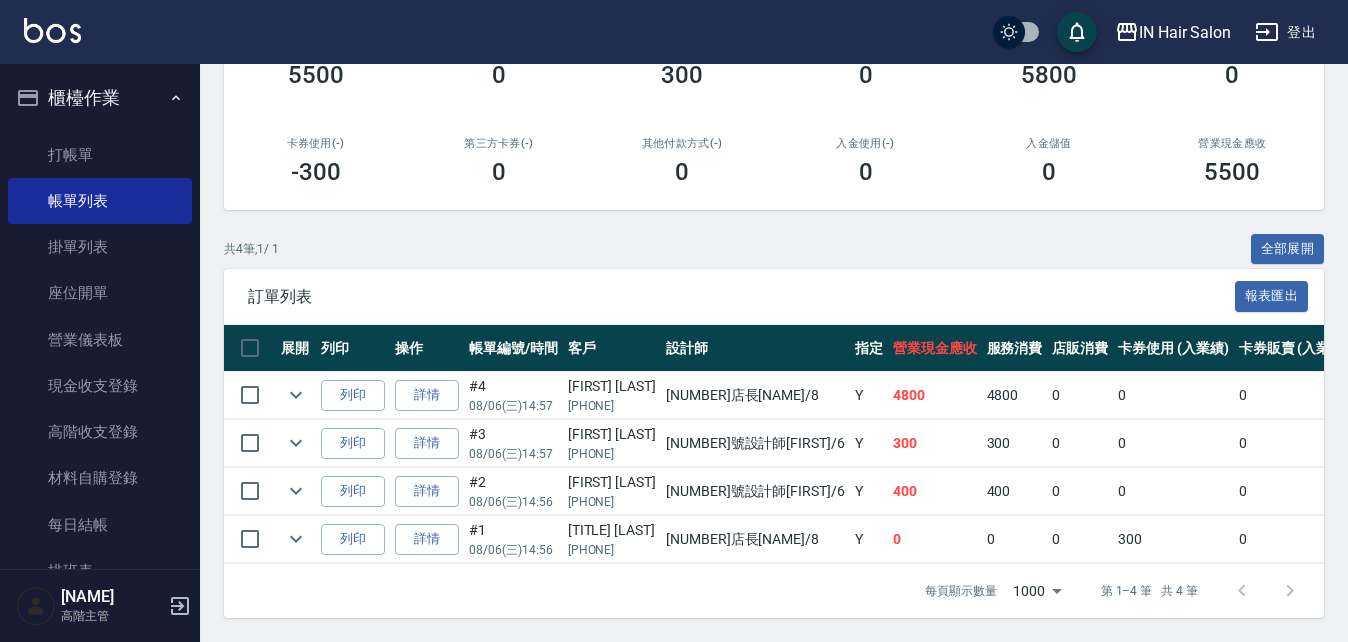 scroll, scrollTop: 300, scrollLeft: 0, axis: vertical 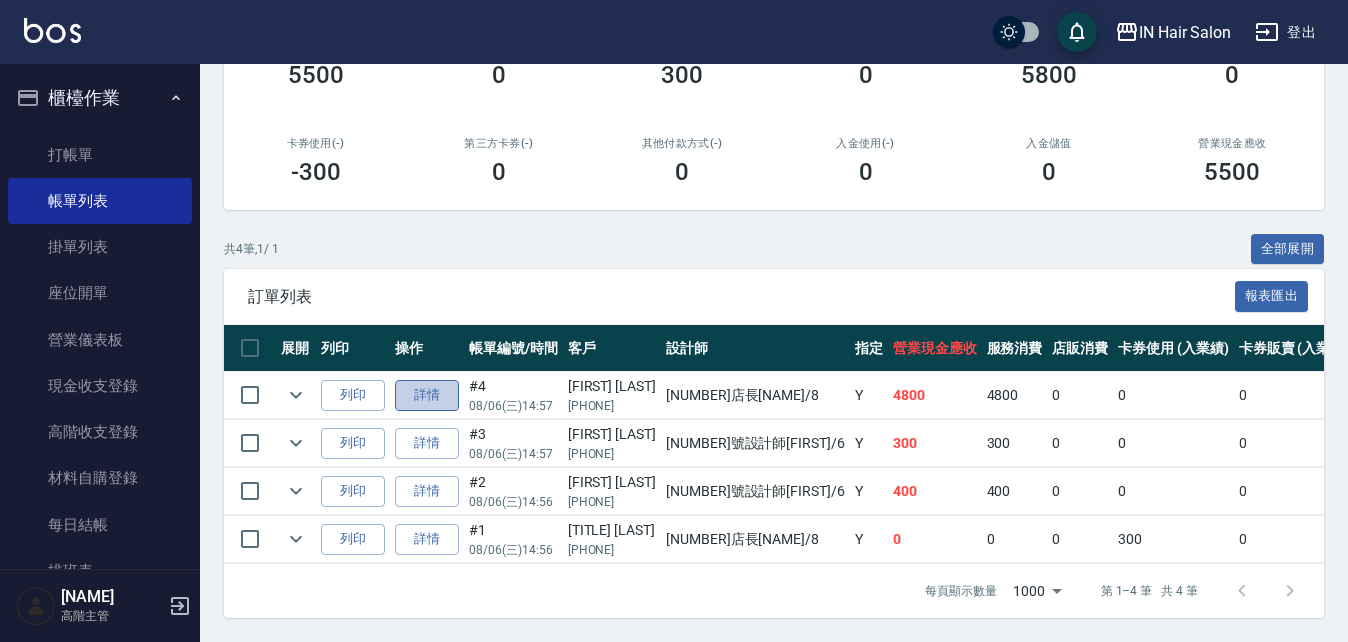 click on "詳情" at bounding box center [427, 395] 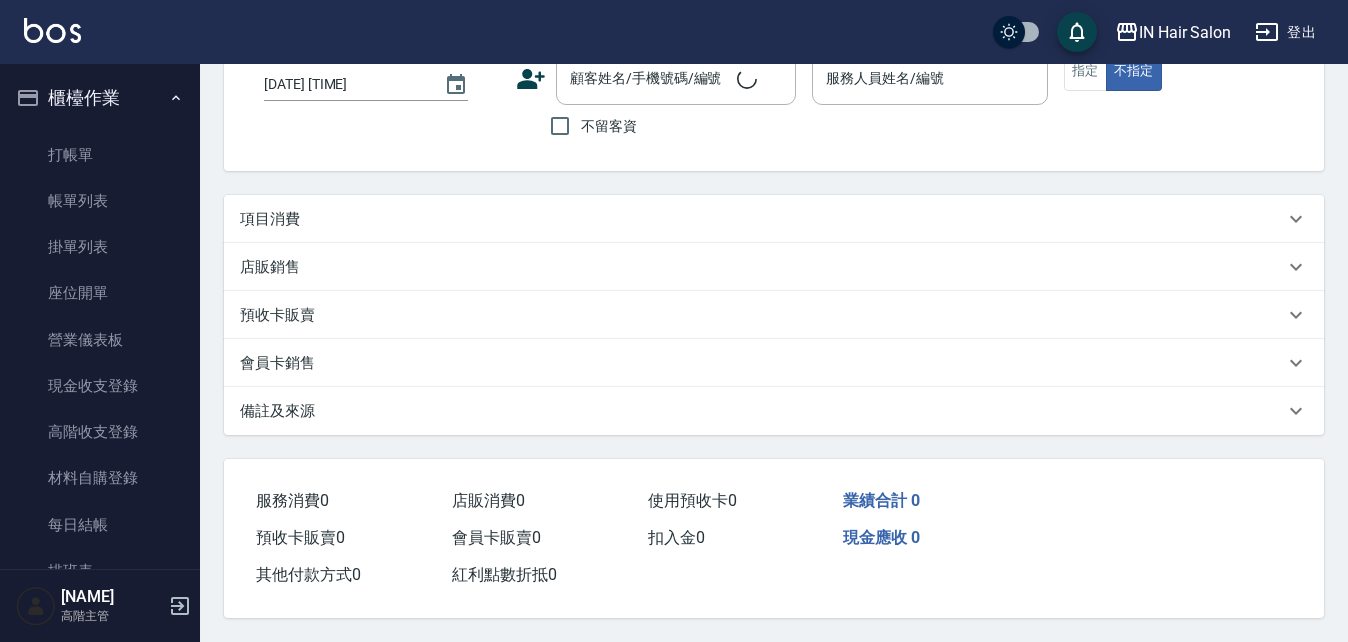 scroll, scrollTop: 0, scrollLeft: 0, axis: both 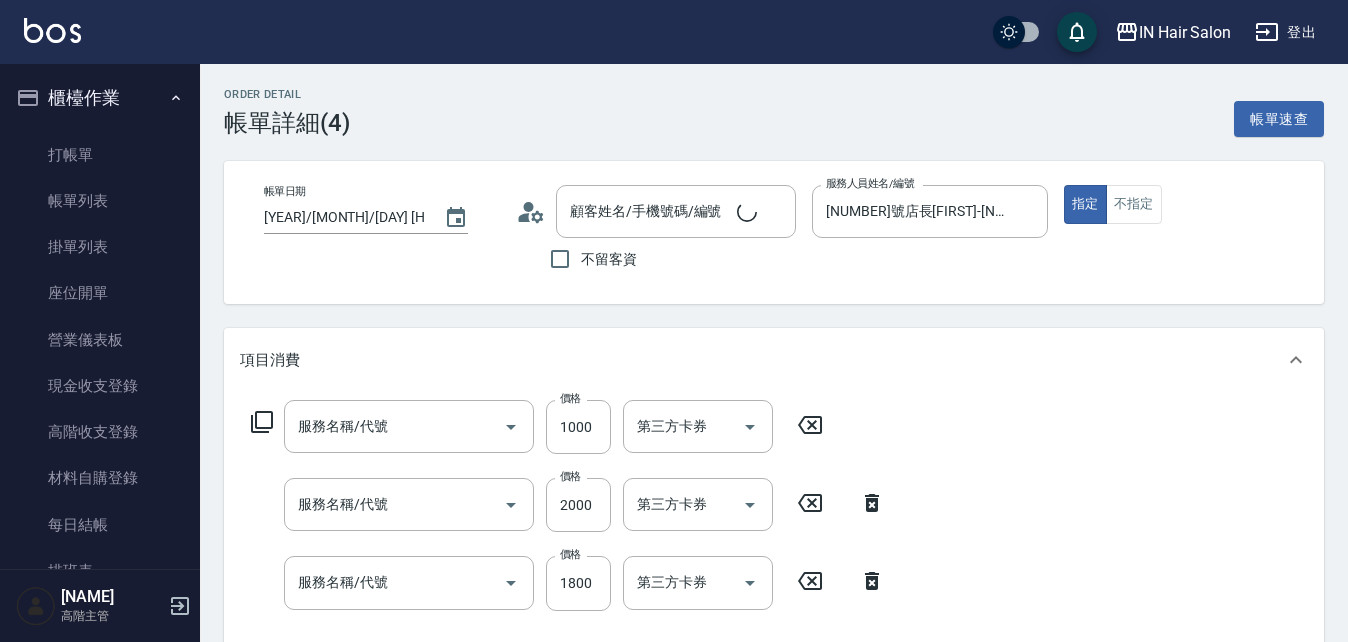 type on "[YEAR]/[MONTH]/[DAY] [HOUR]:[MINUTE]" 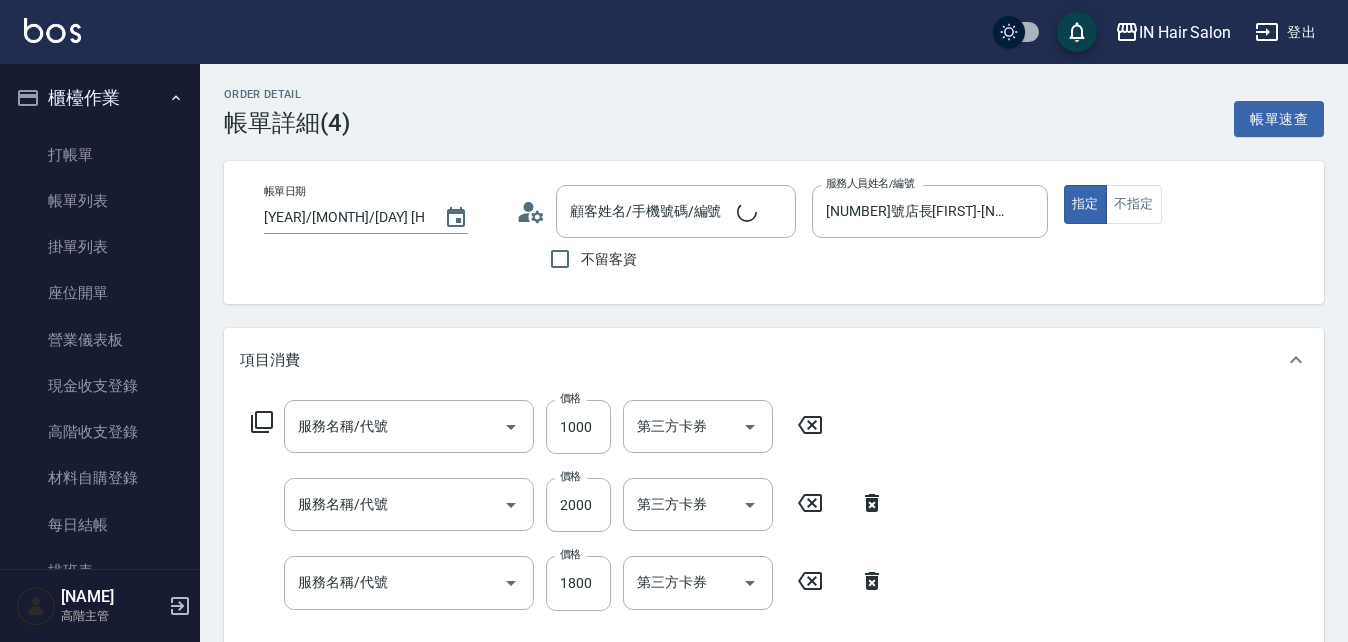 type on "[NUMBER]號店長[FIRST]-[NUMBER]" 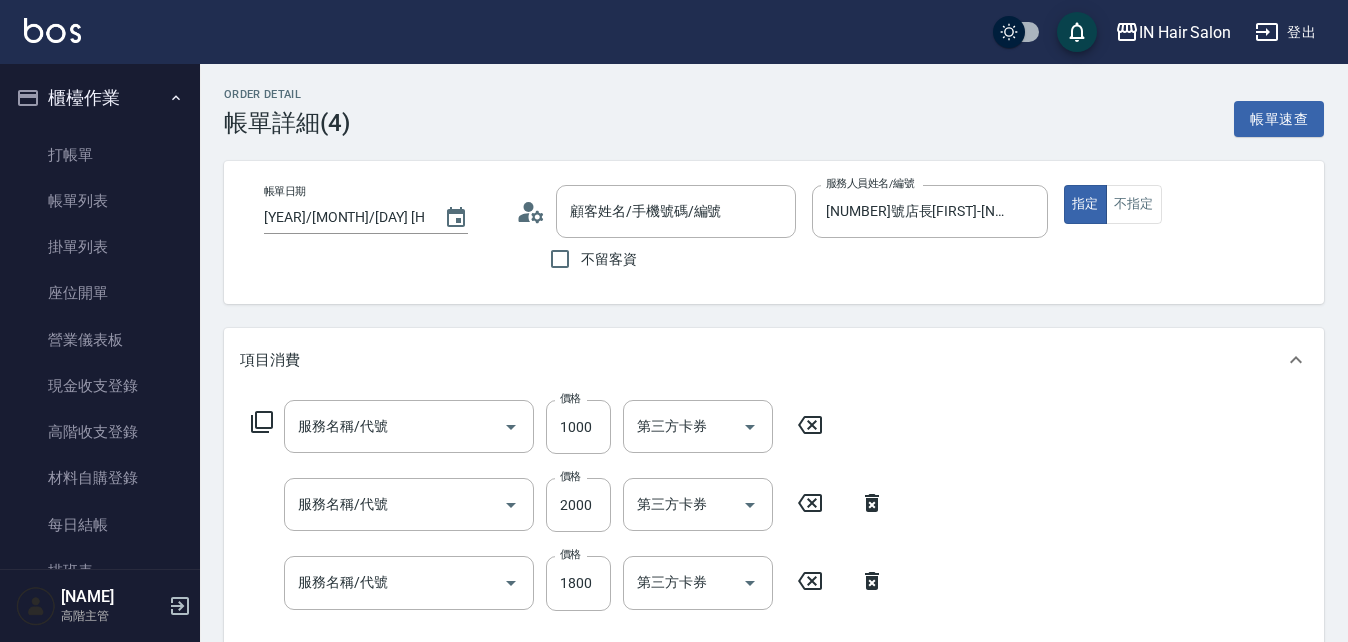 type on "護髮(501)" 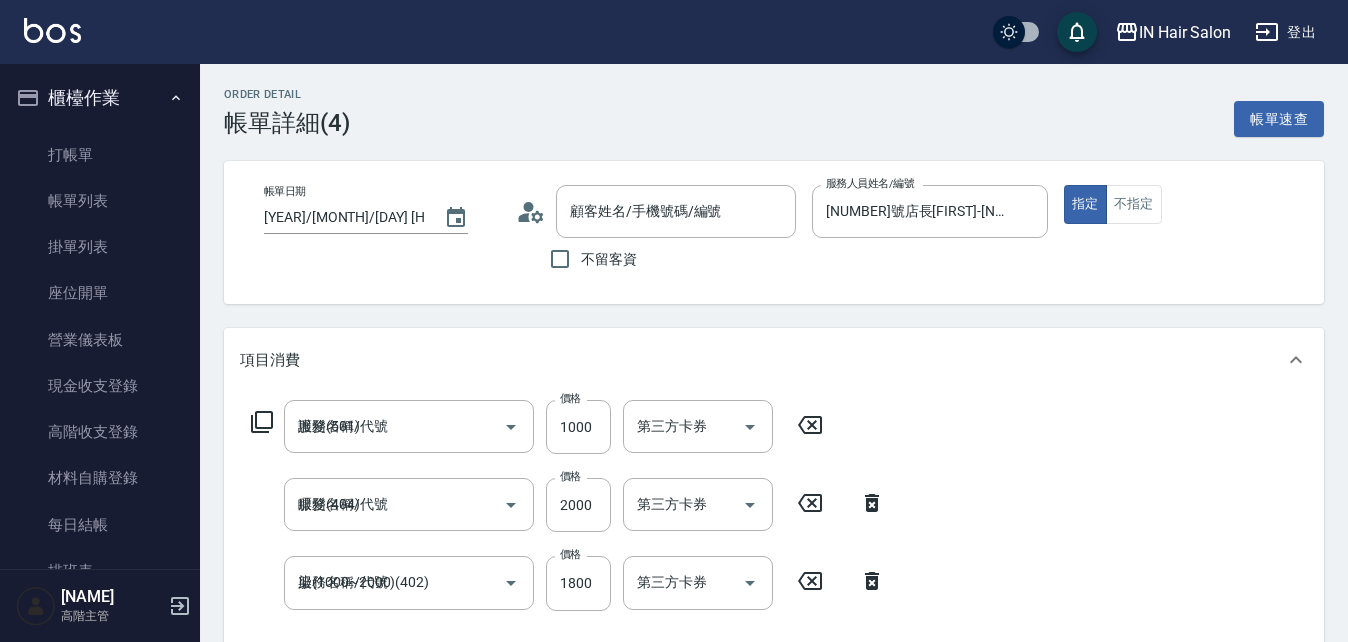 type on "[LAST] [PHONE]" 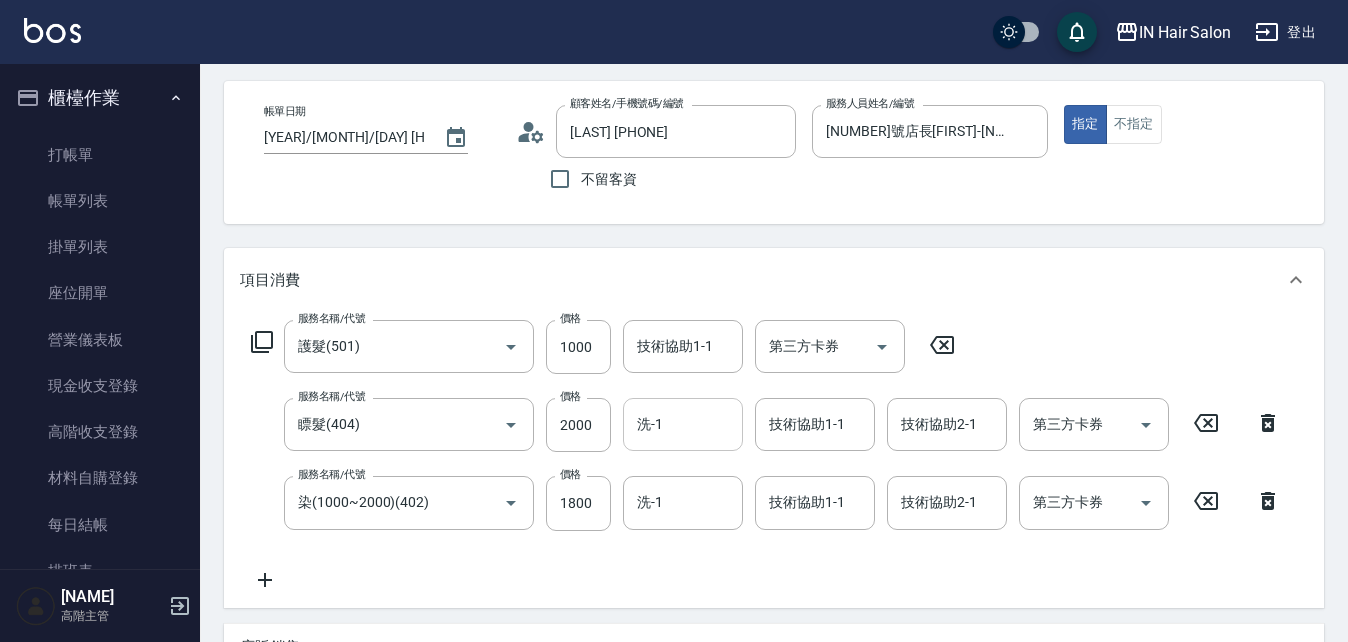 scroll, scrollTop: 200, scrollLeft: 0, axis: vertical 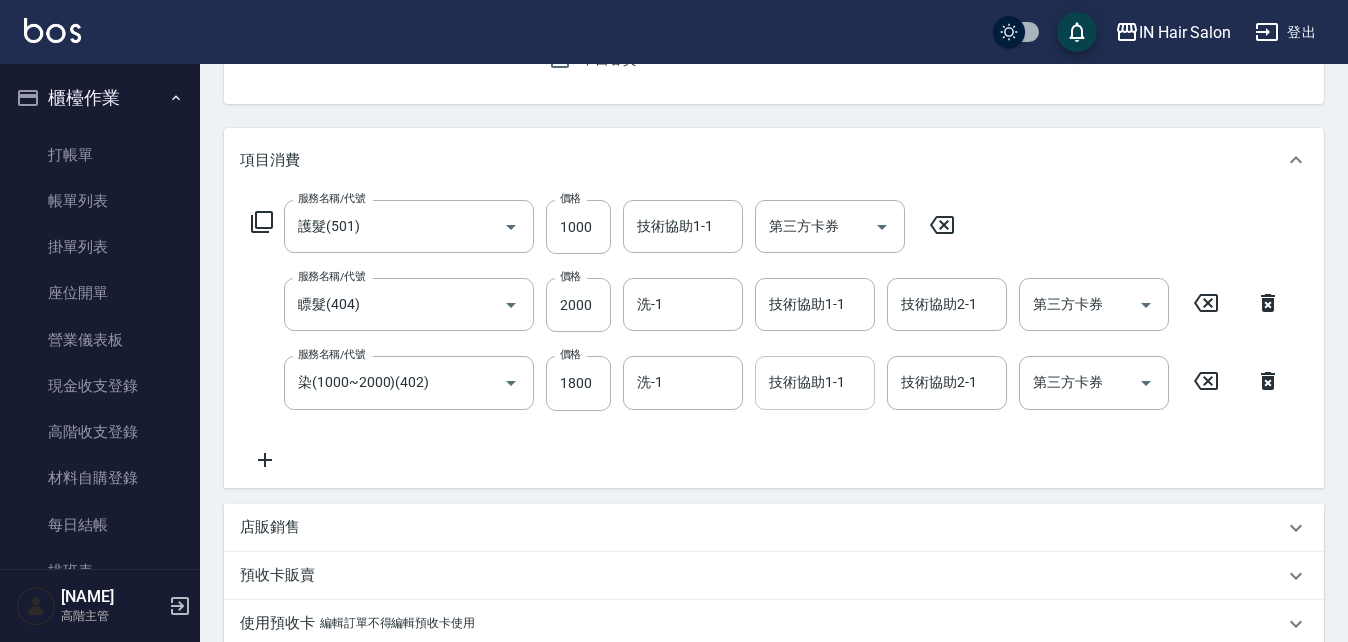 click on "技術協助1-1" at bounding box center (815, 382) 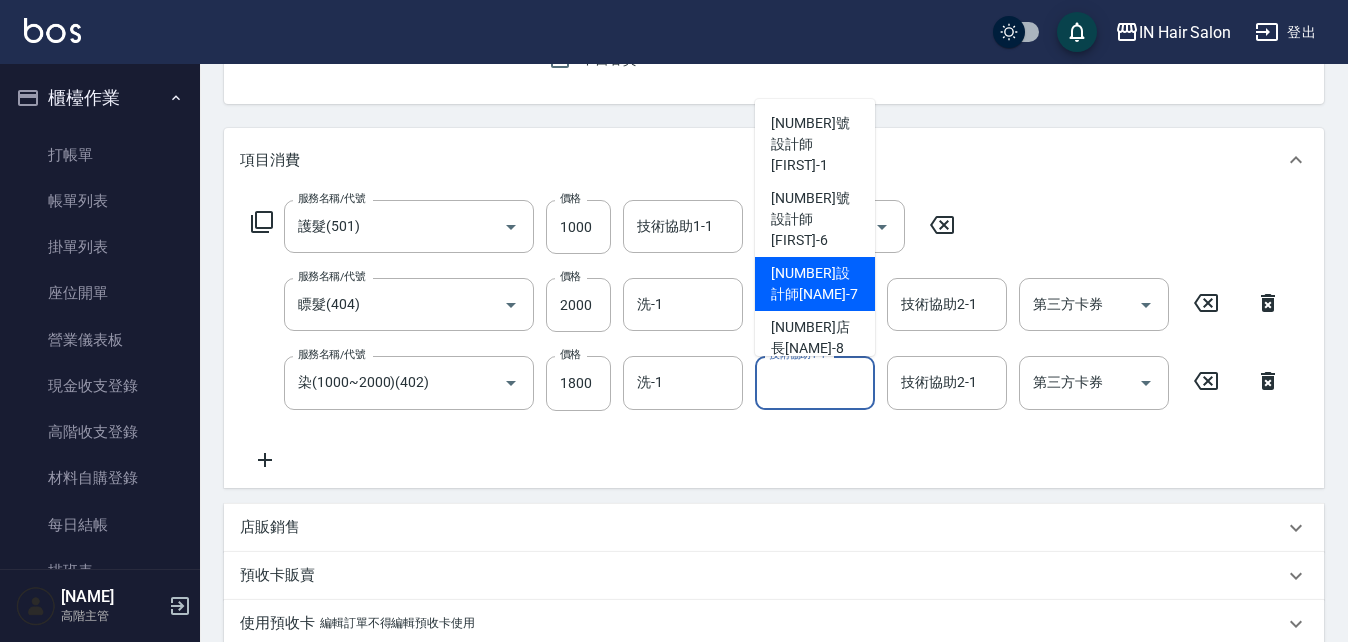 drag, startPoint x: 797, startPoint y: 235, endPoint x: 828, endPoint y: 294, distance: 66.64833 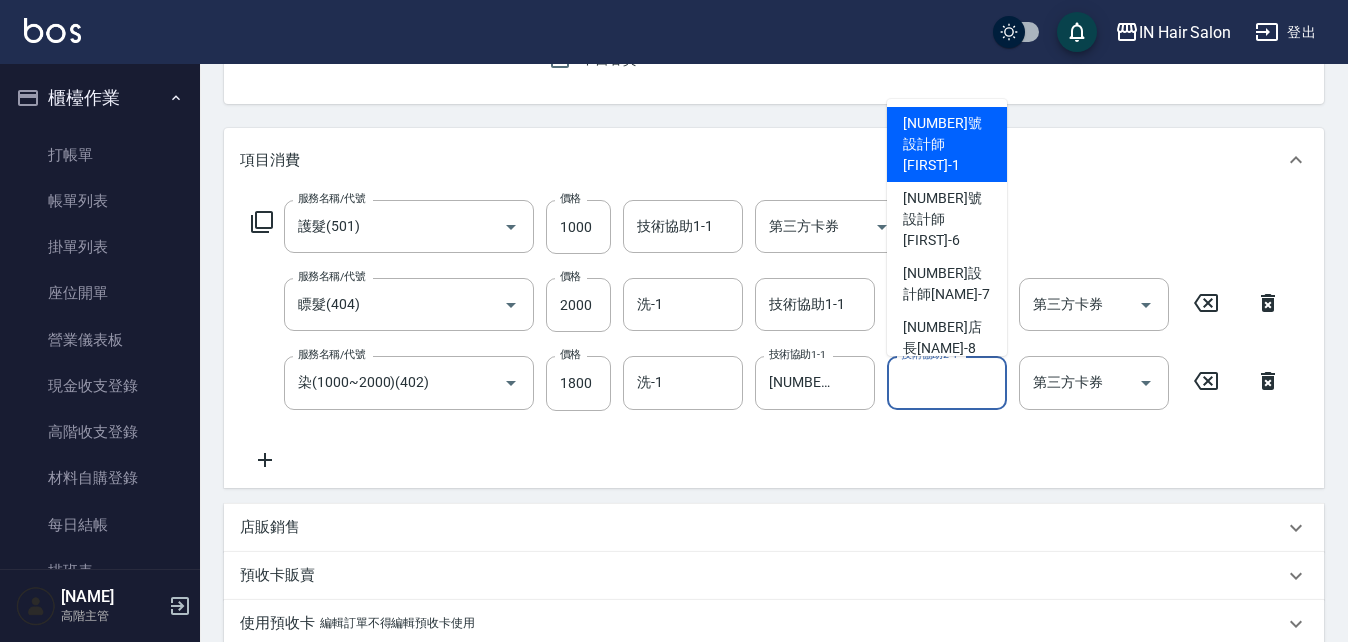 drag, startPoint x: 955, startPoint y: 384, endPoint x: 942, endPoint y: 323, distance: 62.369865 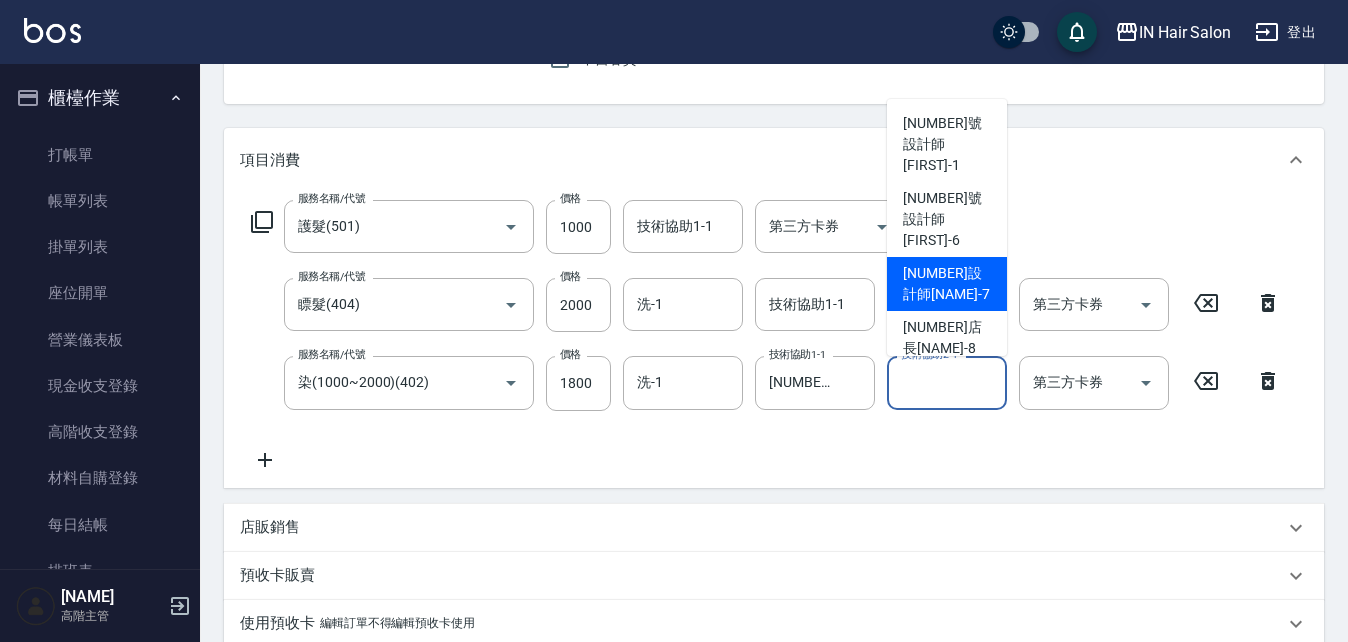 drag, startPoint x: 936, startPoint y: 248, endPoint x: 846, endPoint y: 354, distance: 139.05394 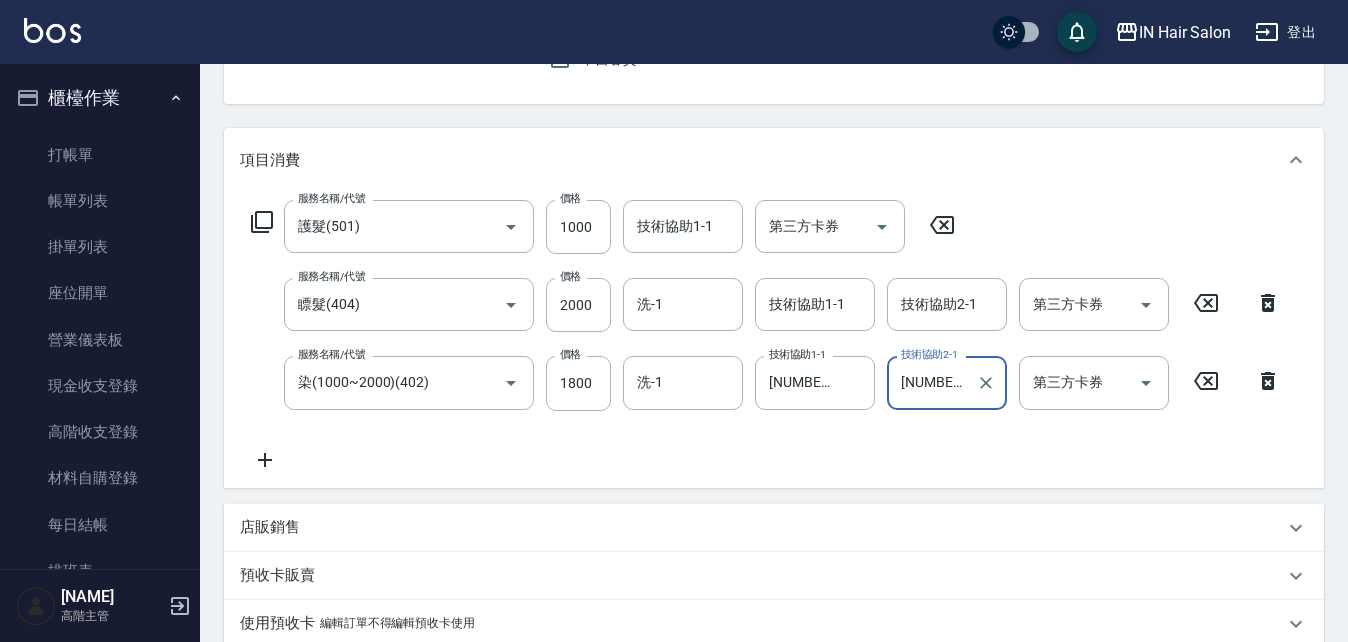 click on "服務名稱/代號 護髮(501) 服務名稱/代號 價格 [PRICE] 價格 技術協助1-1 技術協助1-1 第三方卡券 第三方卡券 服務名稱/代號 瞟髮(404) 服務名稱/代號 價格 [PRICE] 價格 洗-1 洗-1 技術協助1-1 技術協助1-1 技術協助2-1 技術協助2-1 第三方卡券 第三方卡券 服務名稱/代號 染(1000~2000)(402) 服務名稱/代號 價格 [PRICE] 價格 洗-1 洗-1 技術協助1-1 [NUMBER]設計師[NAME]-7 技術協助1-1 技術協助2-1 [NUMBER]設計師[NAME]-7 技術協助2-1 第三方卡券 第三方卡券" at bounding box center [766, 335] 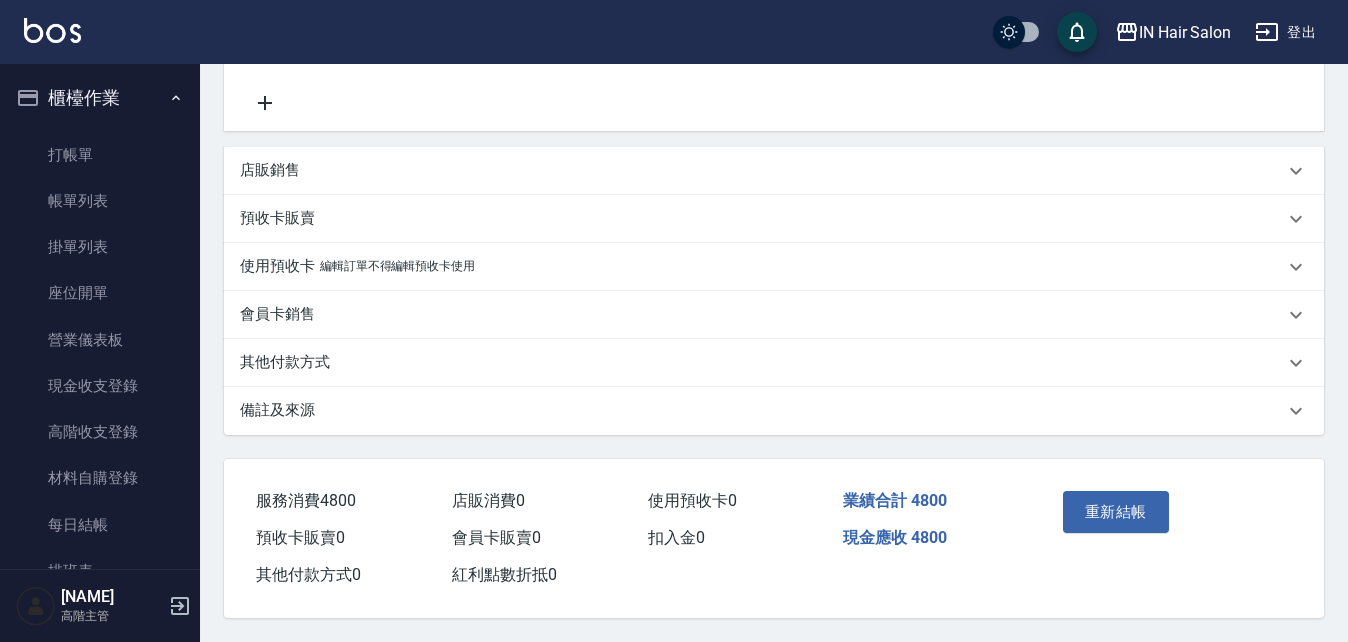 scroll, scrollTop: 566, scrollLeft: 0, axis: vertical 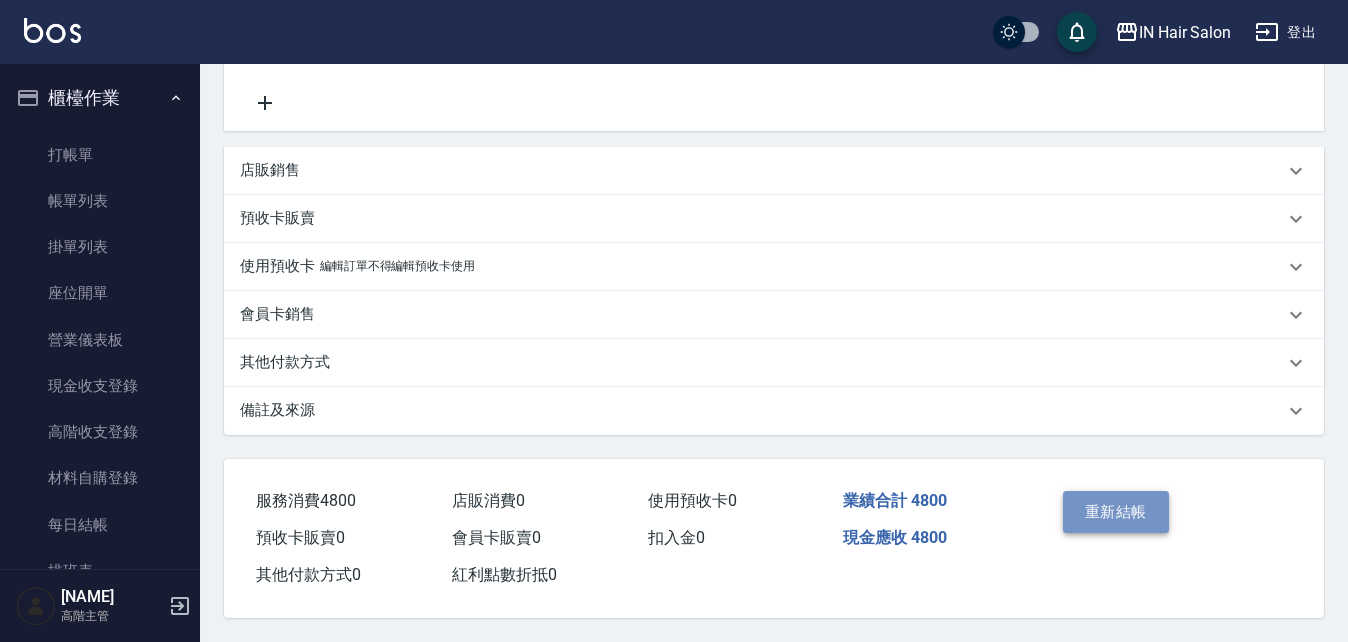 click on "重新結帳" at bounding box center (1116, 512) 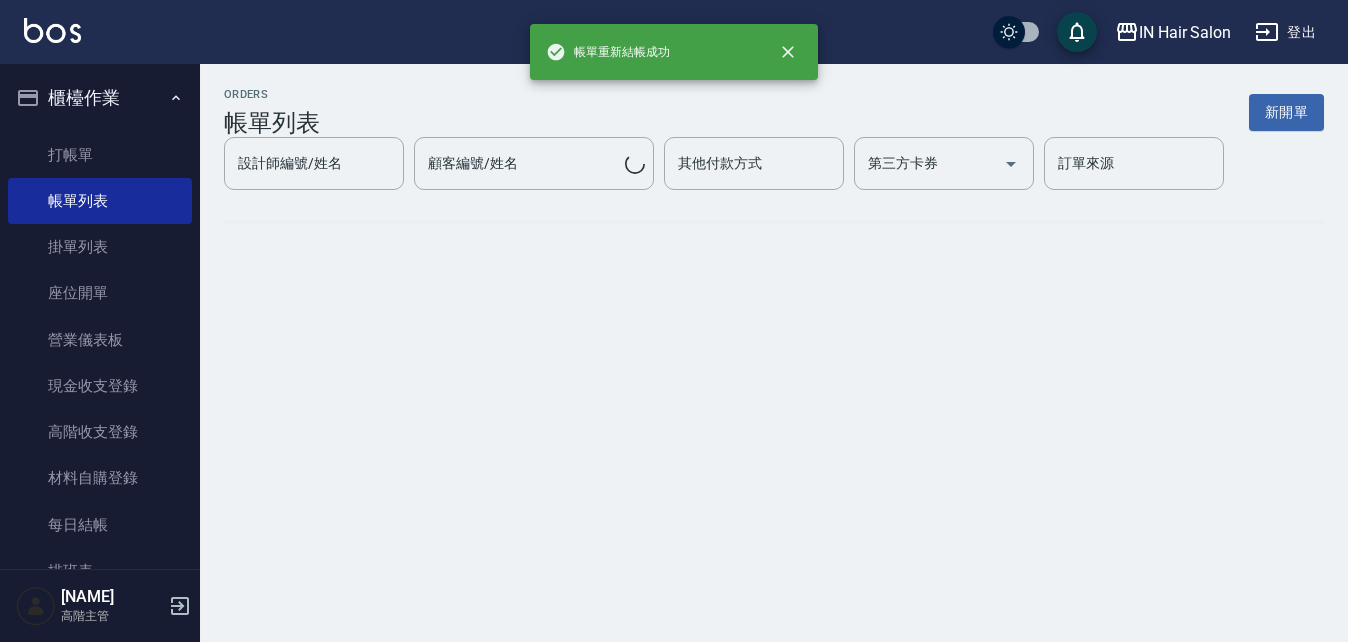 scroll, scrollTop: 0, scrollLeft: 0, axis: both 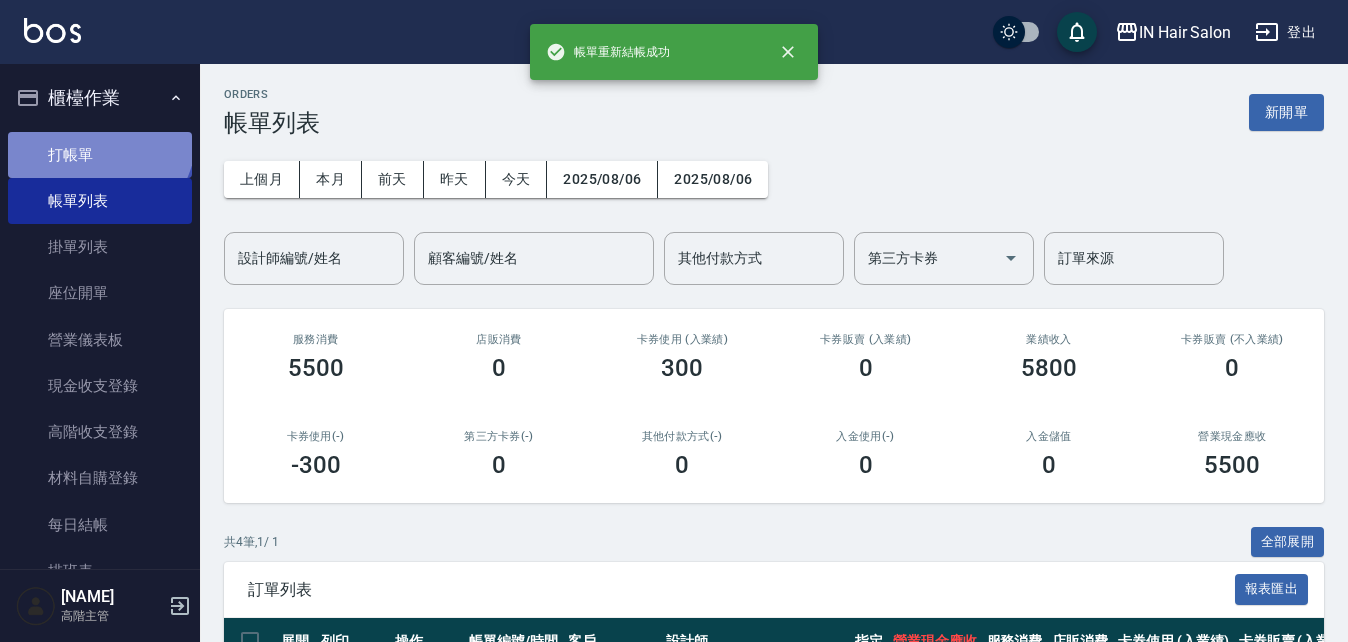click on "打帳單" at bounding box center (100, 155) 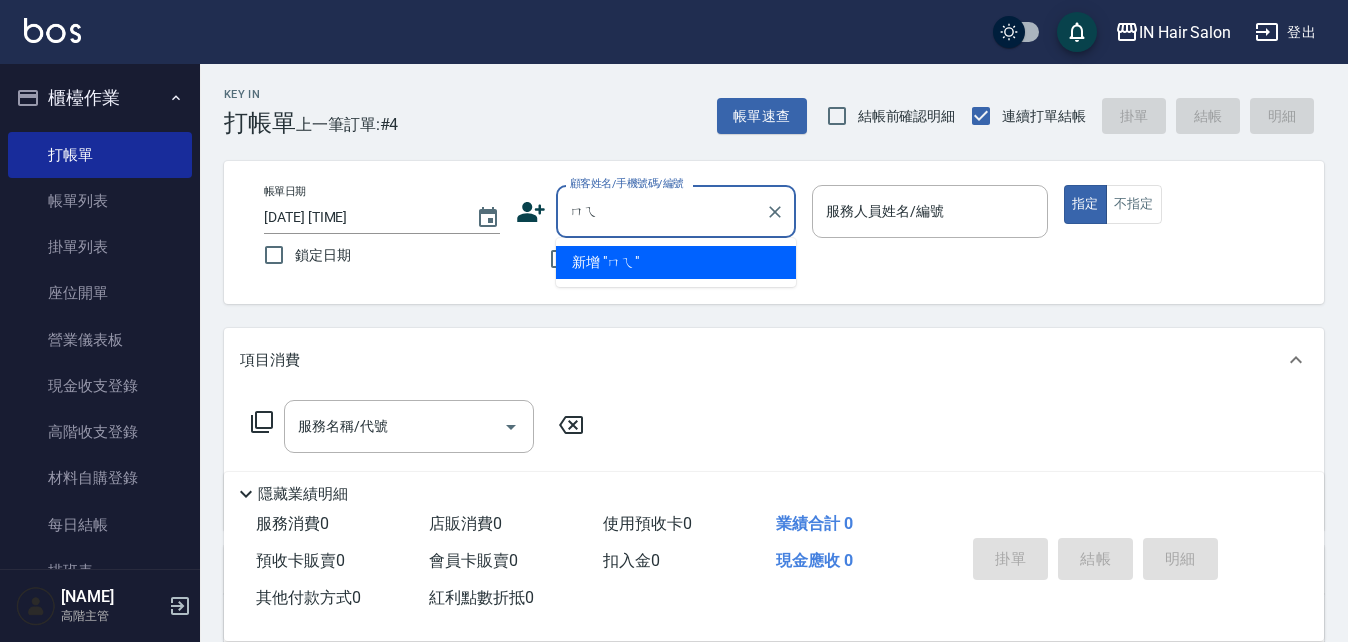 type on "妹" 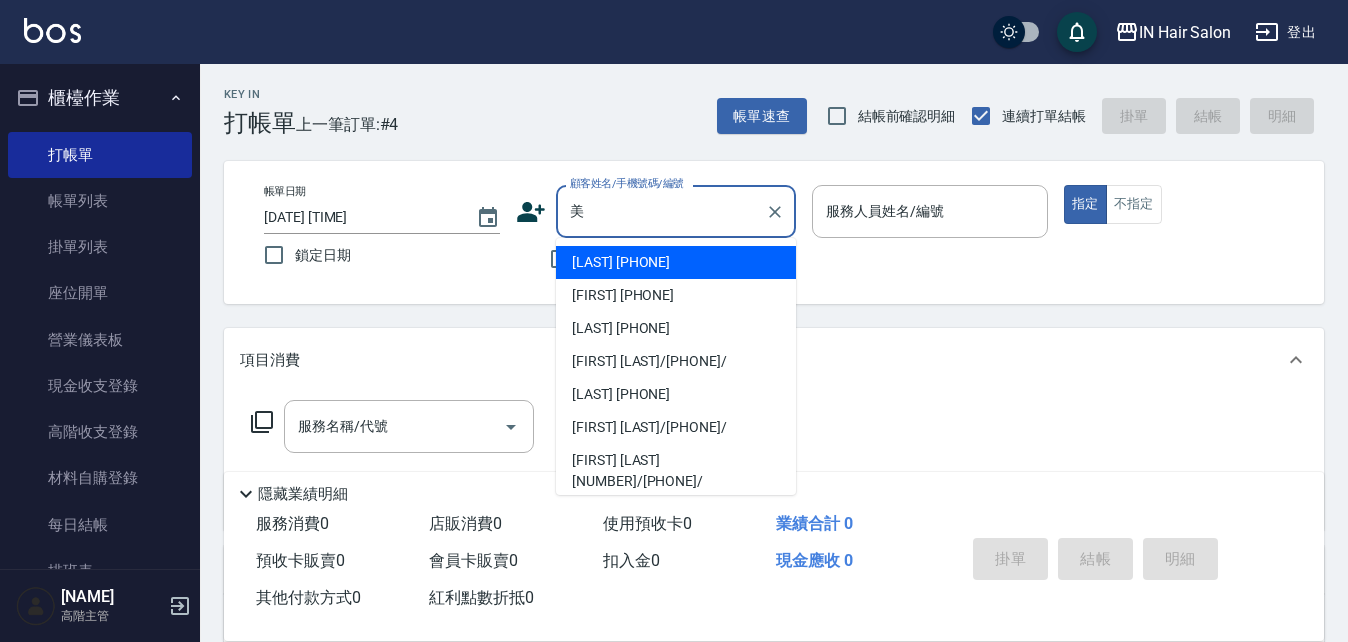 click on "[FIRST] [LAST]/[PHONE]/" at bounding box center (676, 361) 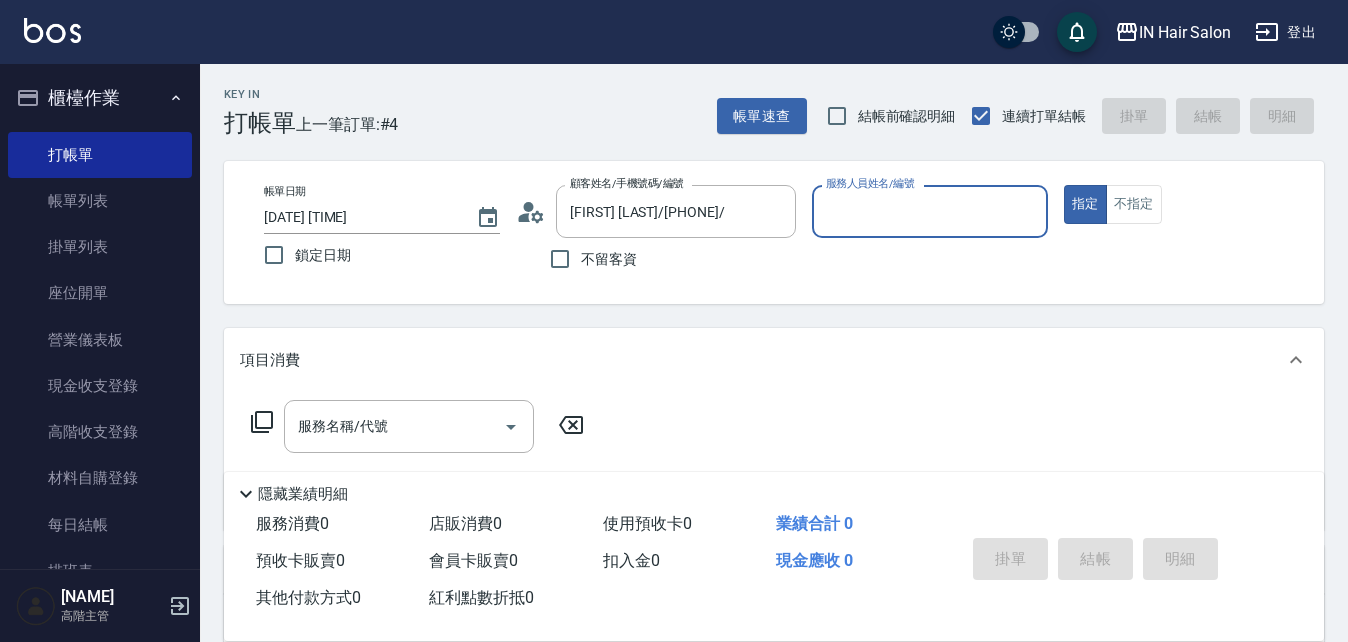 type on "[NUMBER]號設計師[FIRST]-[NUMBER]" 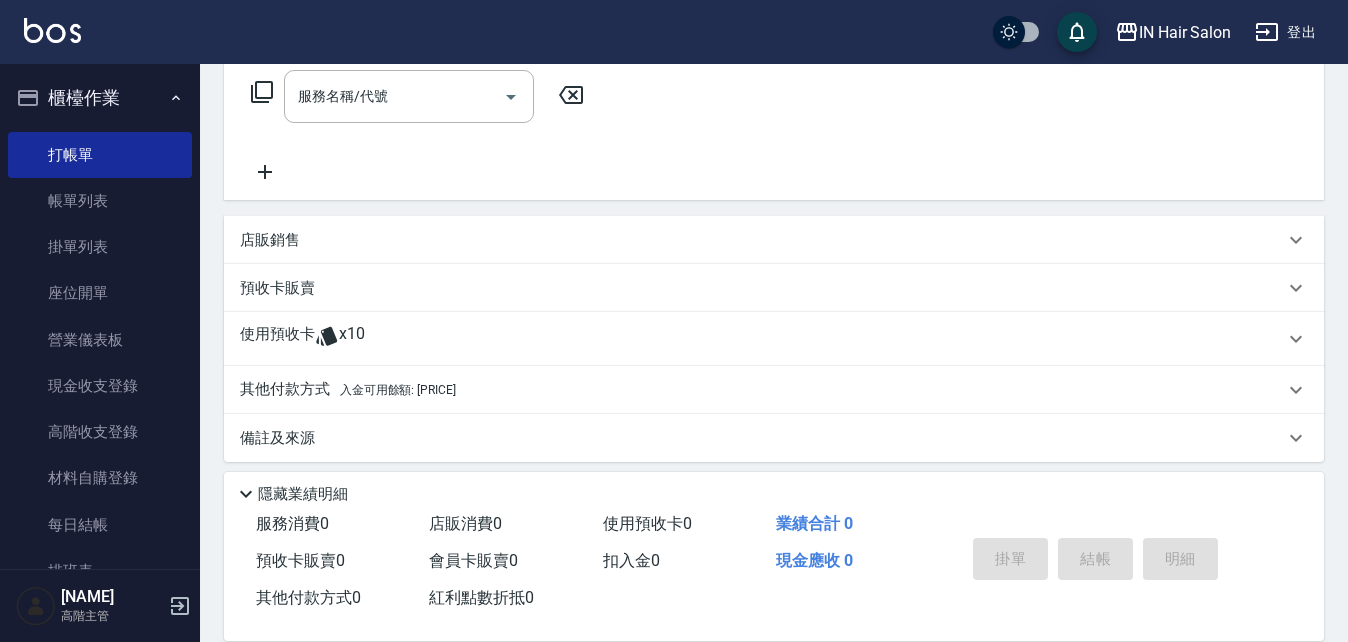 scroll, scrollTop: 342, scrollLeft: 0, axis: vertical 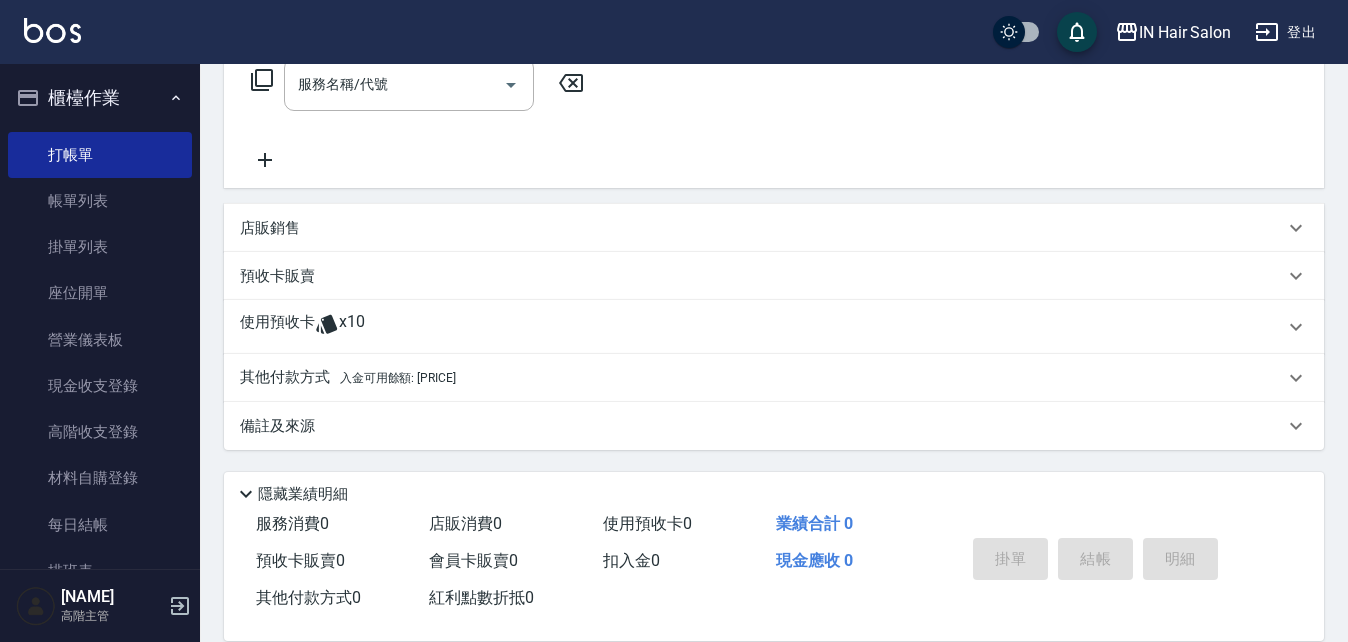 click on "使用預收卡" at bounding box center (277, 327) 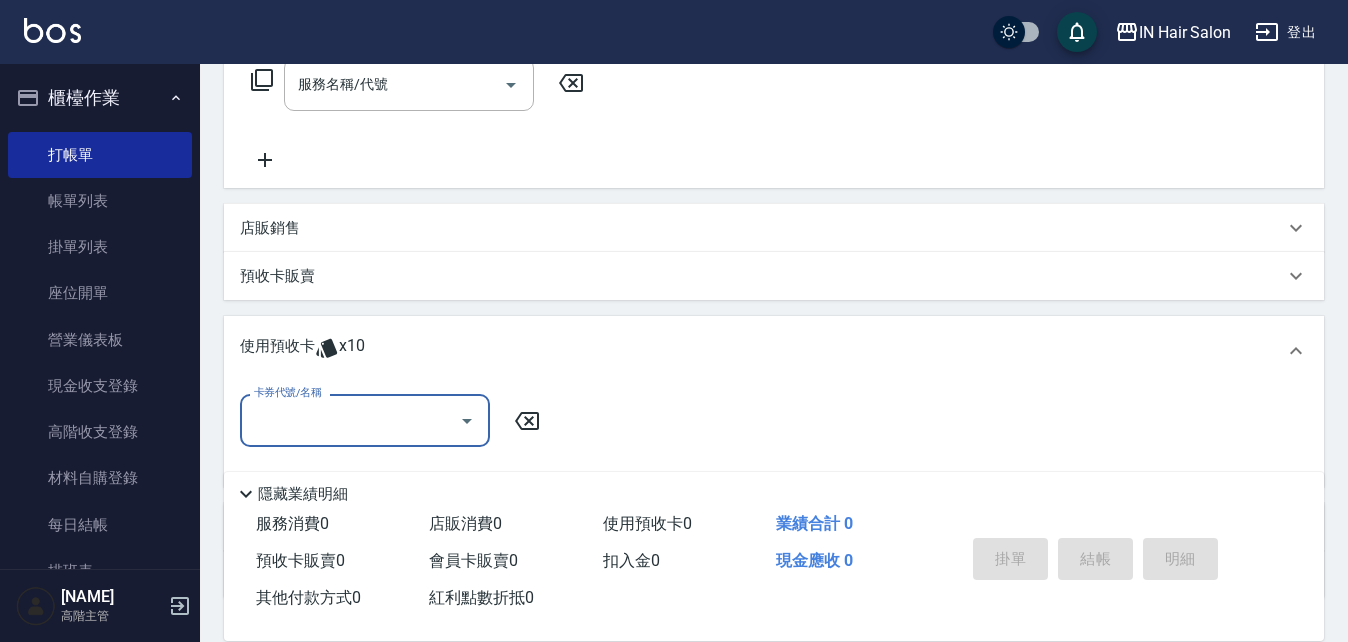 scroll, scrollTop: 0, scrollLeft: 0, axis: both 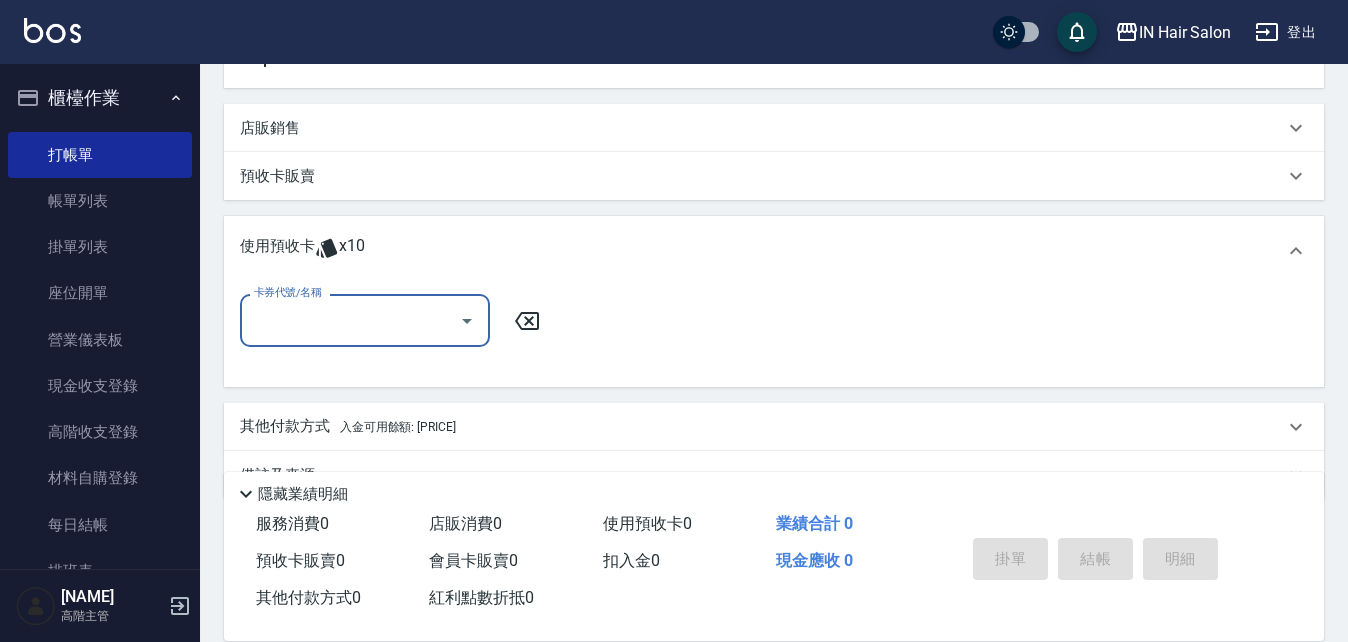 click on "卡券代號/名稱" at bounding box center [350, 320] 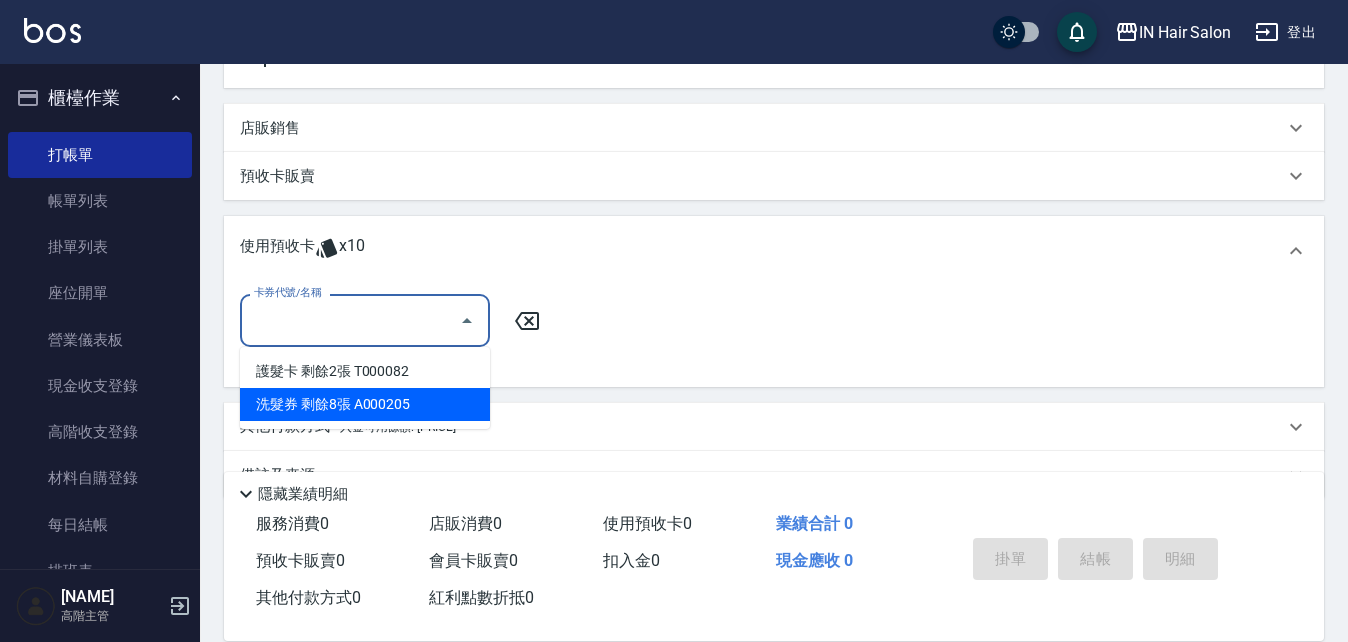 click on "洗髮券 剩餘8張 A000205" at bounding box center (365, 404) 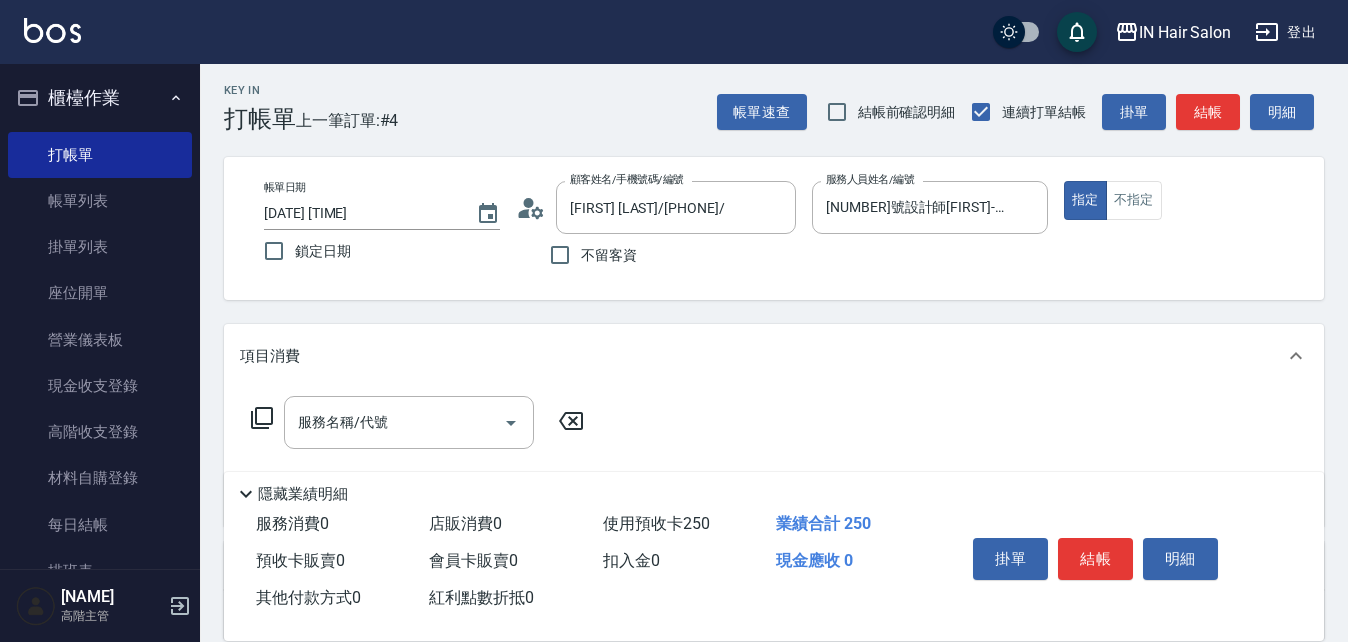 scroll, scrollTop: 0, scrollLeft: 0, axis: both 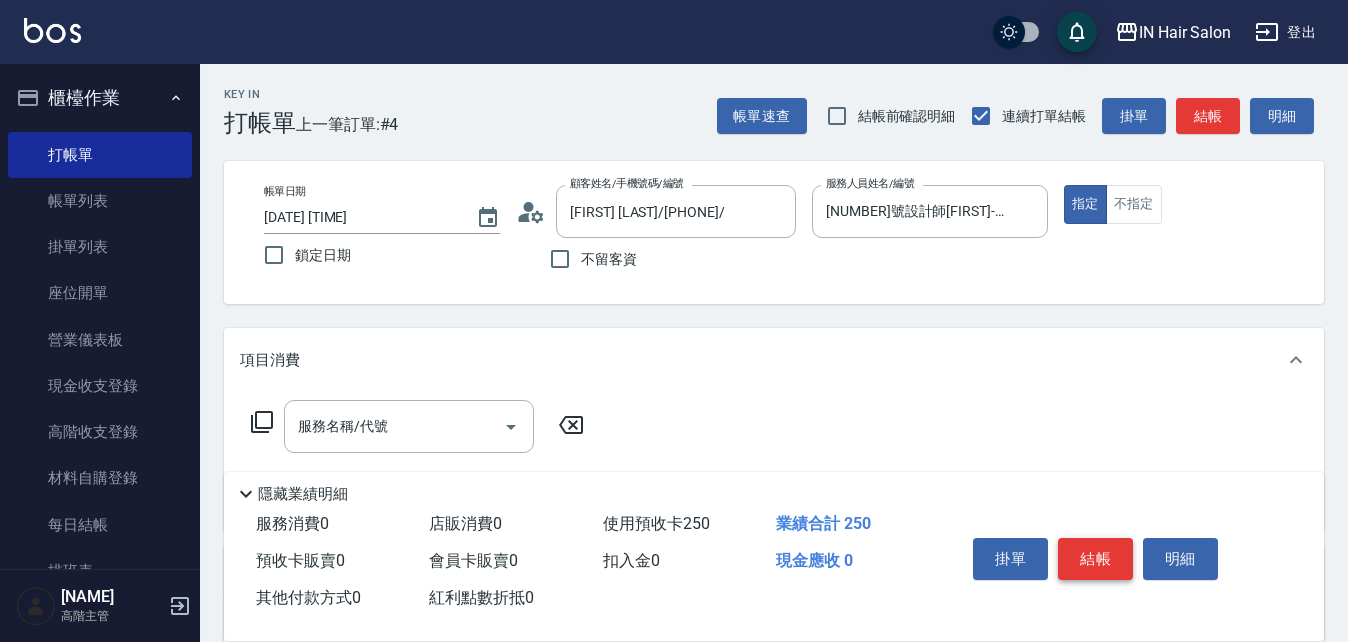 click on "結帳" at bounding box center [1095, 559] 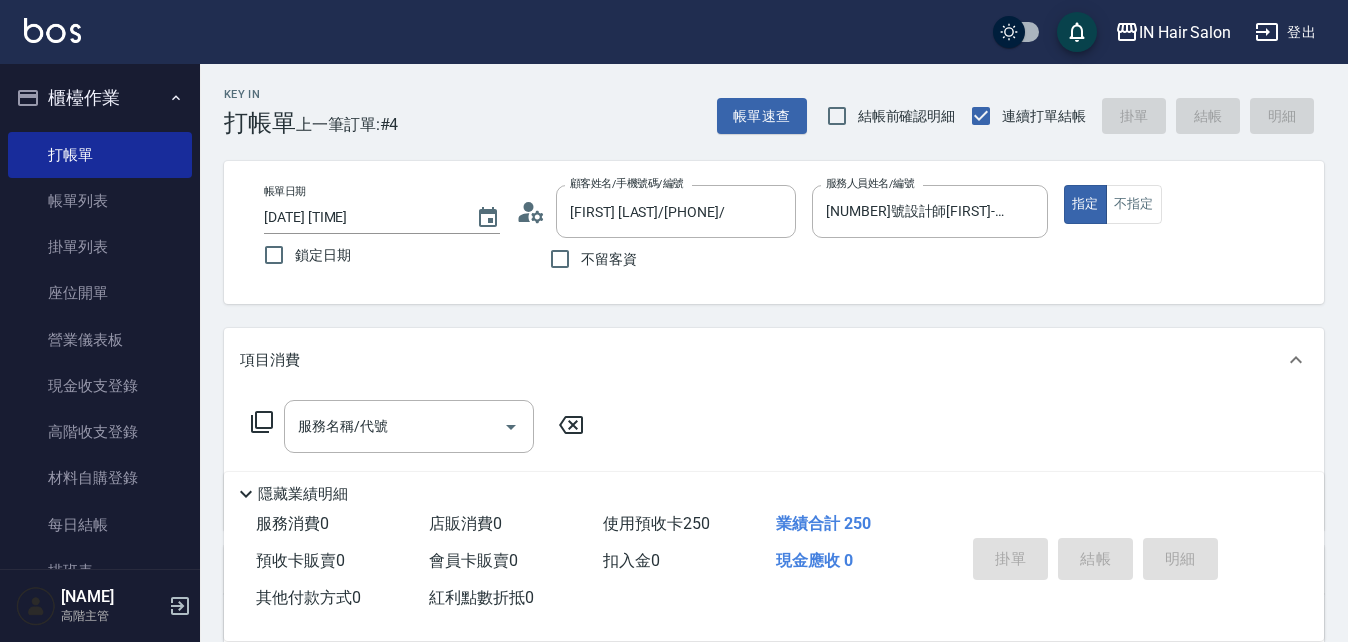 type 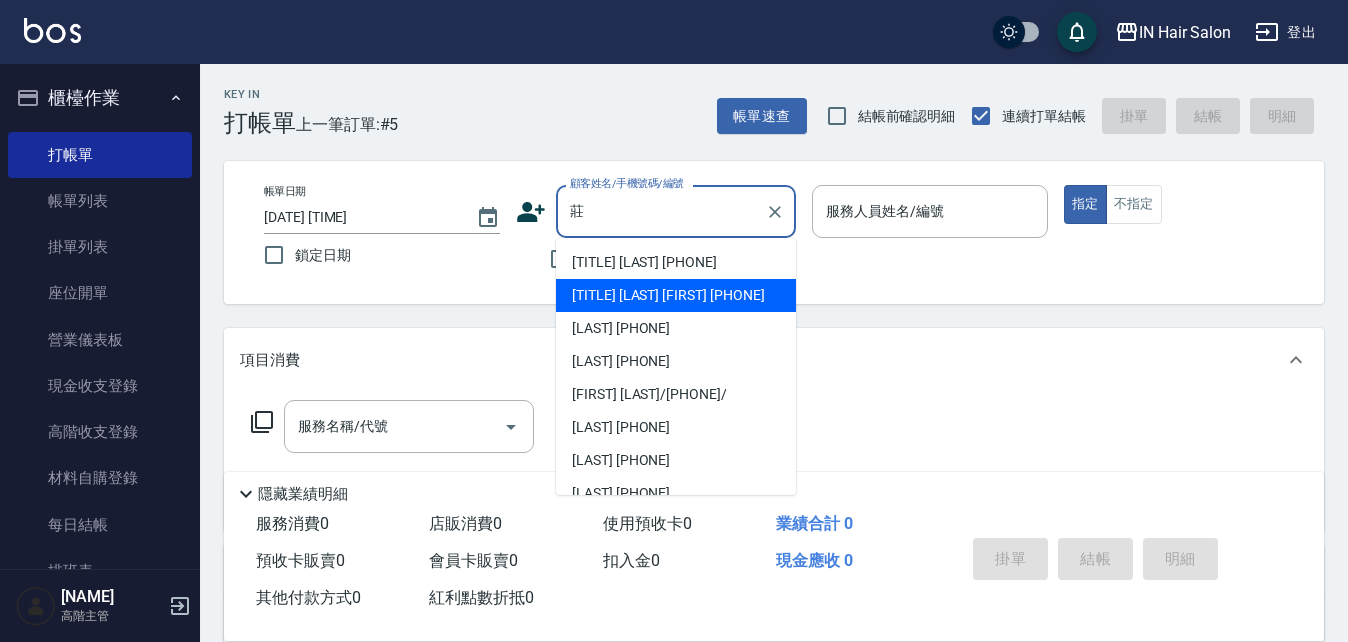click on "[TITLE] [LAST] [FIRST] [PHONE]" at bounding box center (676, 295) 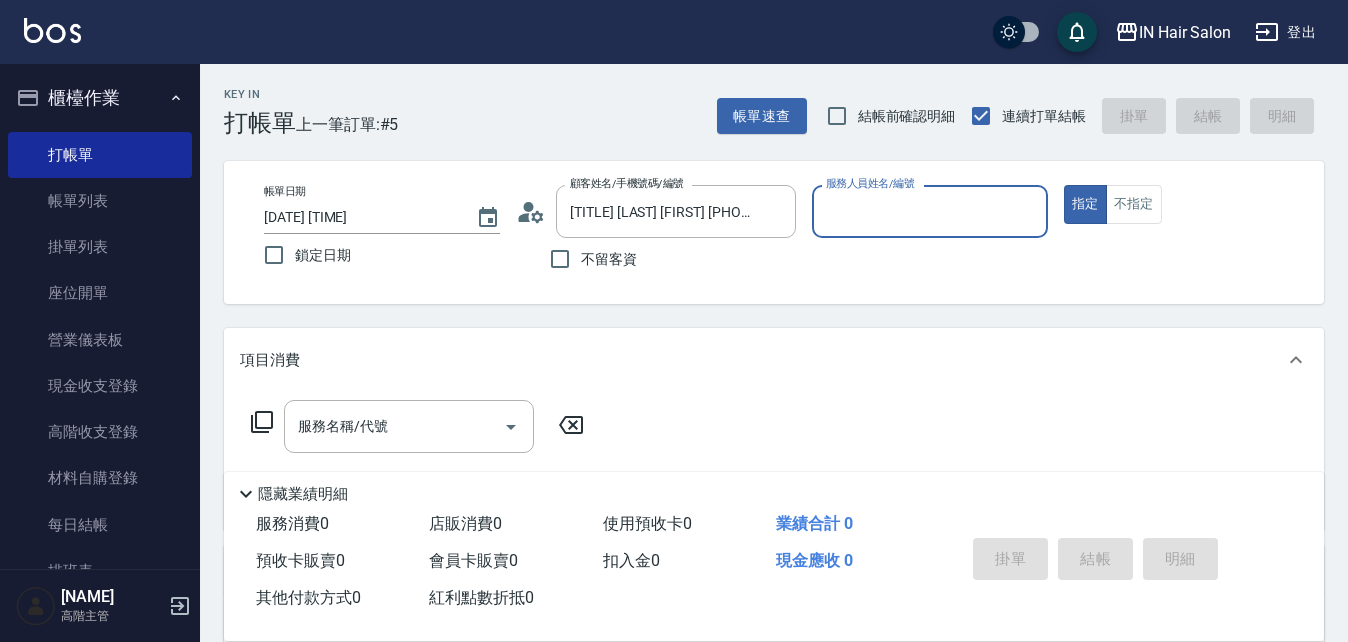 type on "[NUMBER]號店長[FIRST]-[NUMBER]" 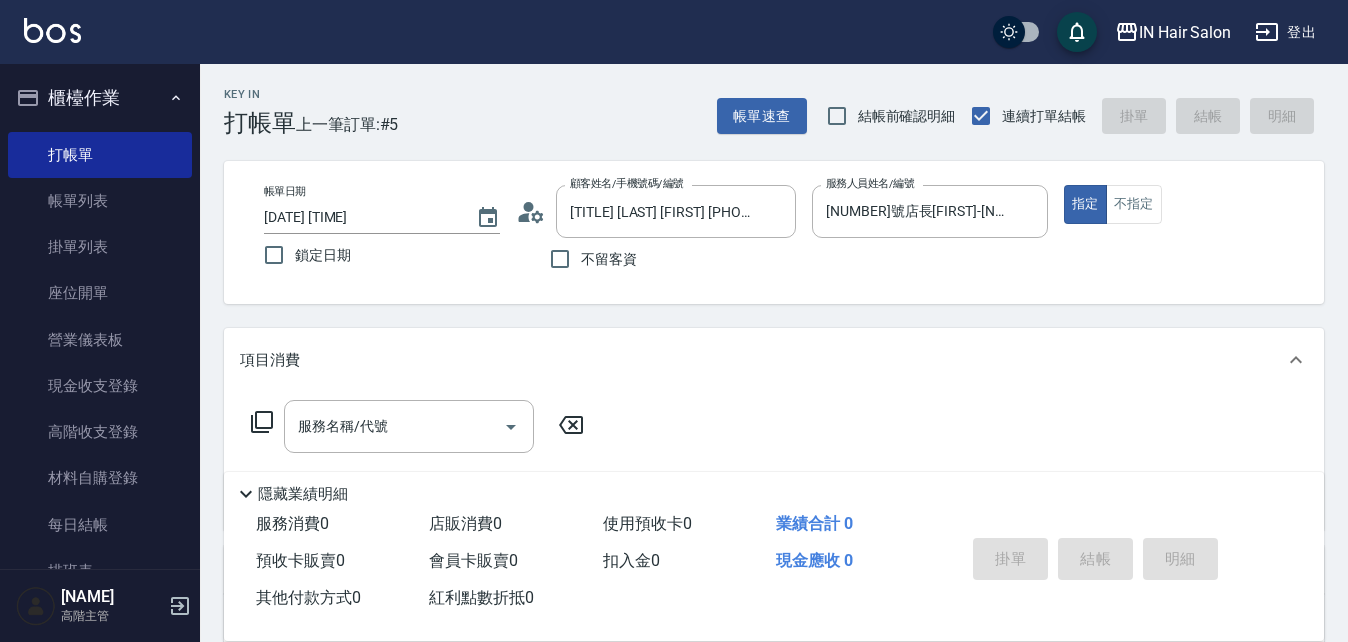 click 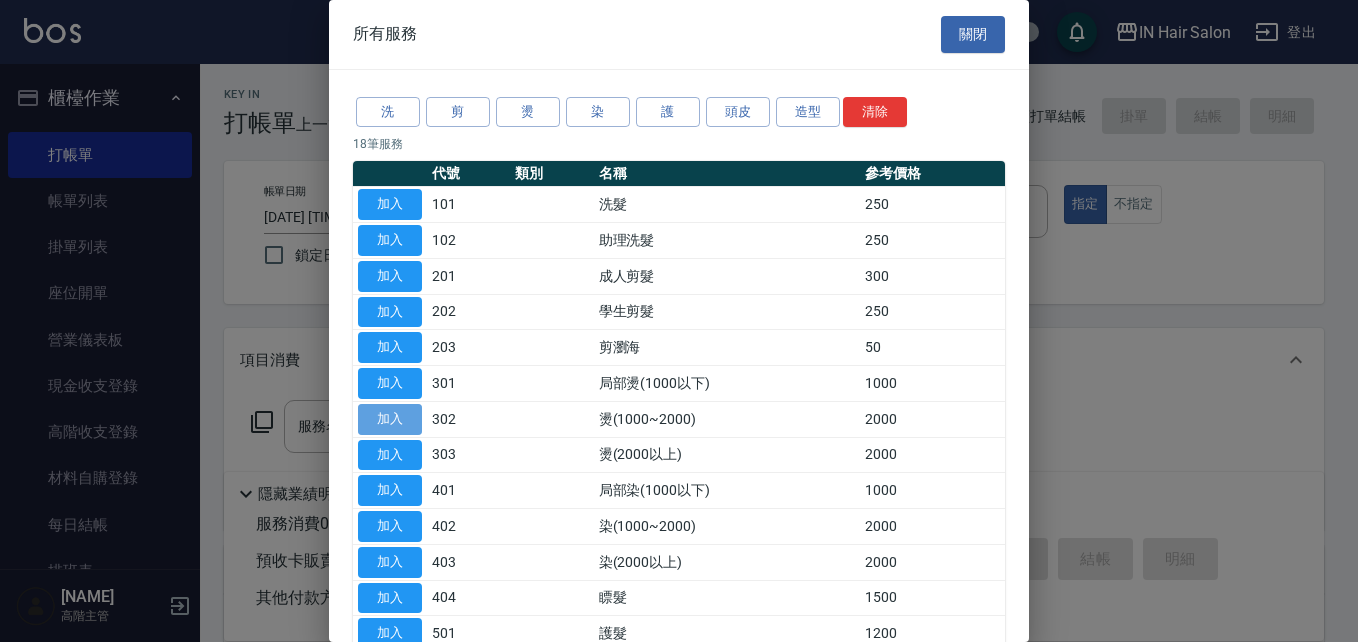click on "加入" at bounding box center (390, 419) 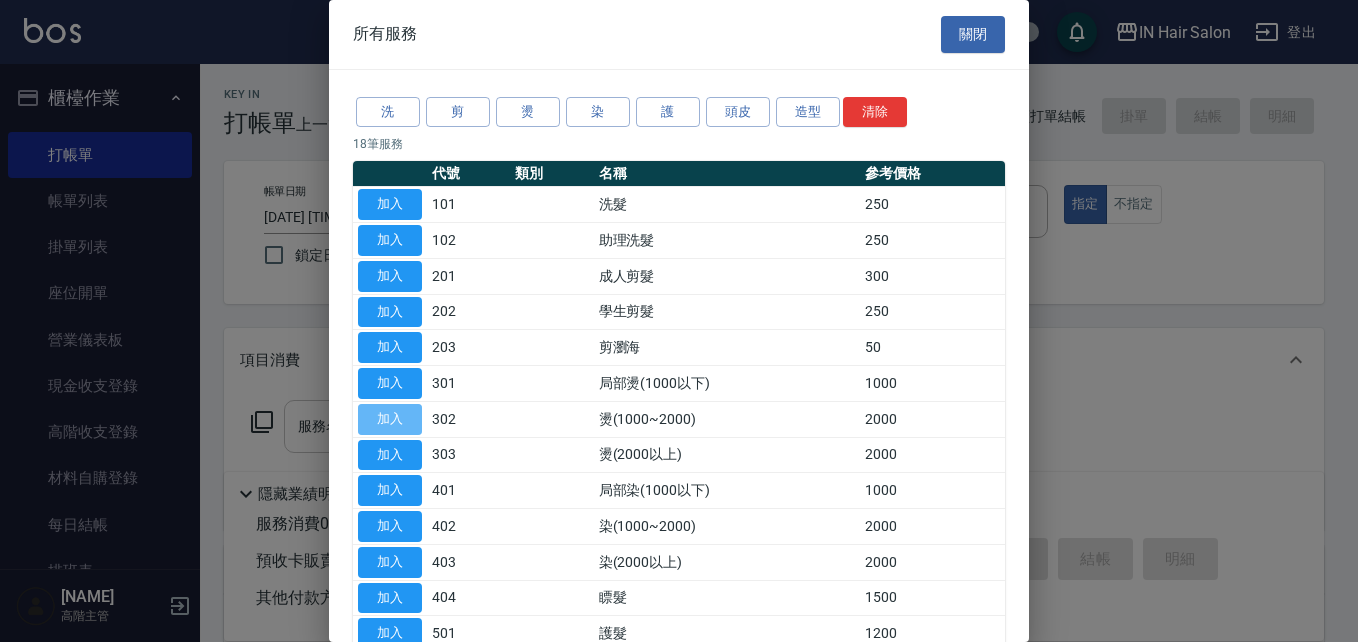 type on "燙(1000~2000)(302)" 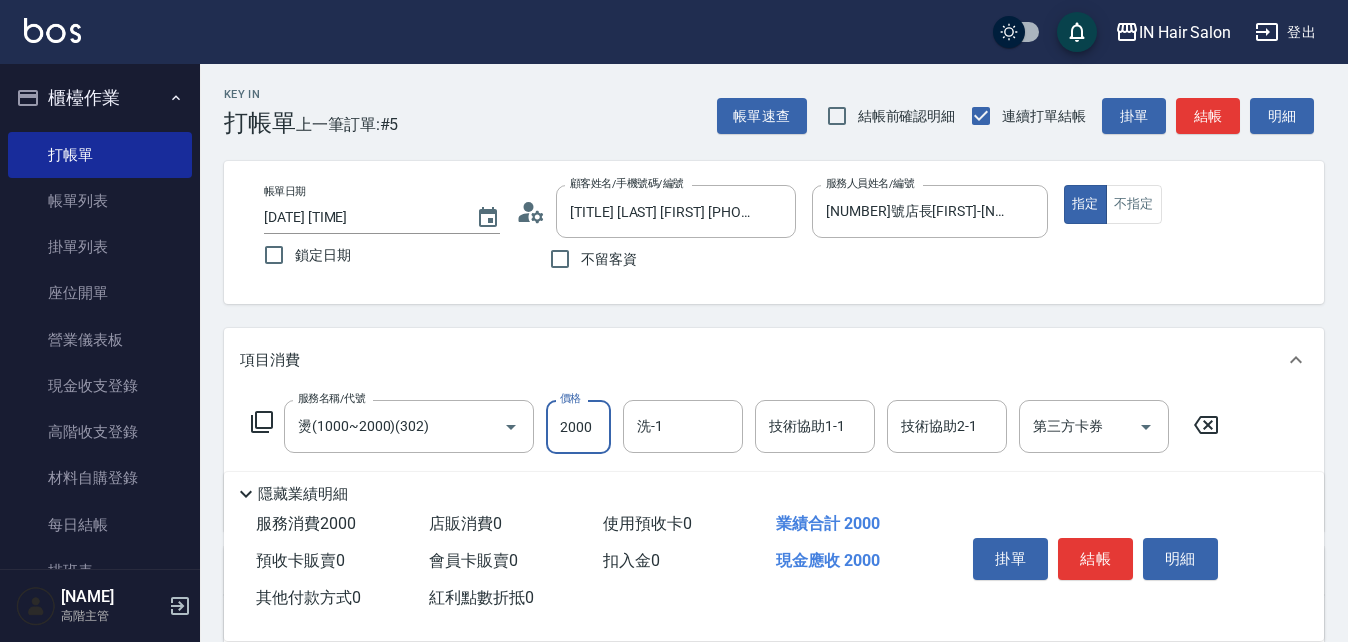 click on "2000" at bounding box center [578, 427] 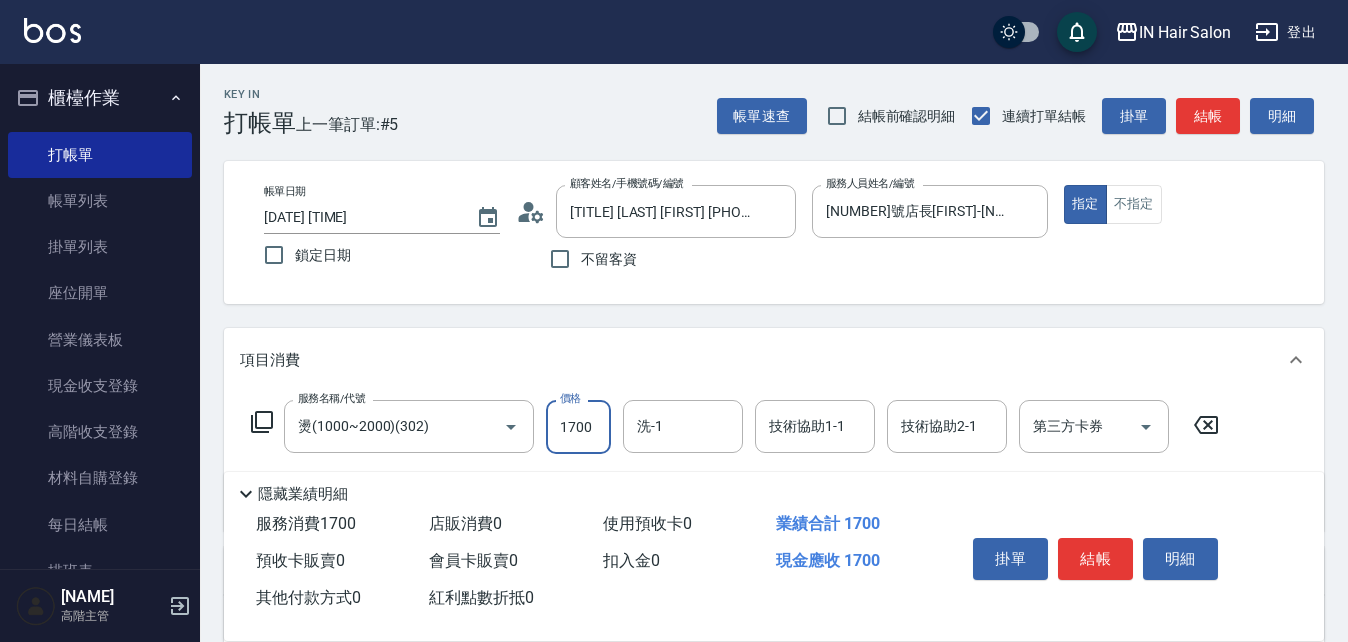 type on "1700" 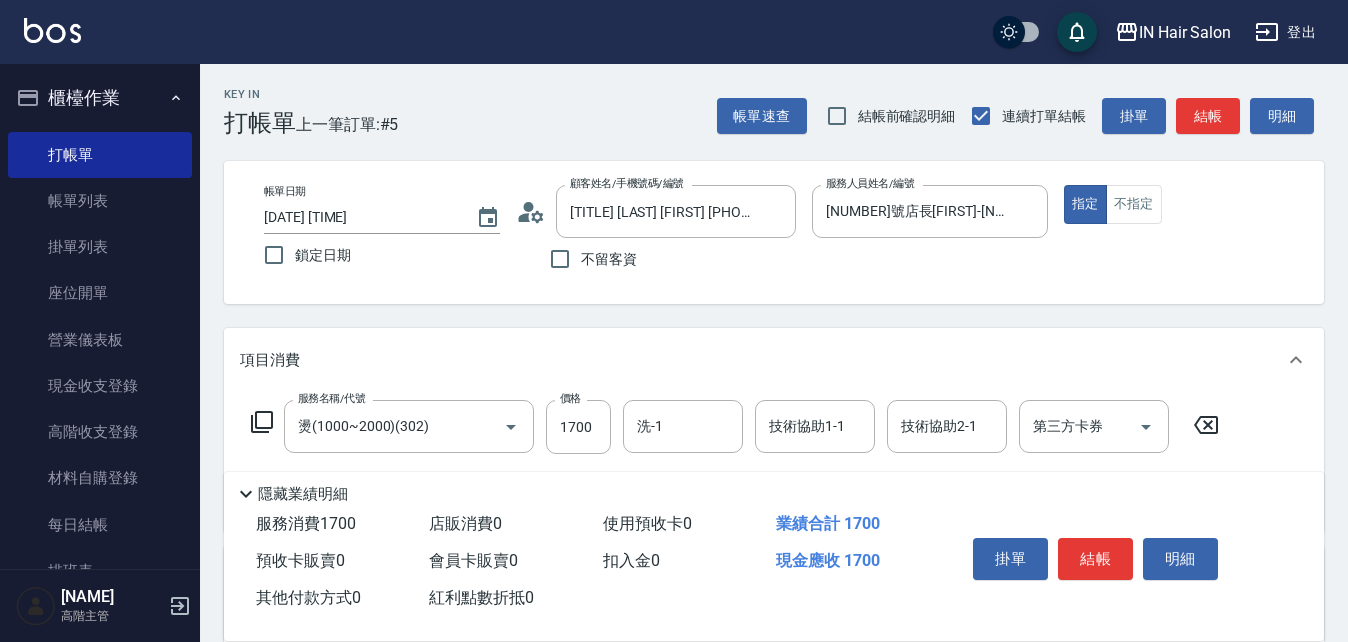click on "服務名稱/代號 燙(1000~2000)(302) 服務名稱/代號 價格 1700 價格 洗-1 洗-1 技術協助1-1 技術協助1-1 技術協助2-1 技術協助2-1 第三方卡券 第三方卡券" at bounding box center [774, 461] 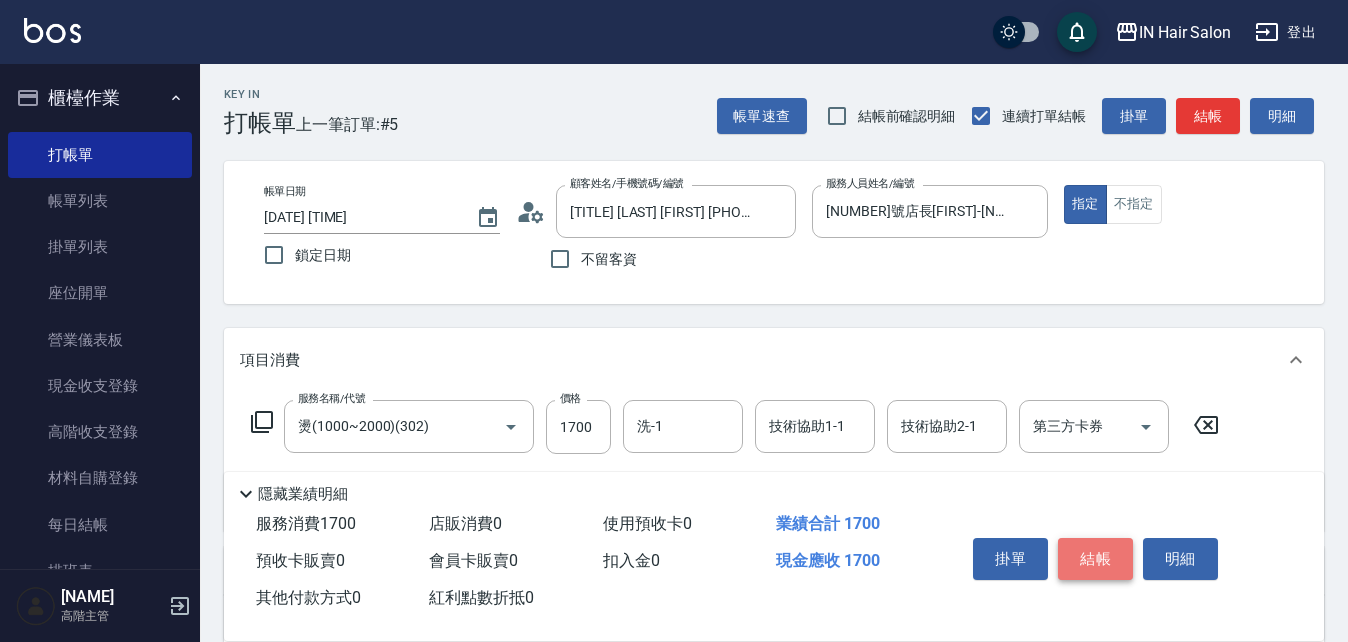 click on "結帳" at bounding box center (1095, 559) 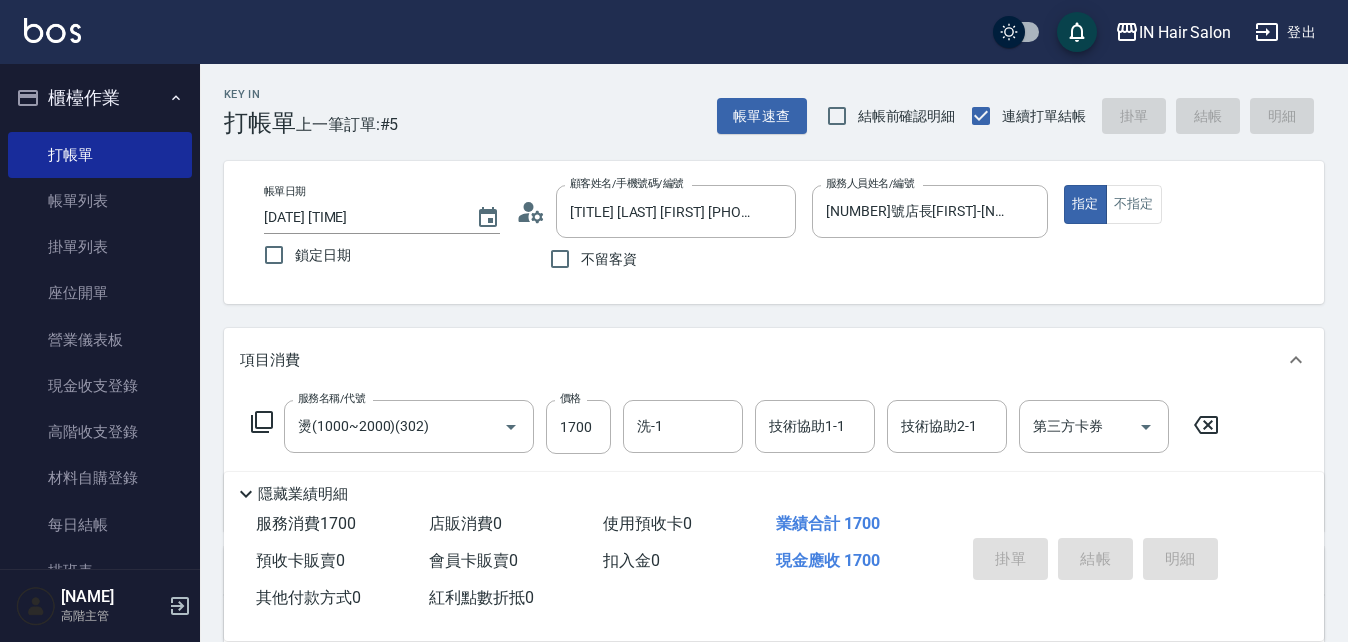 type on "[YEAR]/[MONTH]/[DAY] [HOUR]:[MINUTE]" 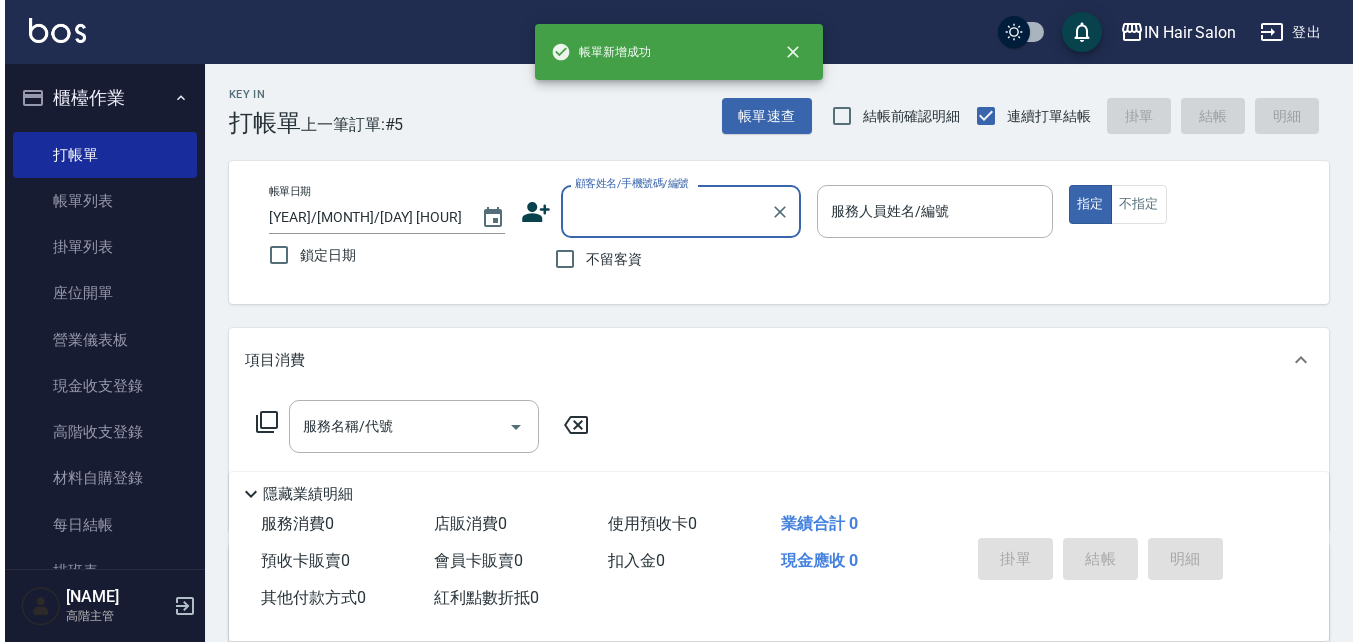 scroll, scrollTop: 0, scrollLeft: 0, axis: both 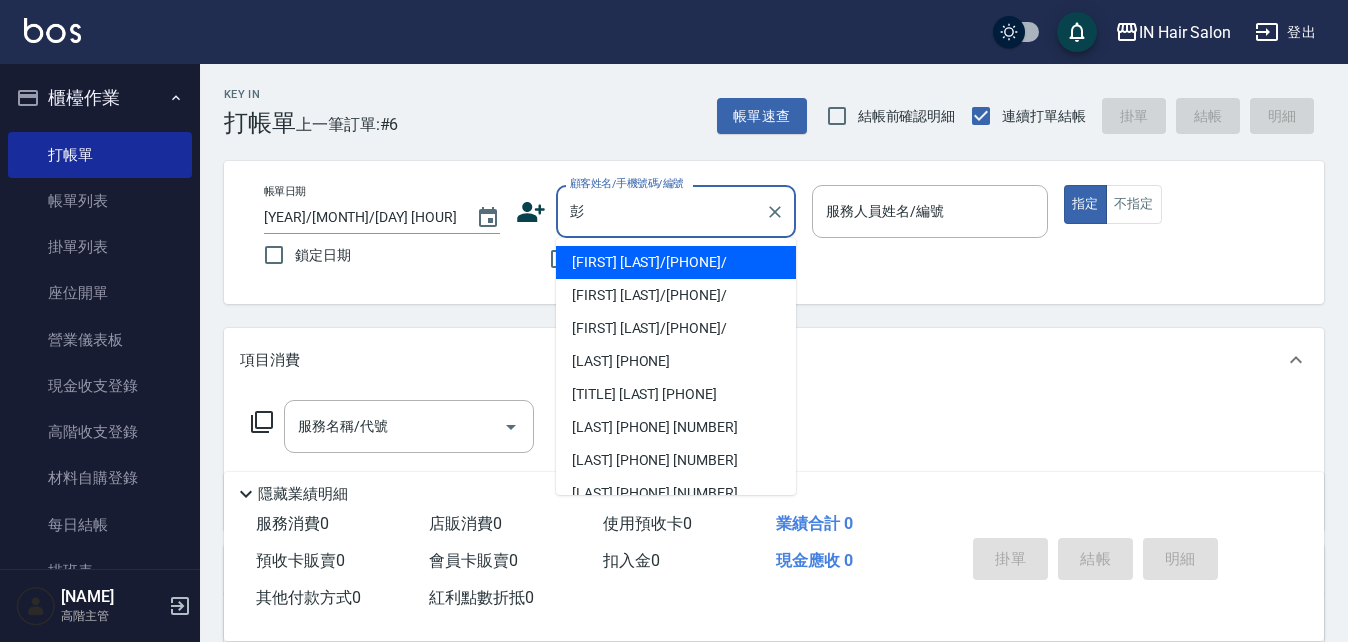 click on "[FIRST] [LAST]/[PHONE]/" at bounding box center (676, 295) 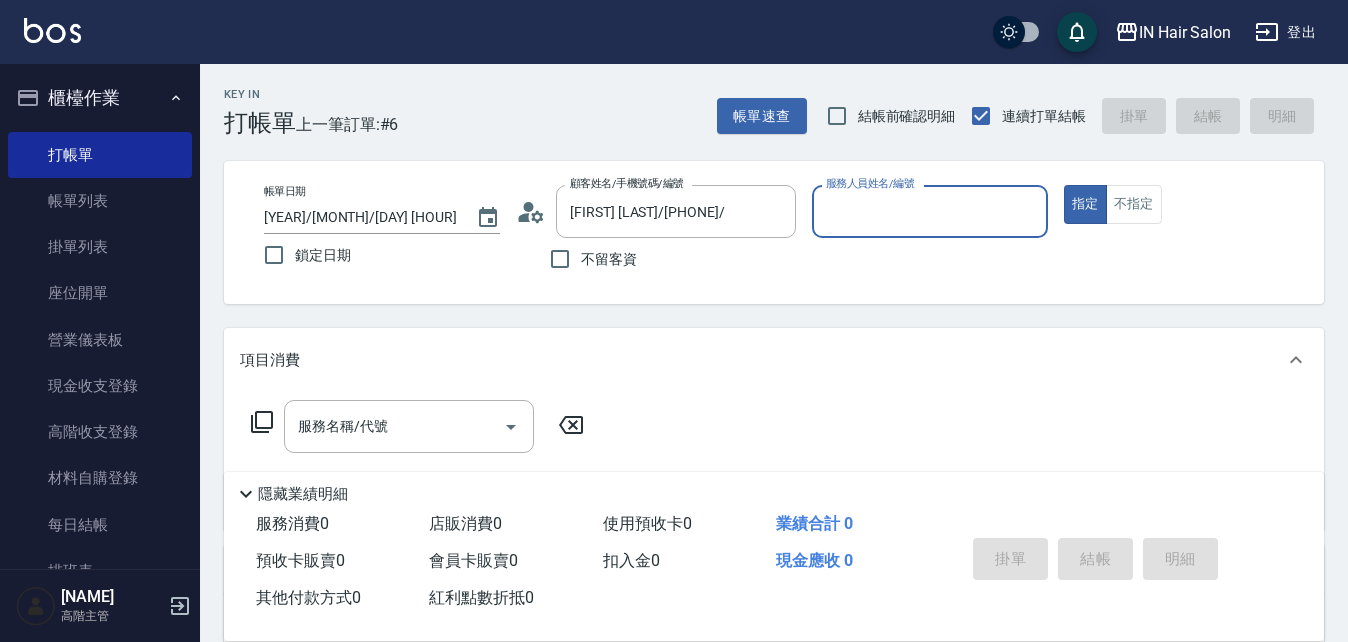 type on "[NUMBER]號設計師[FIRST]-[NUMBER]" 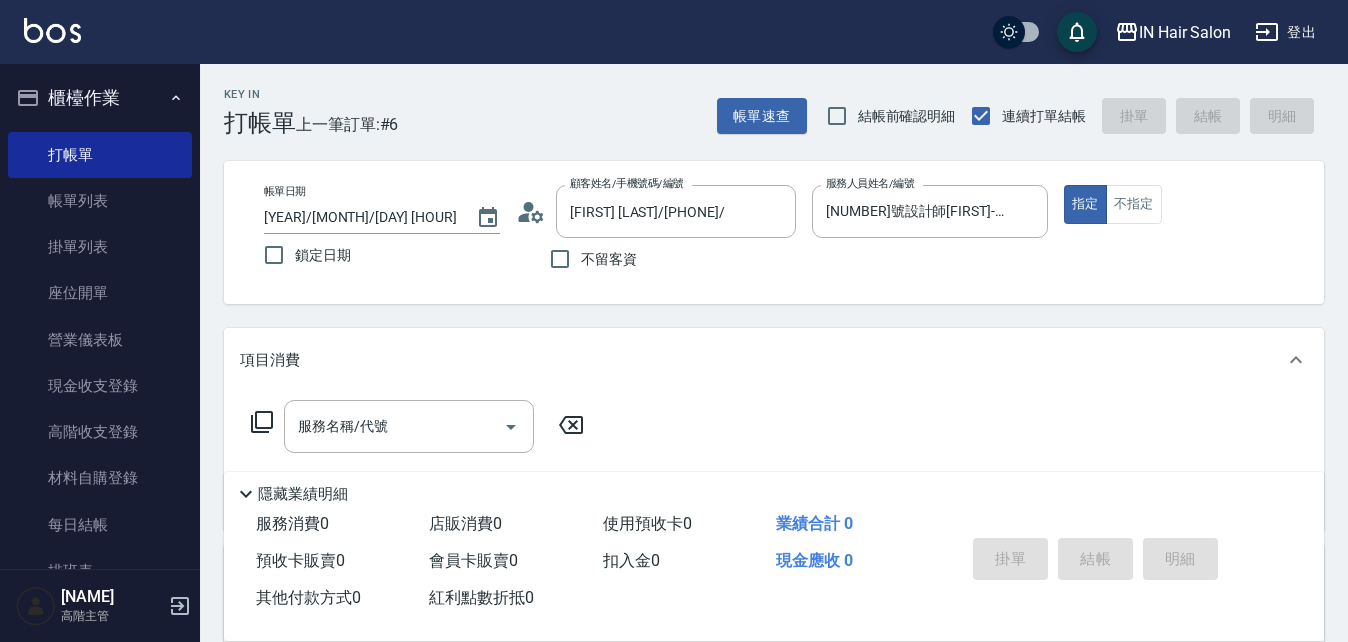 click 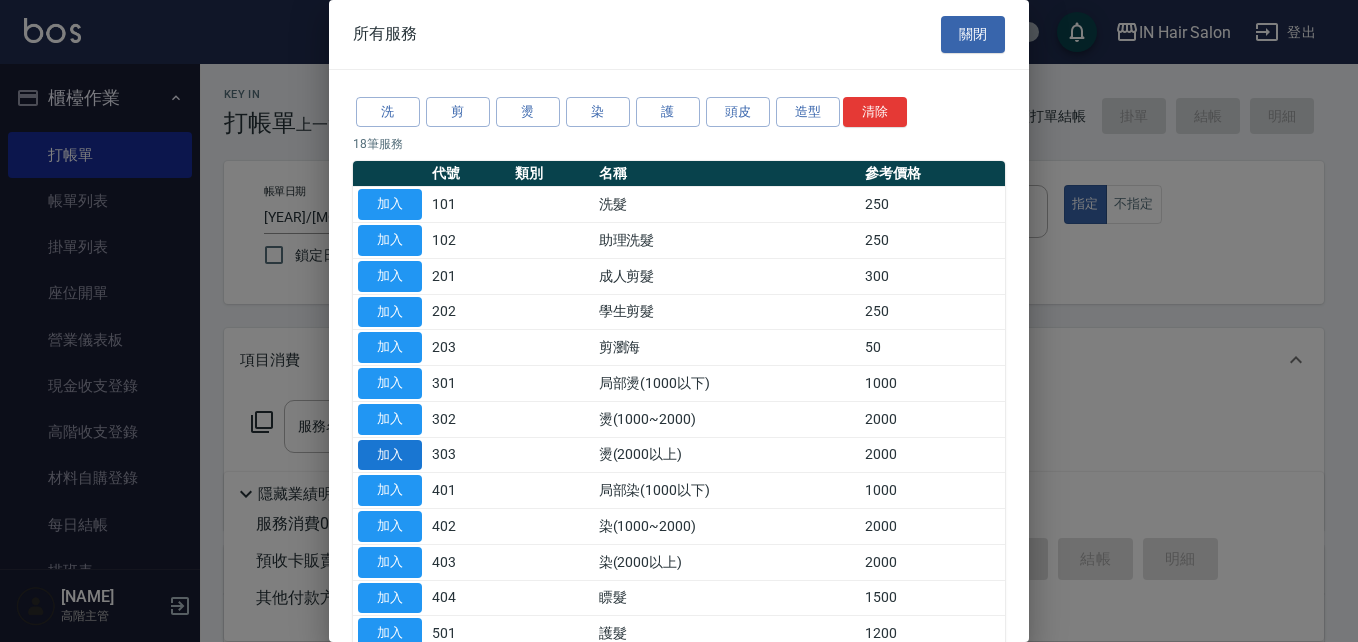 click on "加入" at bounding box center (390, 455) 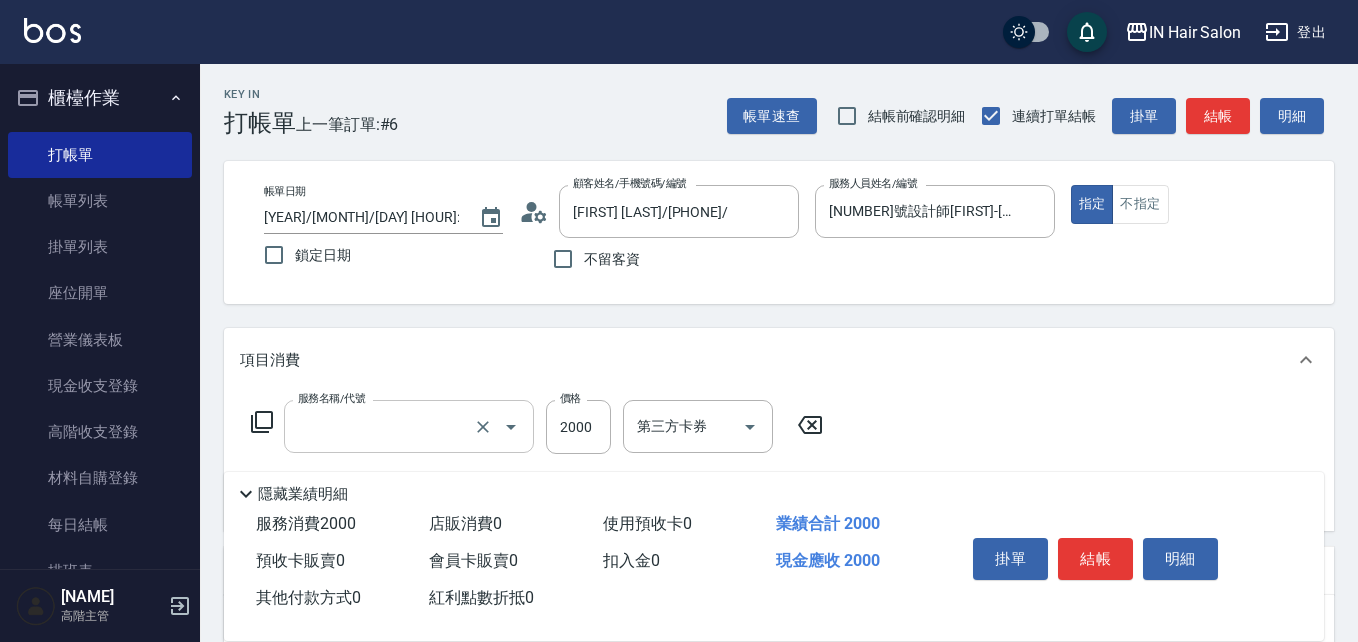 type on "燙(2000以上)(303)" 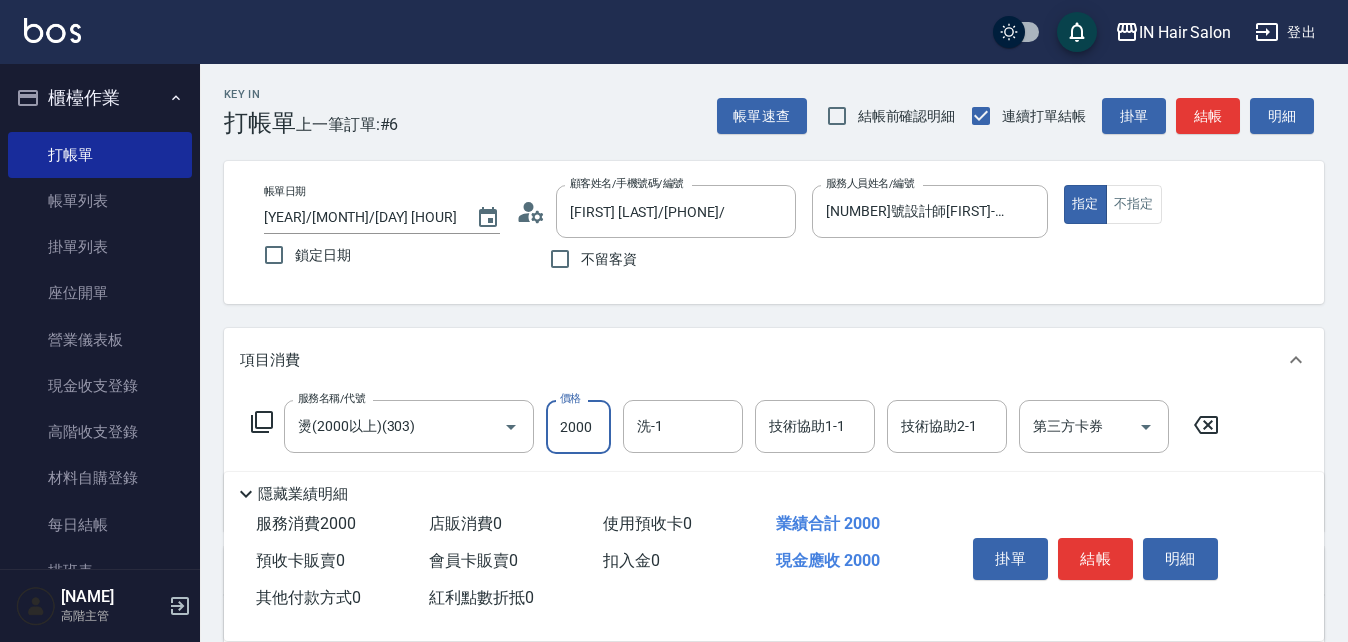 click on "2000" at bounding box center [578, 427] 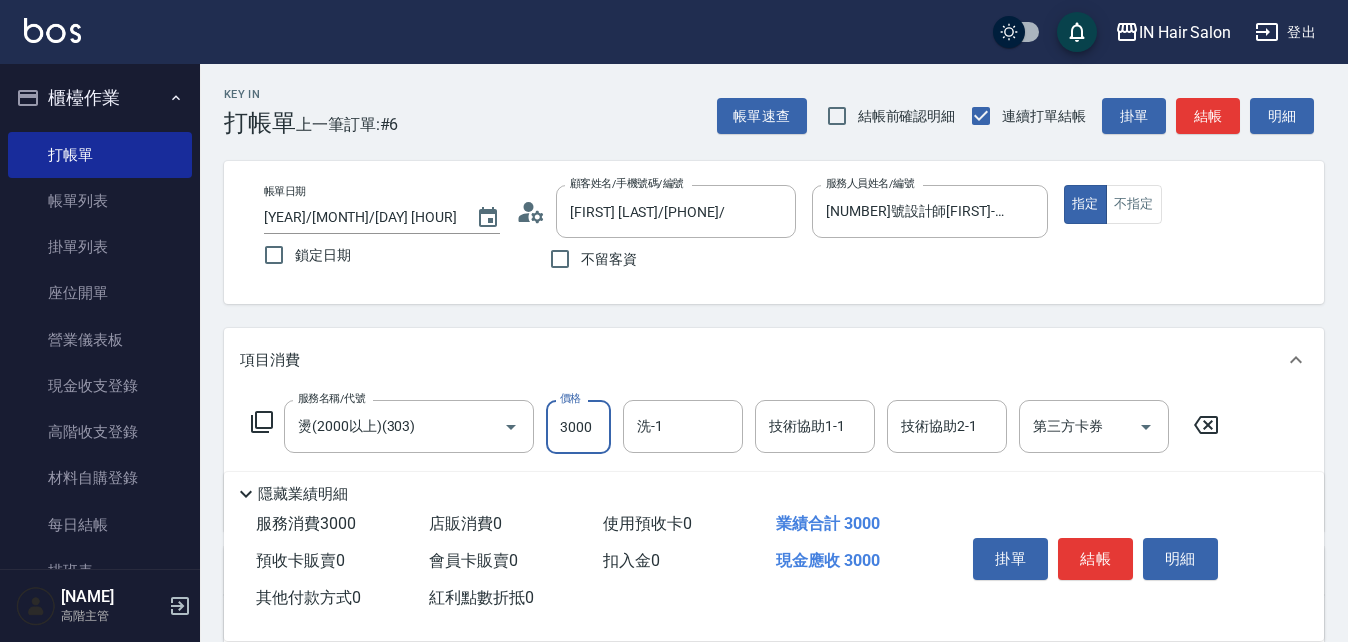 type on "3000" 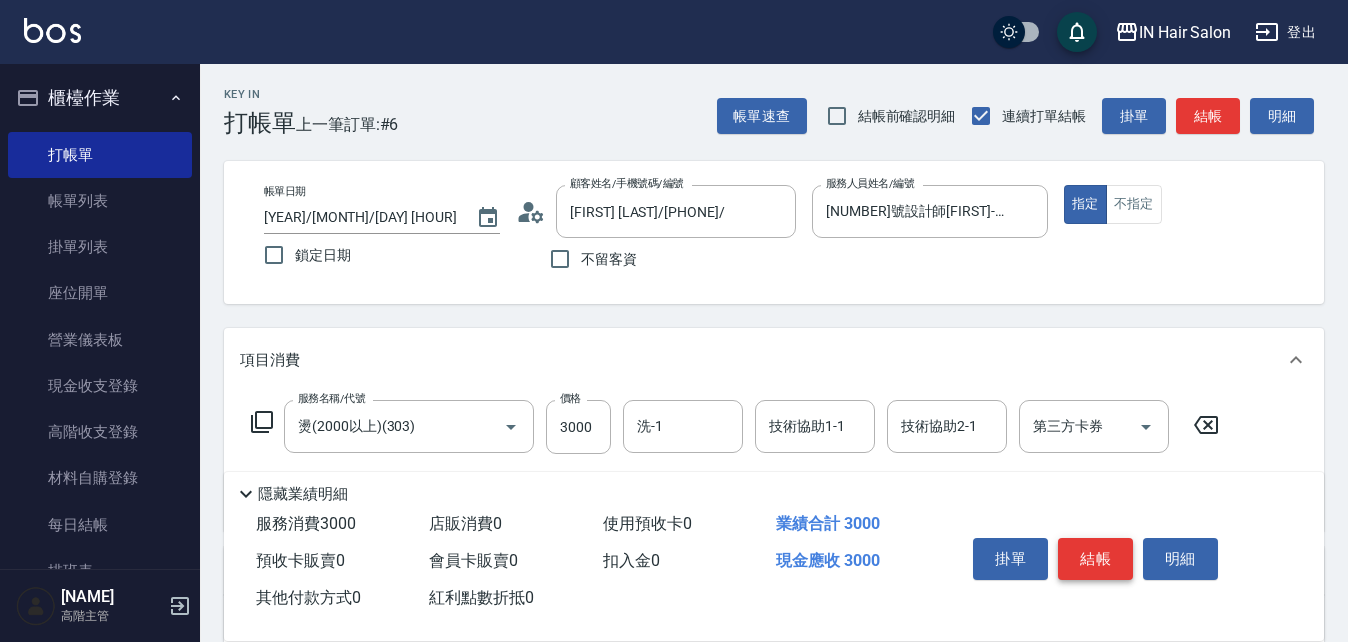click on "結帳" at bounding box center [1095, 559] 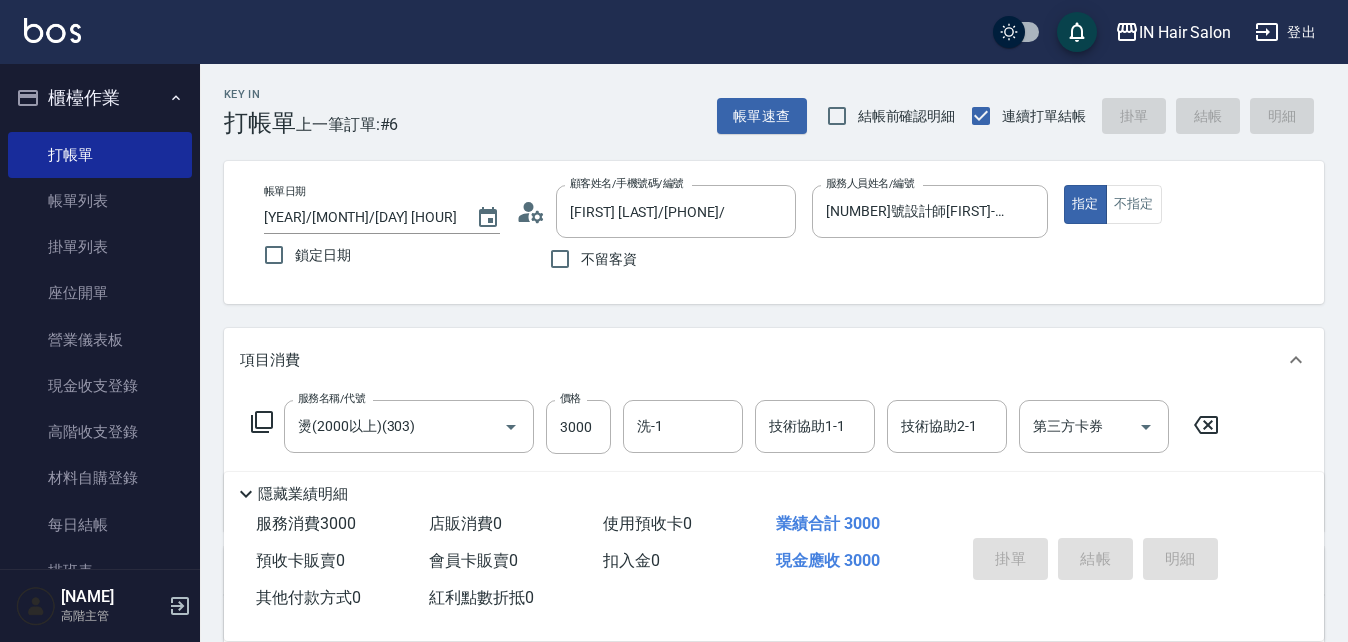 type on "[YEAR]/[MONTH]/[DAY] [HOUR]:[MINUTE]" 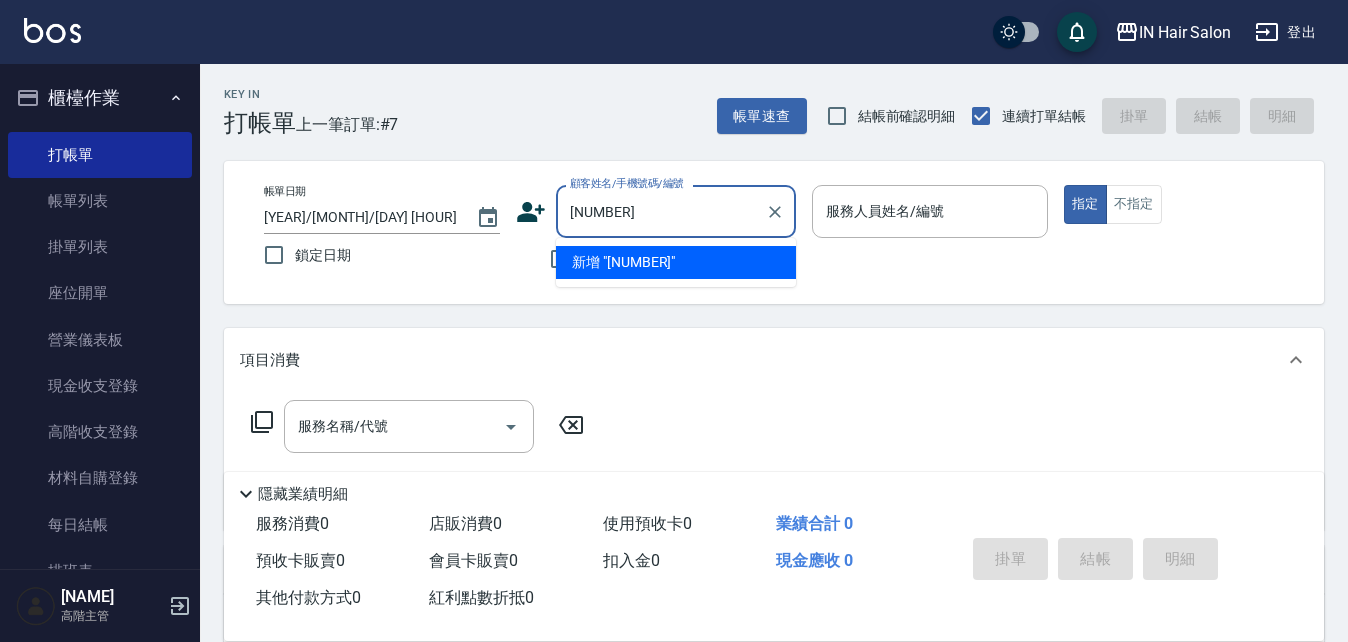 type on "[NUMBER]" 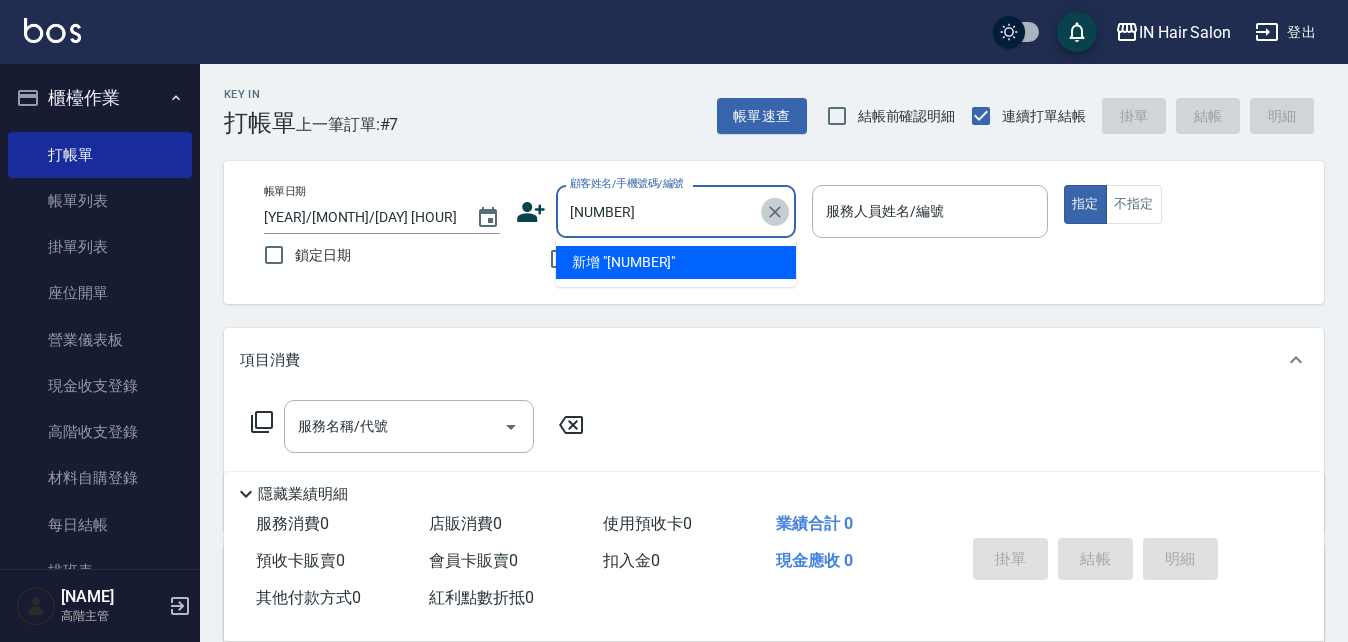 click 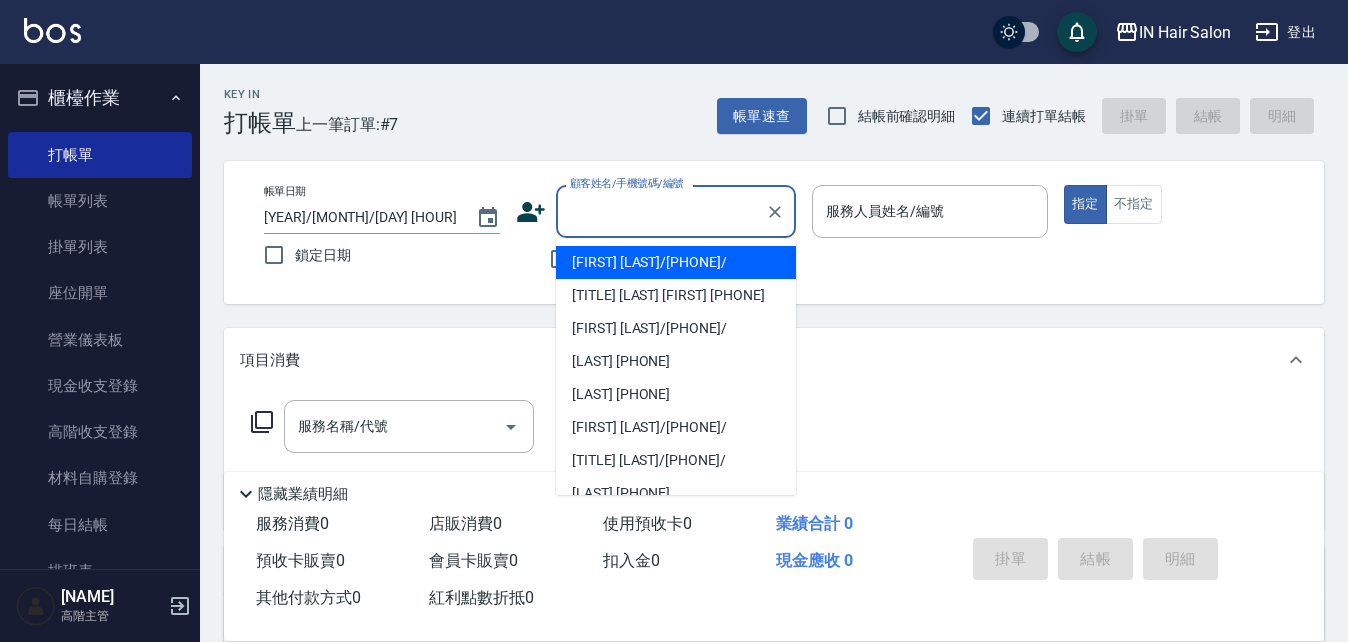 click on "帳單日期 [DATE] [TIME] 鎖定日期 顧客姓名/手機號碼/編號 顧客姓名/手機號碼/編號 不留客資 服務人員姓名/編號 服務人員姓名/編號 指定 不指定" at bounding box center (774, 232) 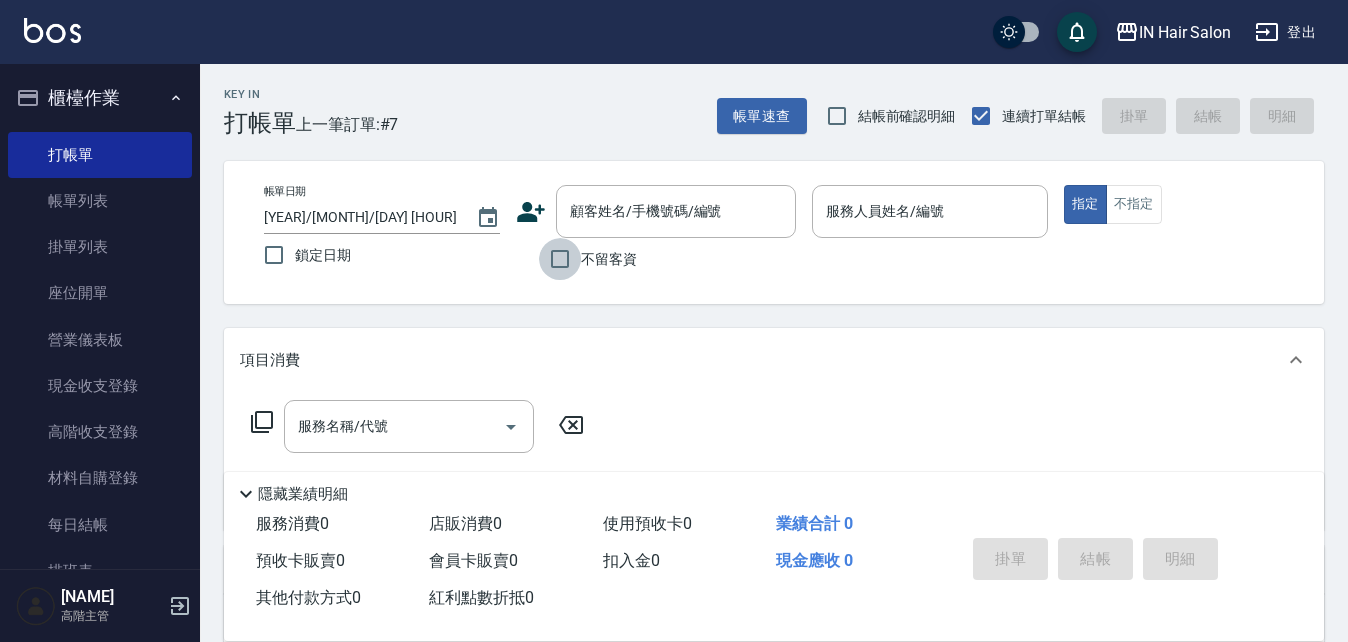 click on "不留客資" at bounding box center [560, 259] 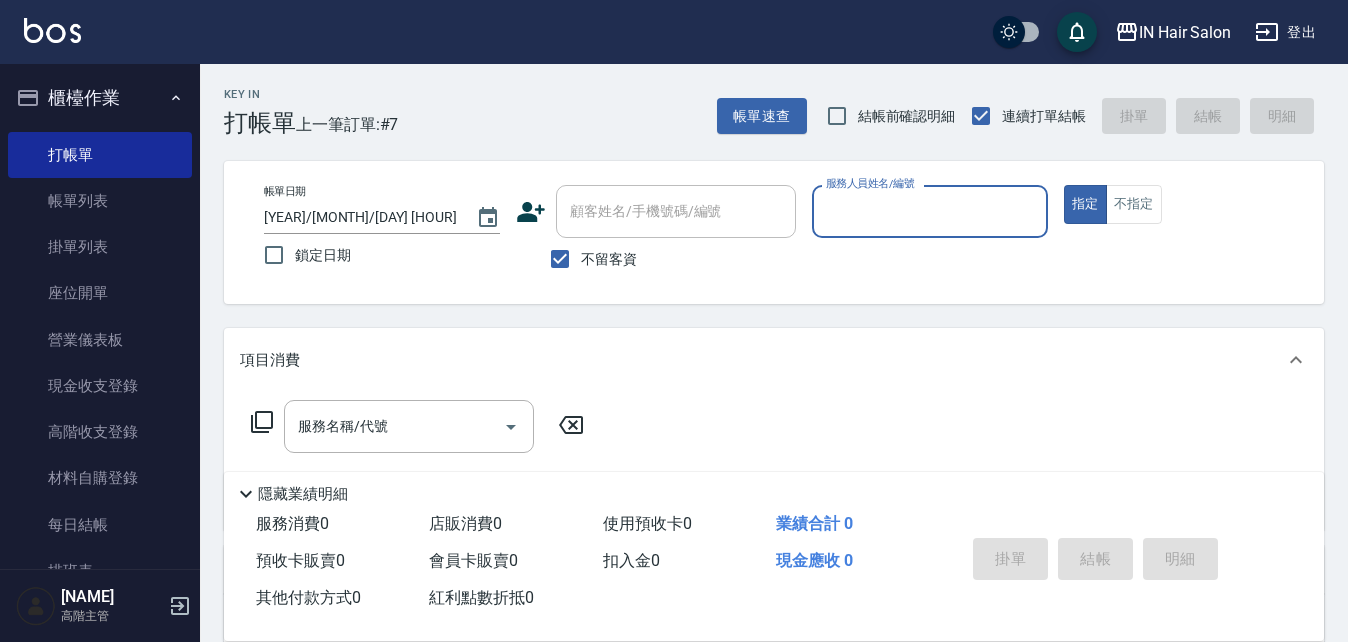 click on "服務人員姓名/編號" at bounding box center (930, 211) 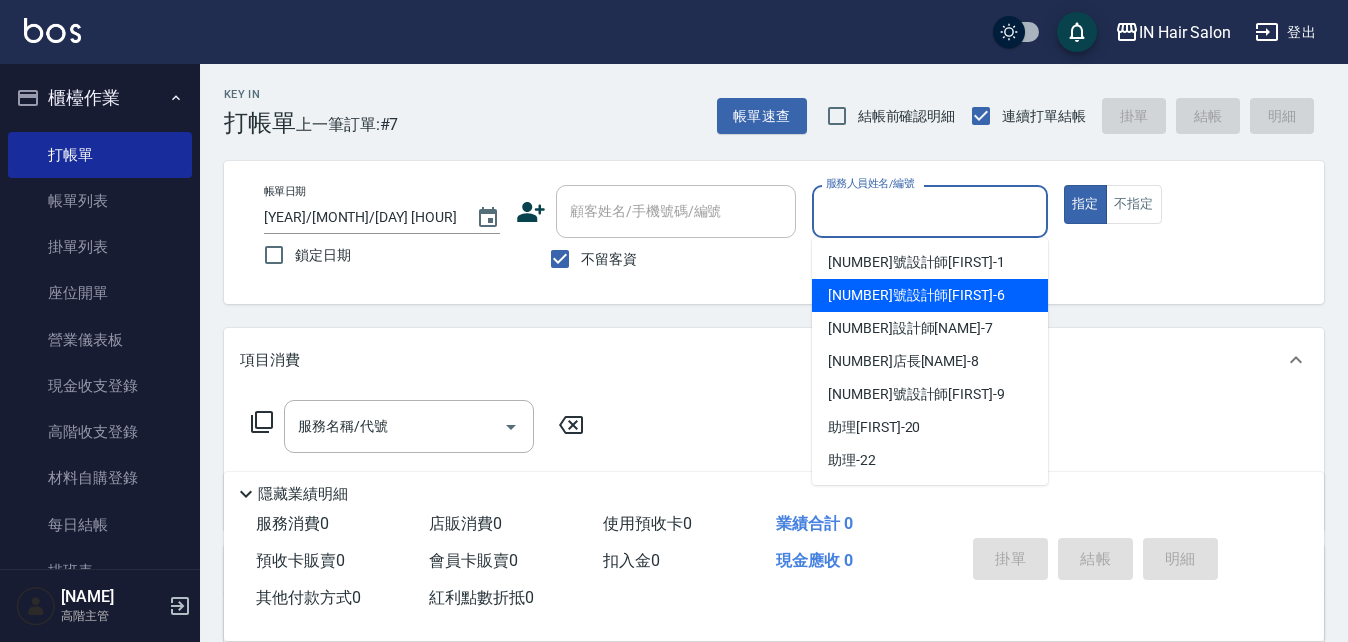 click on "[NUMBER]設計師[NAME] -[NUMBER]" at bounding box center [916, 295] 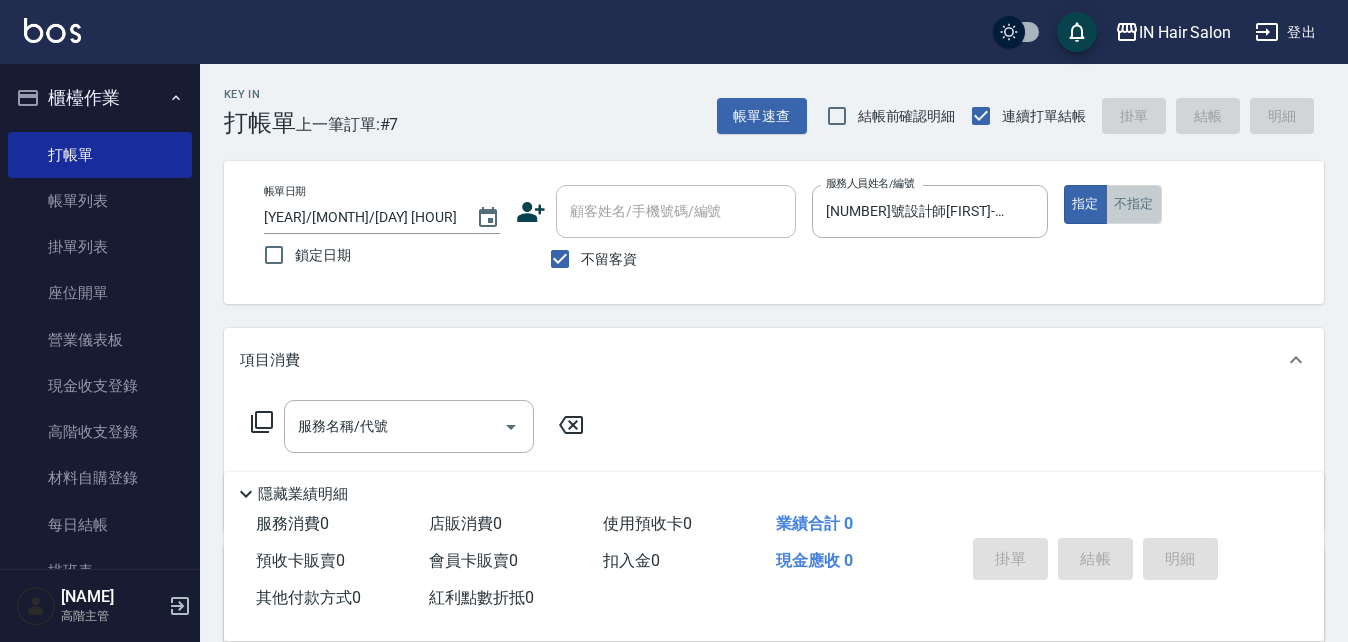 click on "不指定" at bounding box center [1134, 204] 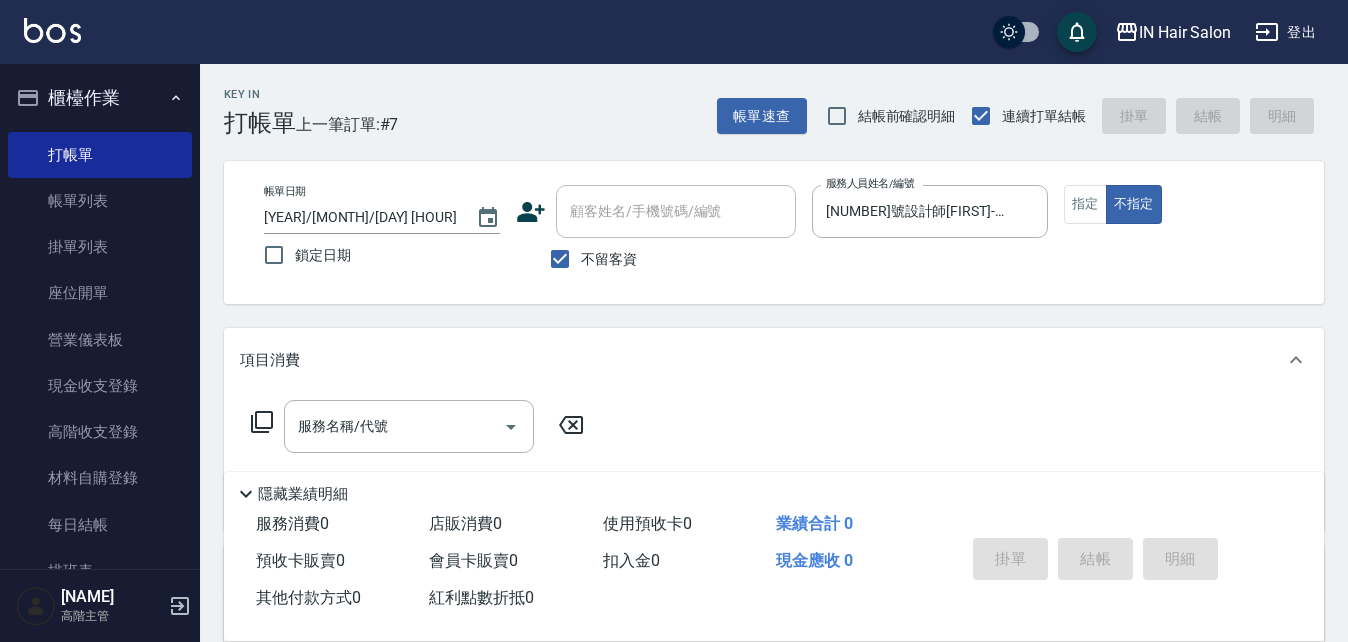 click 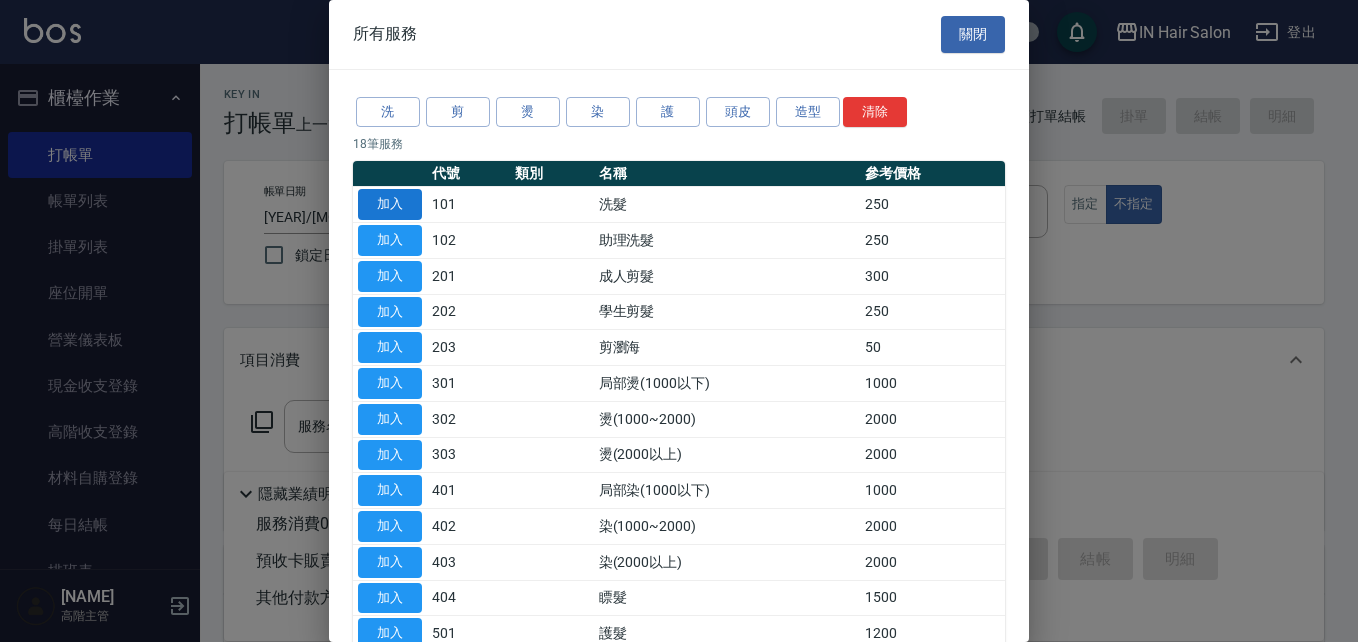 click on "加入" at bounding box center (390, 204) 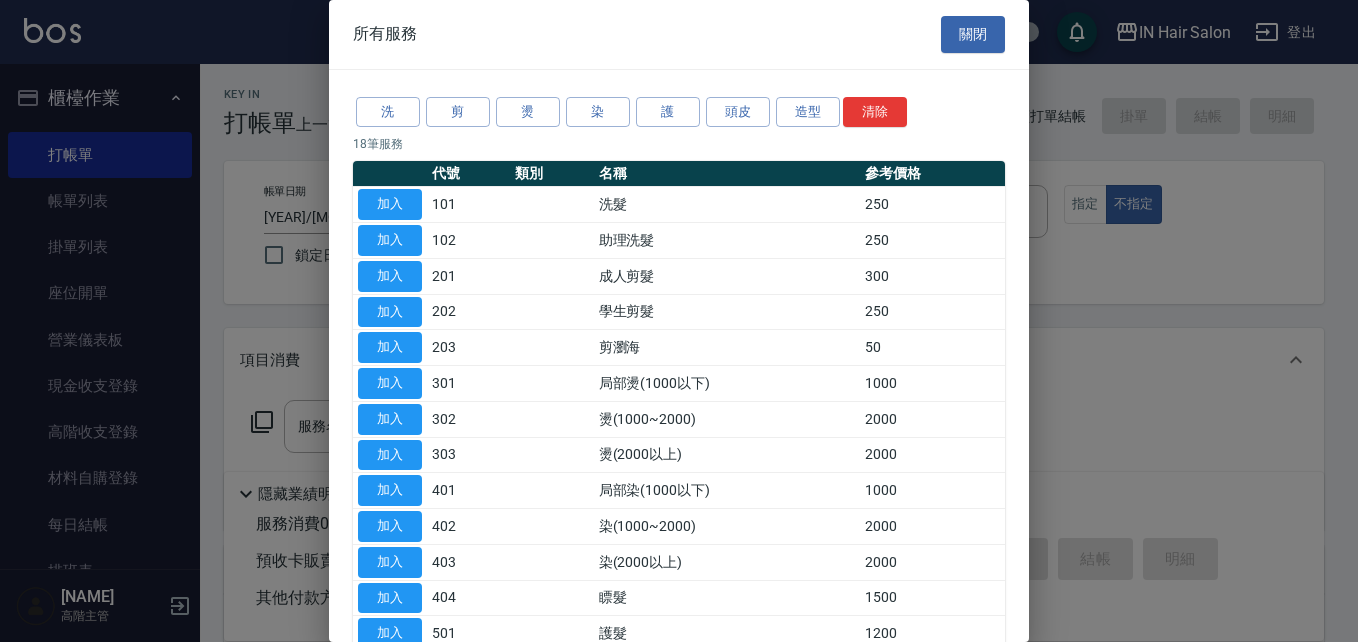 type on "洗髮(101)" 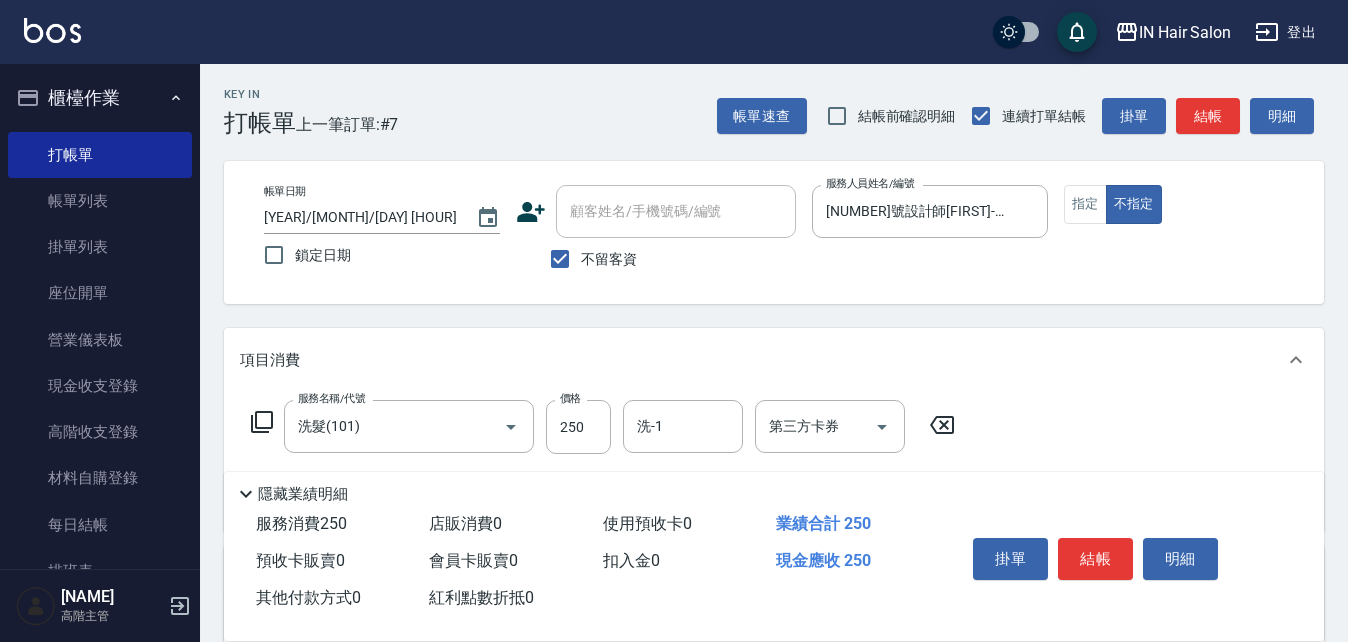 click 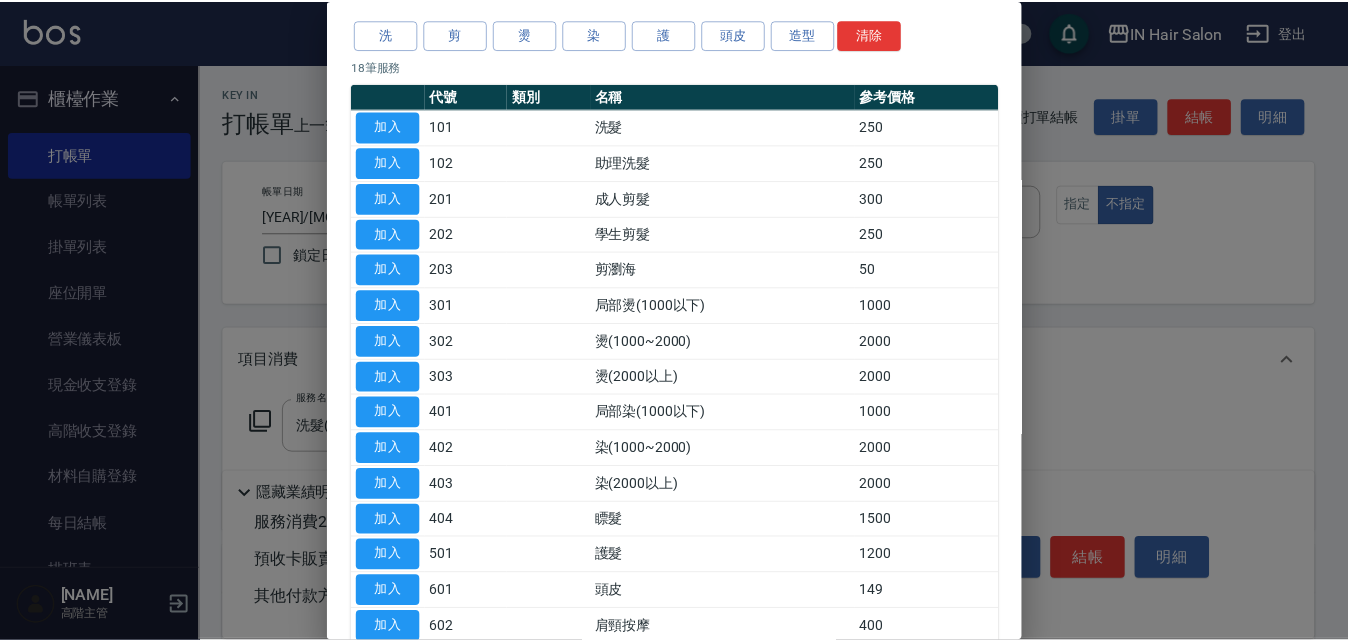 scroll, scrollTop: 200, scrollLeft: 0, axis: vertical 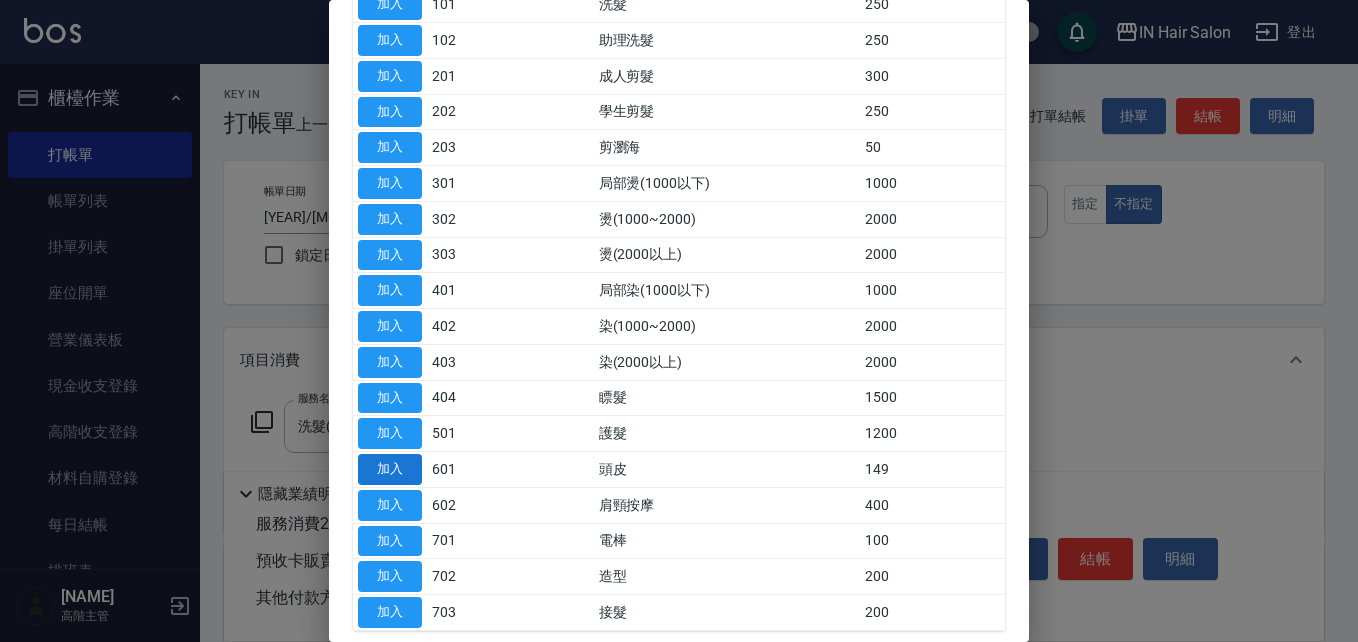 click on "加入" at bounding box center [390, 469] 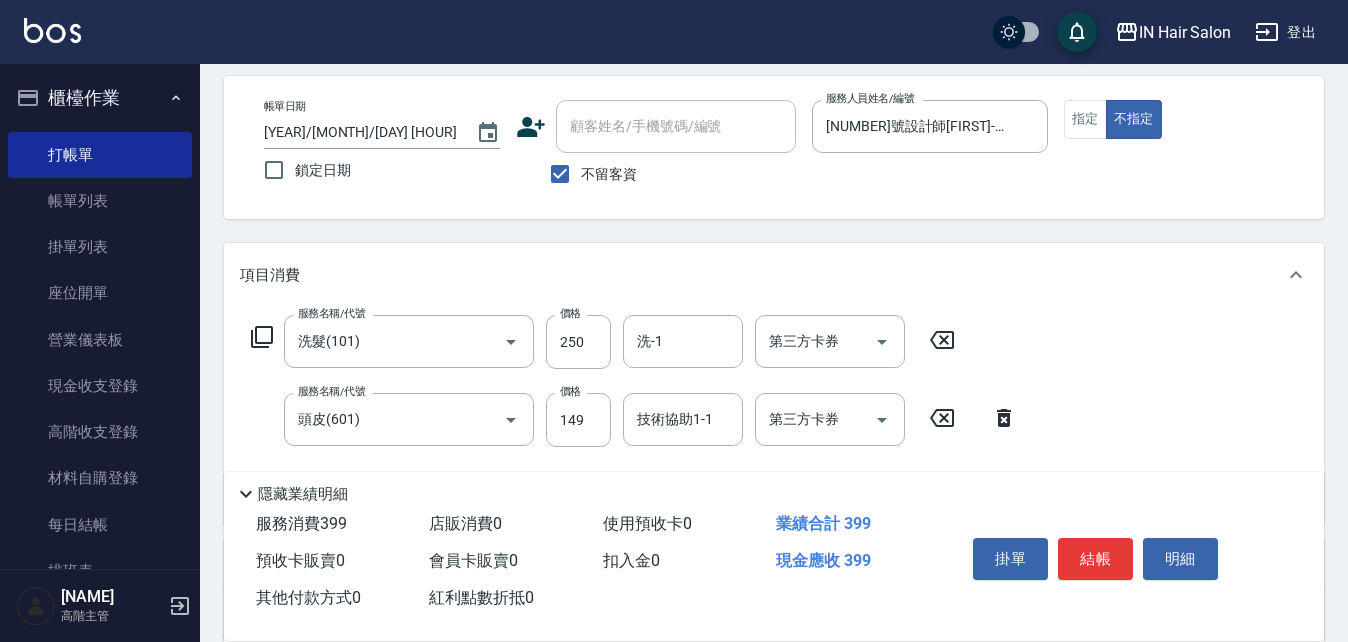 scroll, scrollTop: 200, scrollLeft: 0, axis: vertical 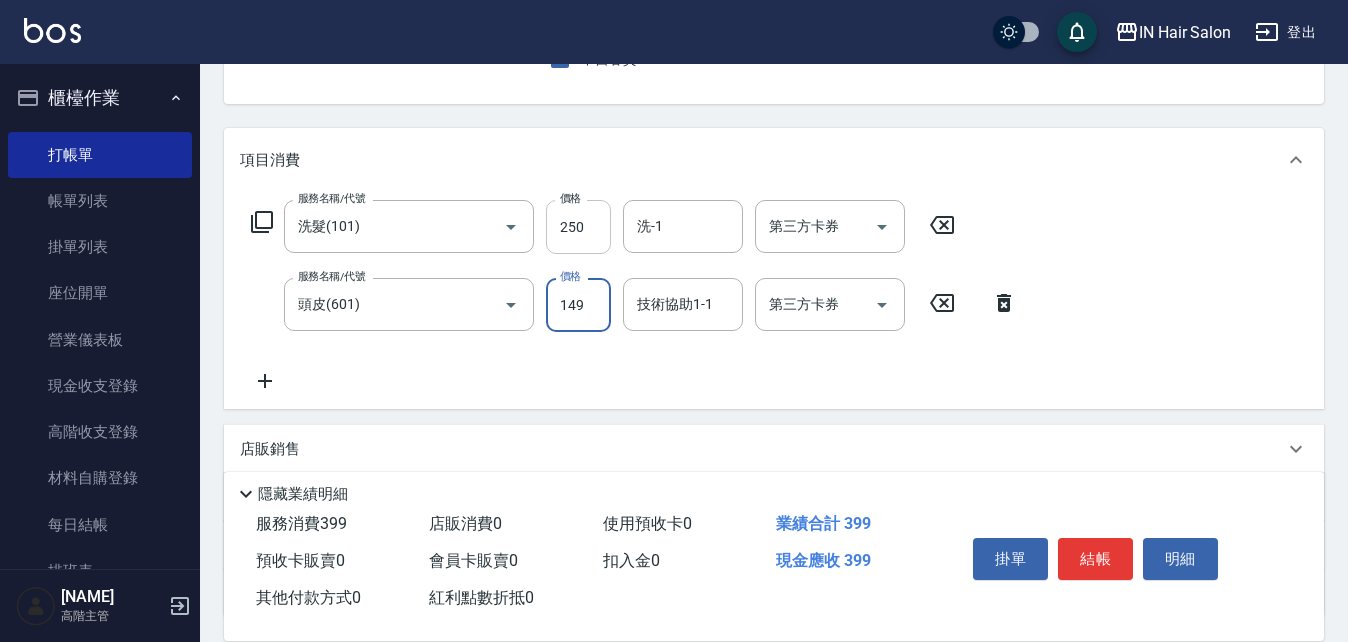 click on "250" at bounding box center (578, 227) 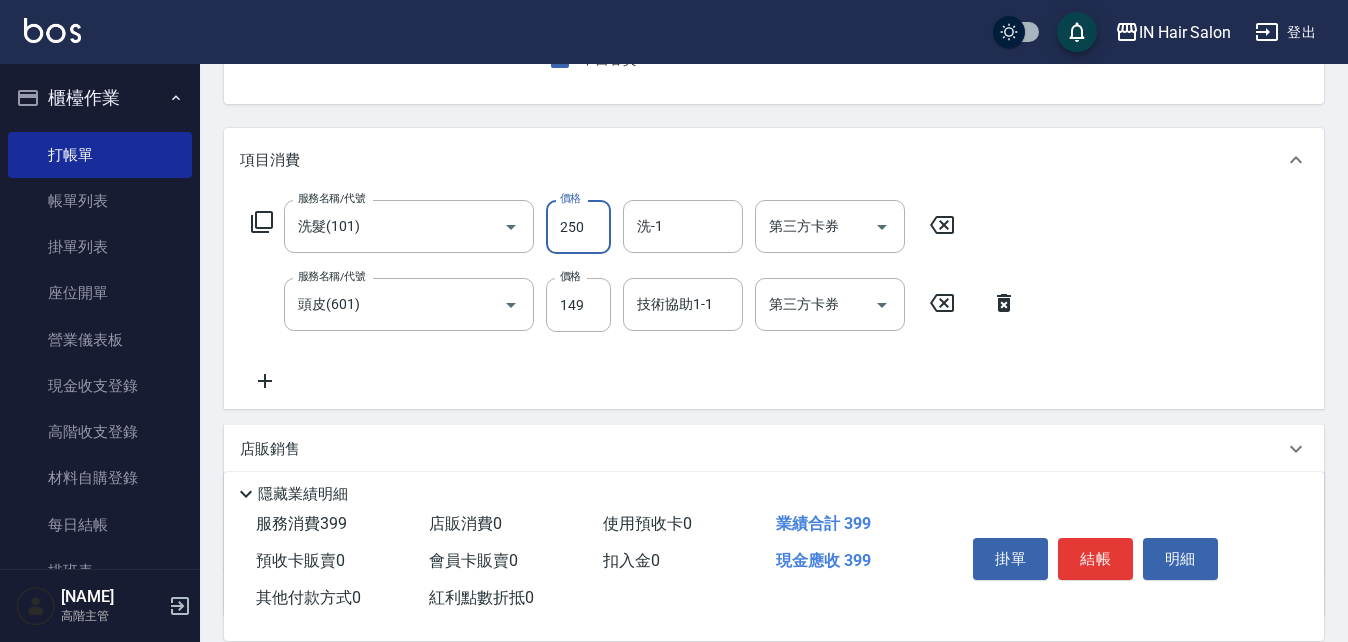 click on "250" at bounding box center (578, 227) 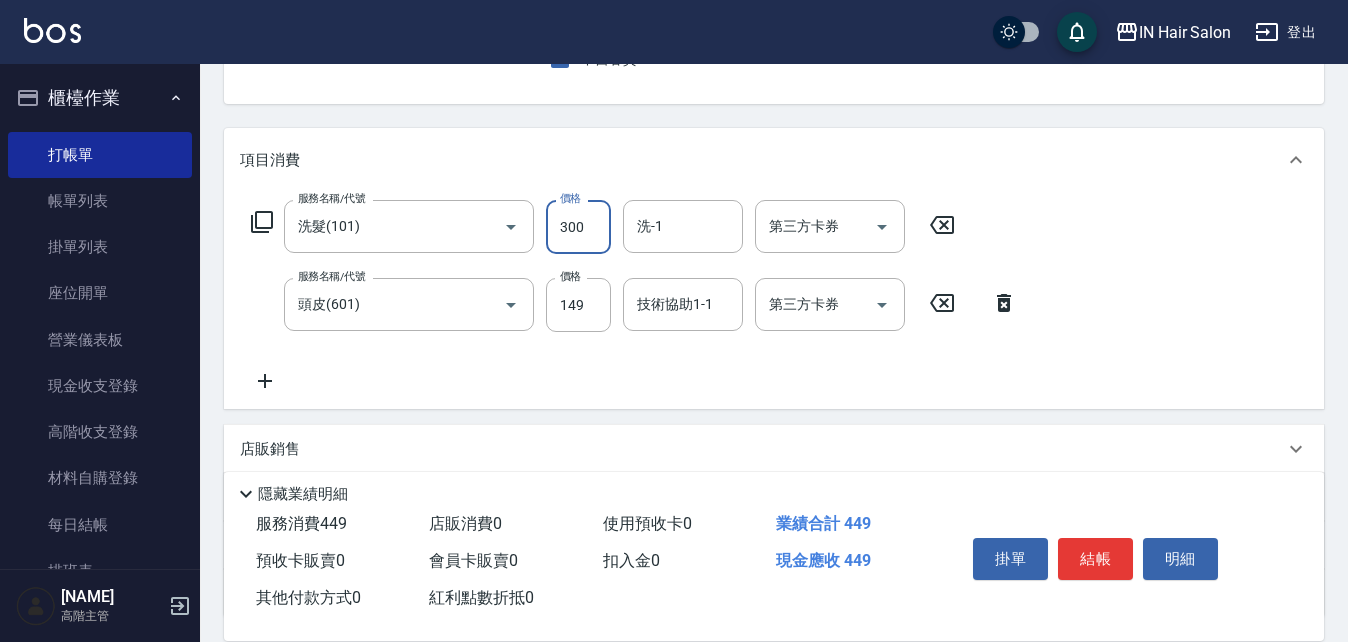 type on "300" 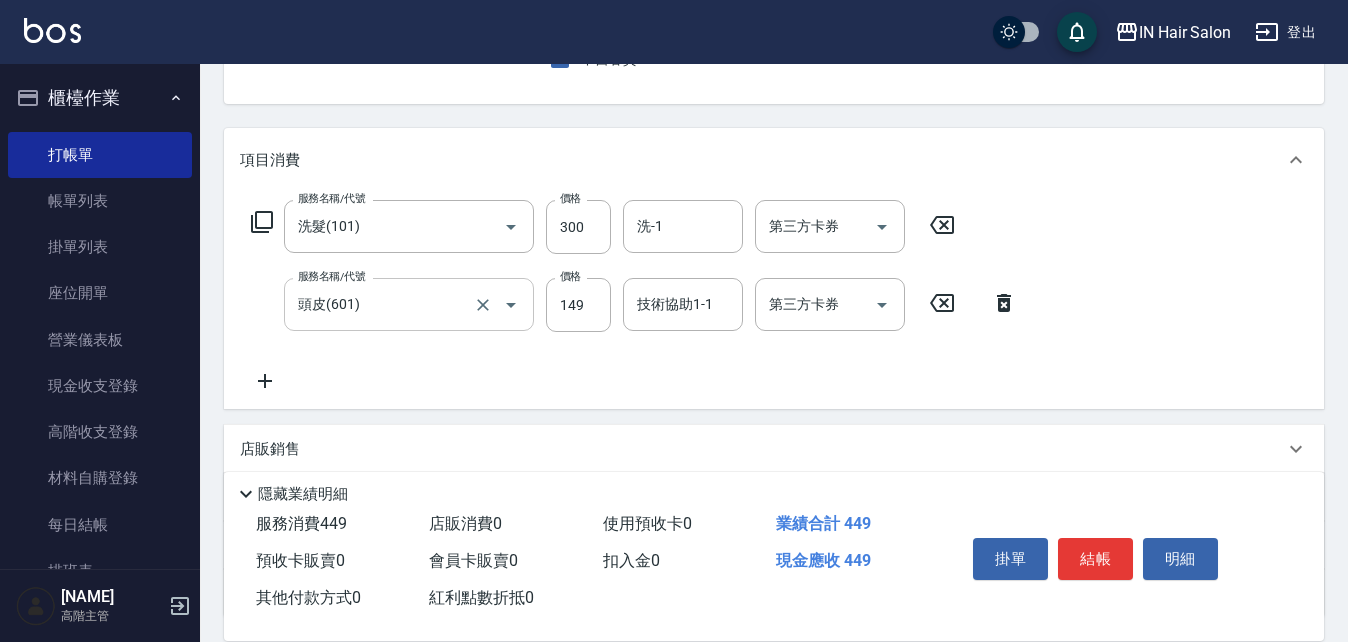 drag, startPoint x: 510, startPoint y: 341, endPoint x: 530, endPoint y: 331, distance: 22.36068 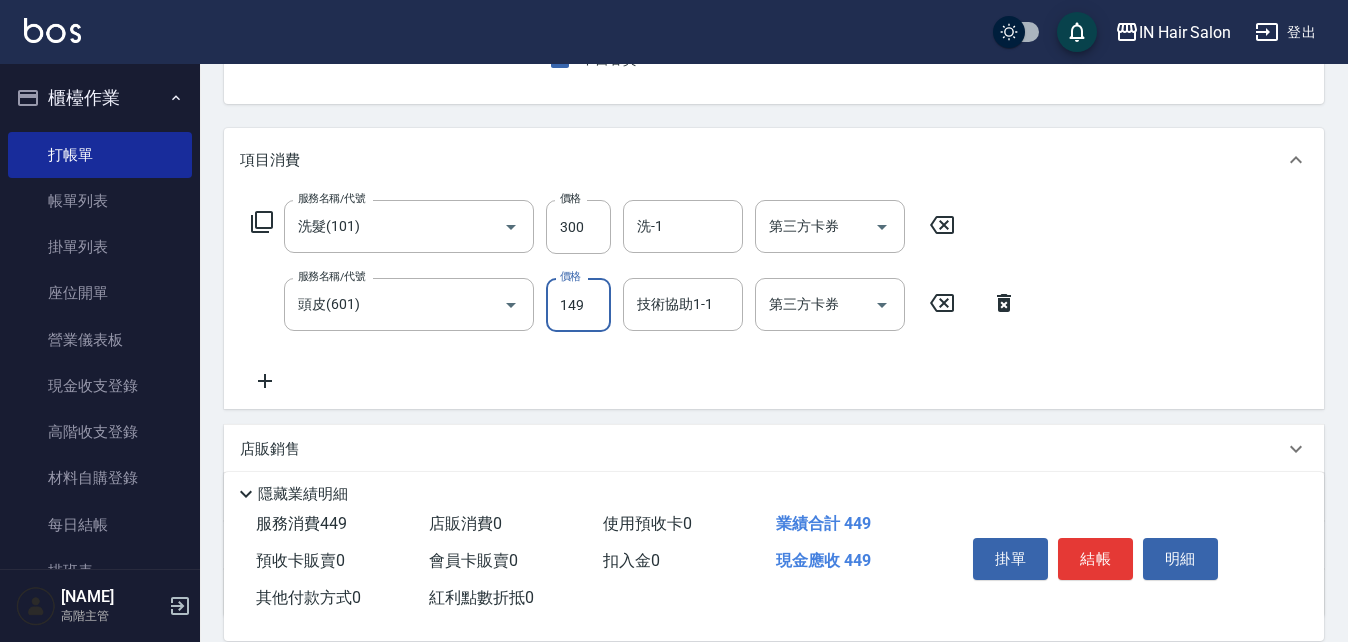 click on "149" at bounding box center (578, 305) 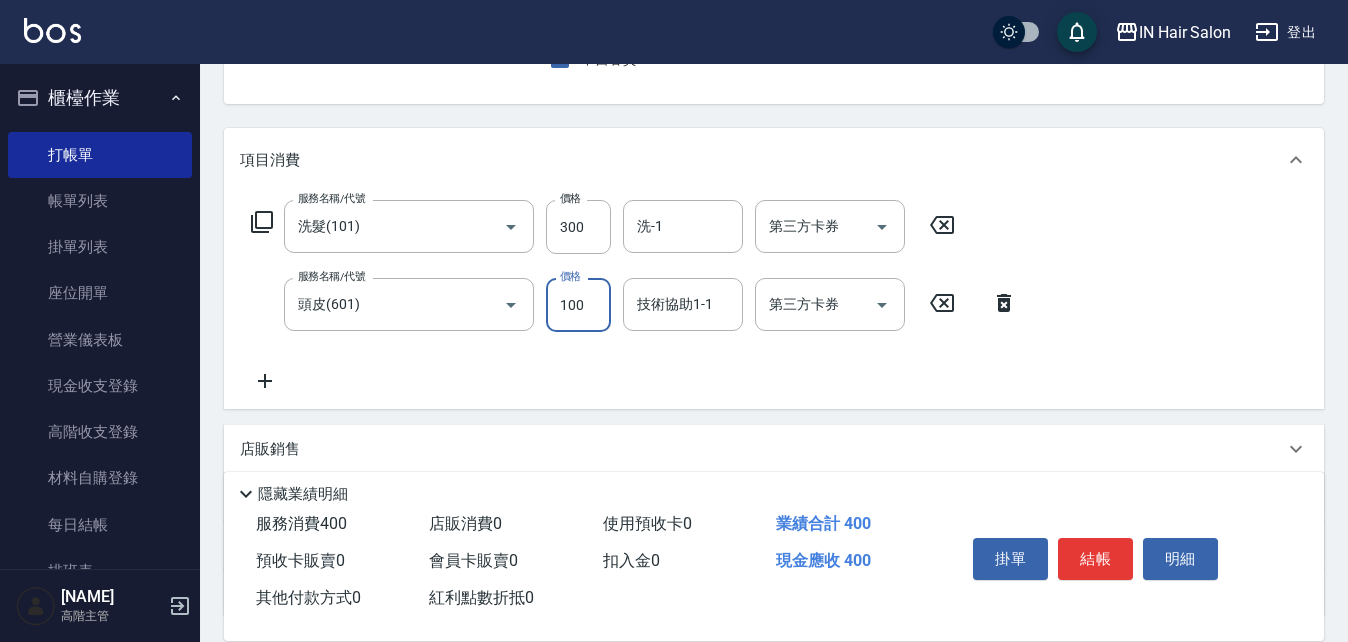 type on "100" 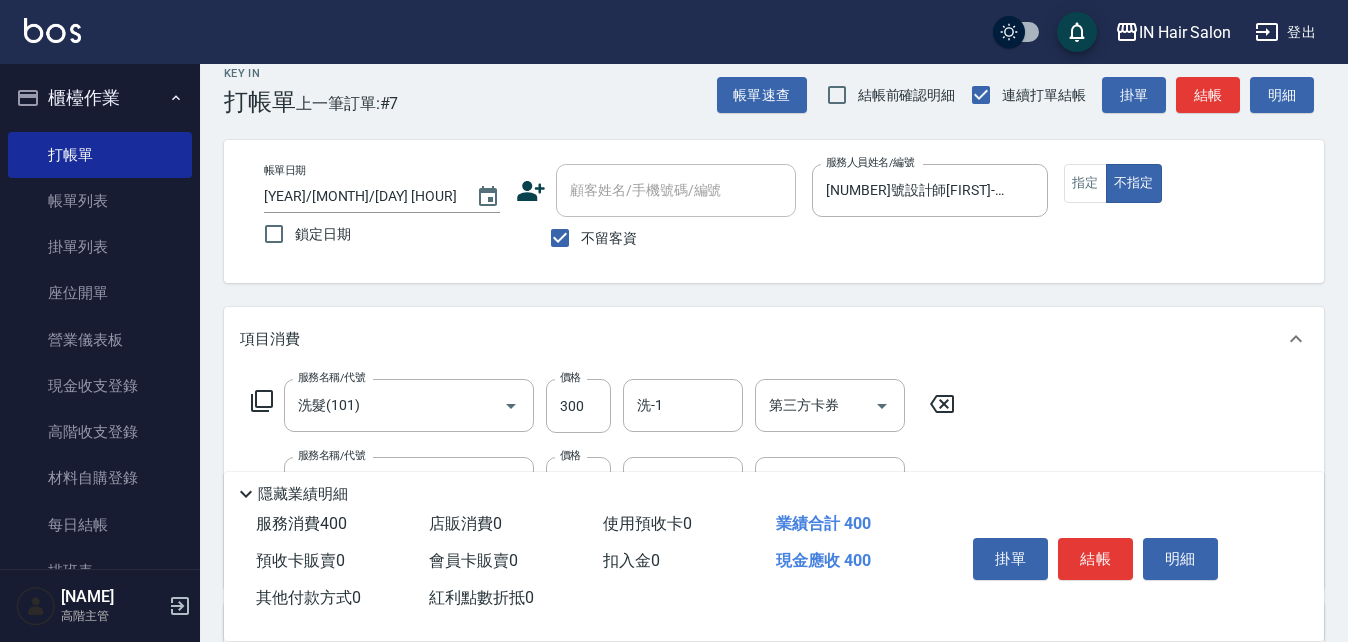 scroll, scrollTop: 0, scrollLeft: 0, axis: both 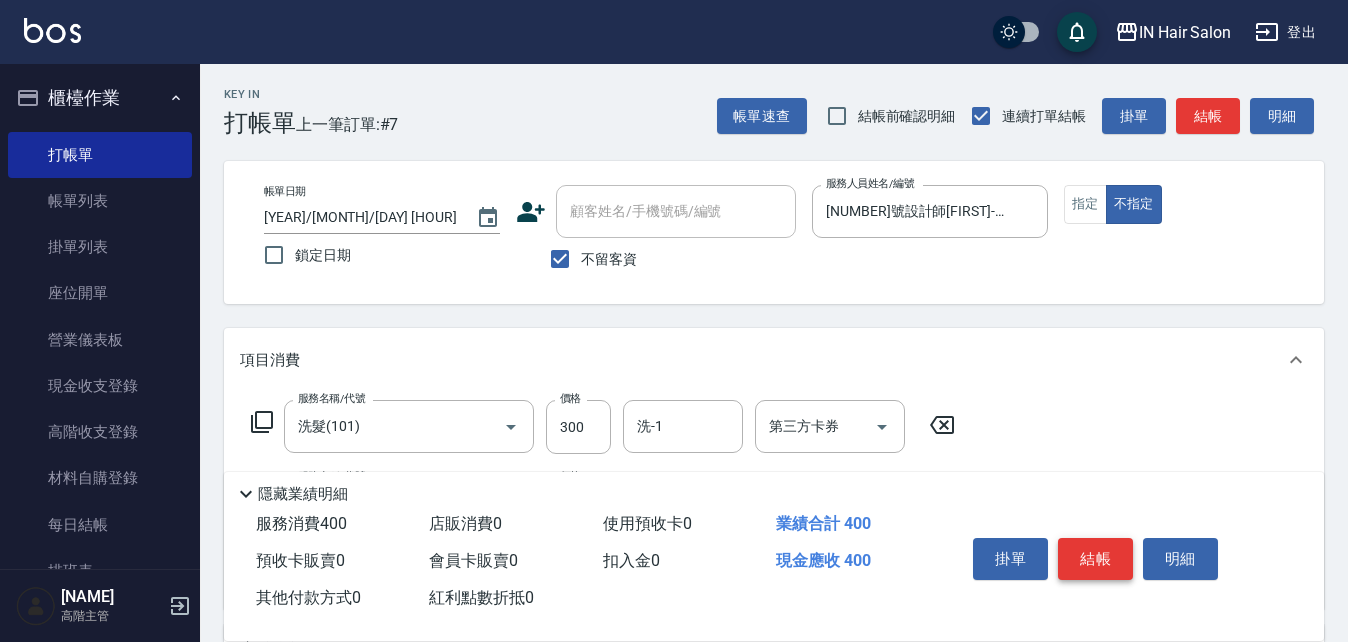 click on "結帳" at bounding box center [1095, 559] 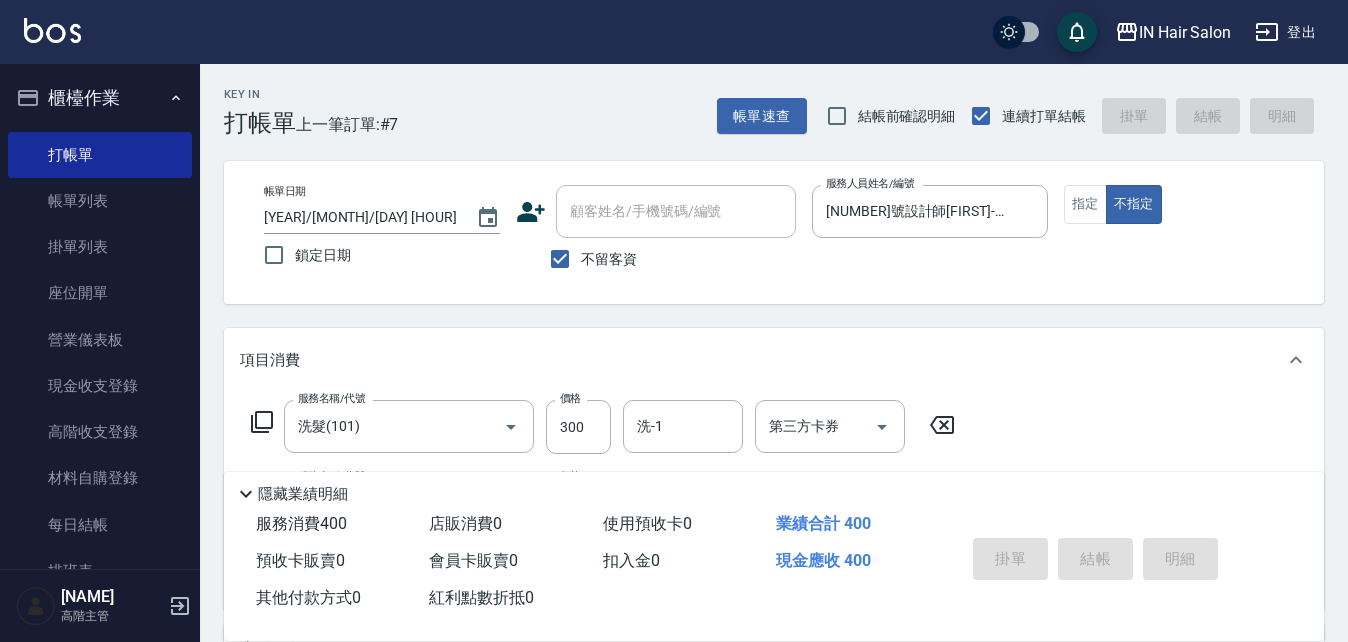 type on "[YEAR]/[MONTH]/[DAY] [HOUR]:[MINUTE]" 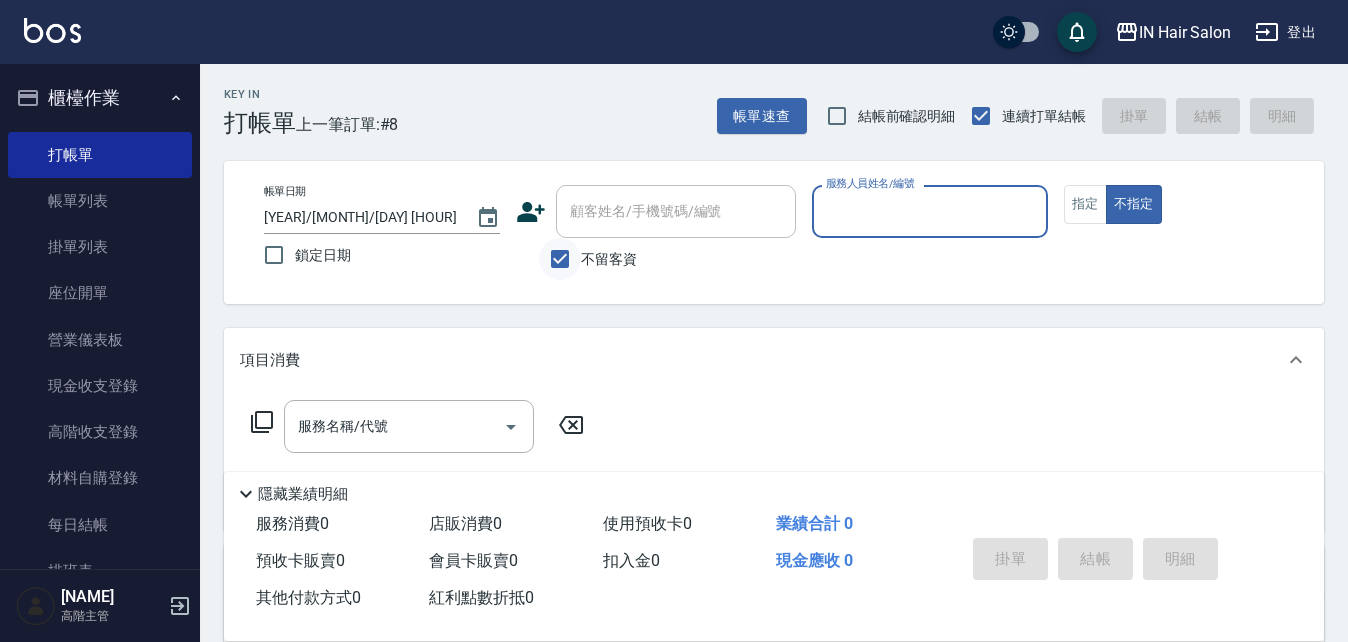 click on "不留客資" at bounding box center [560, 259] 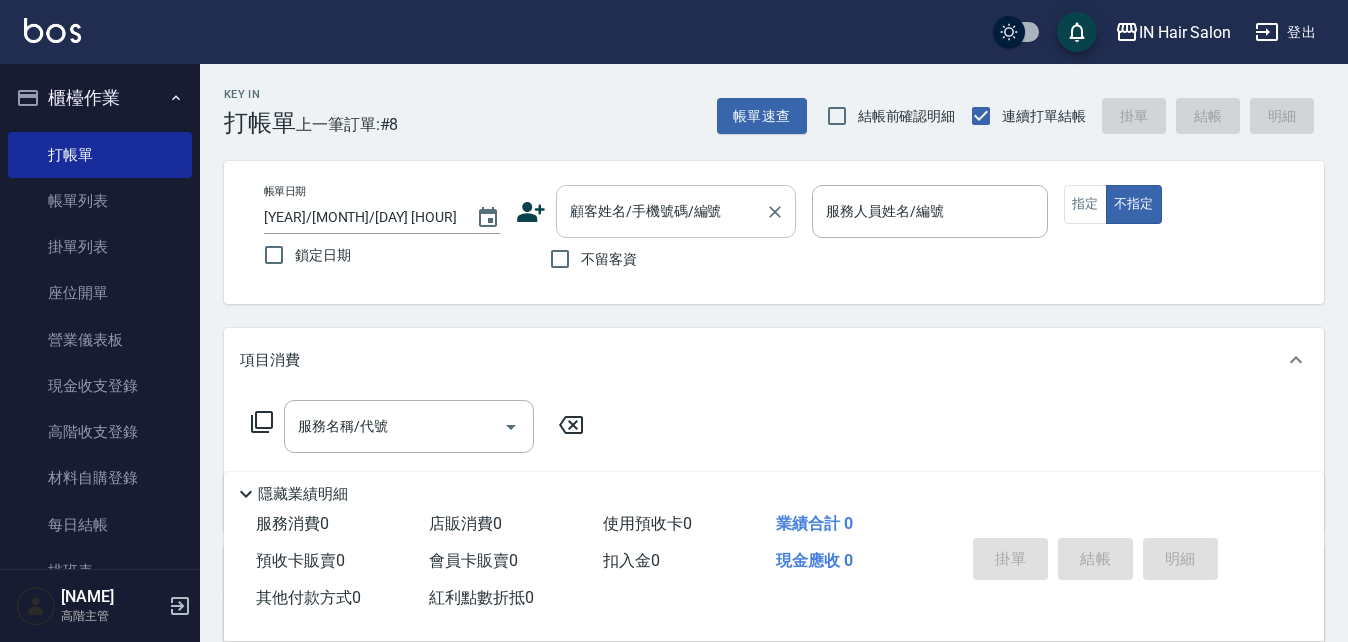 click on "顧客姓名/手機號碼/編號" at bounding box center [676, 211] 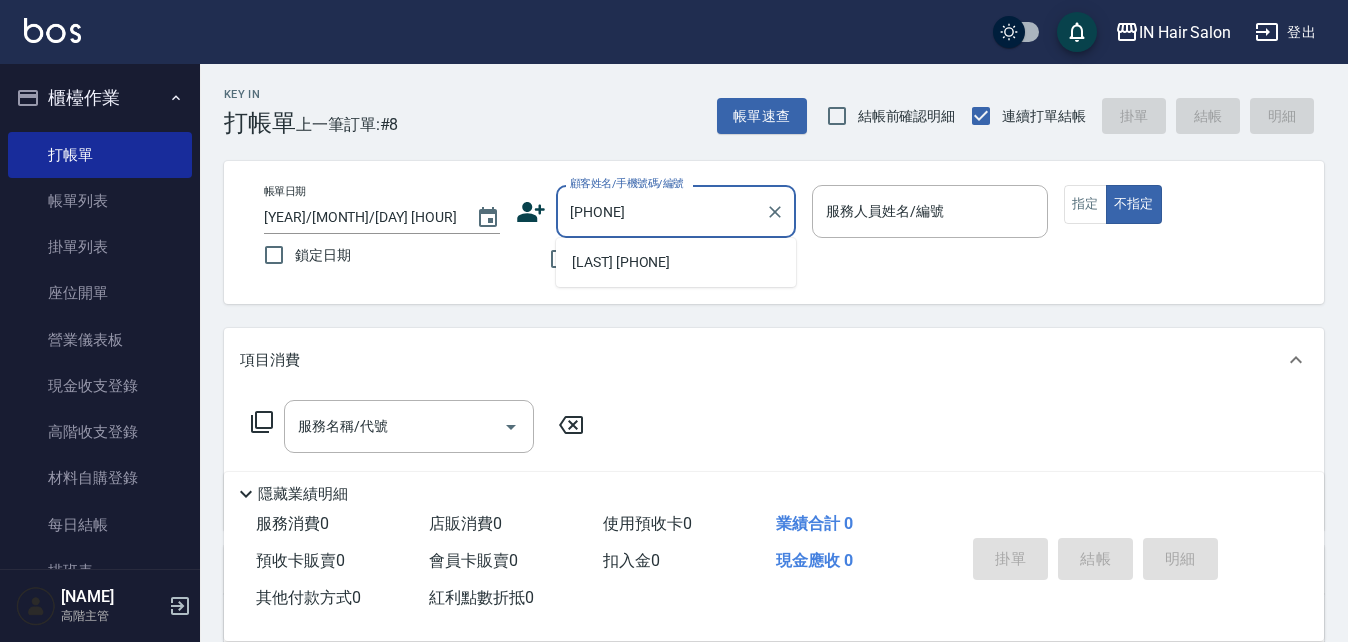 click on "[LAST] [PHONE]" at bounding box center (676, 262) 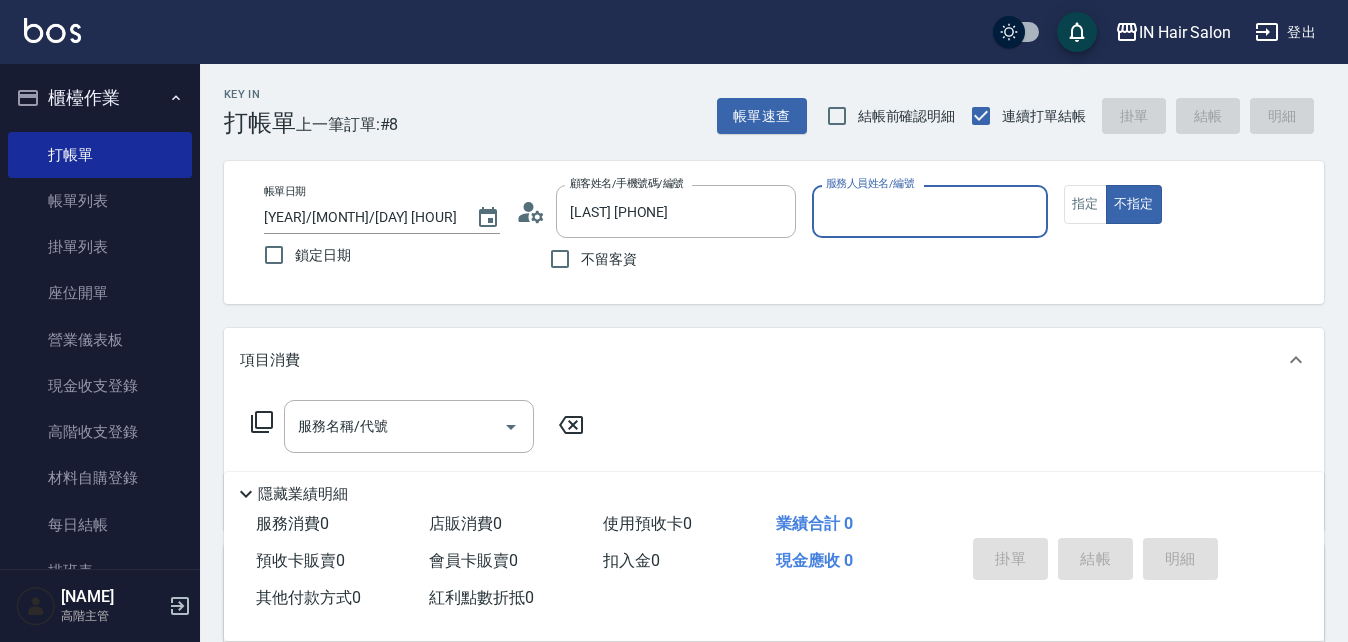 type on "[NUMBER]號設計師[FIRST]-[NUMBER]" 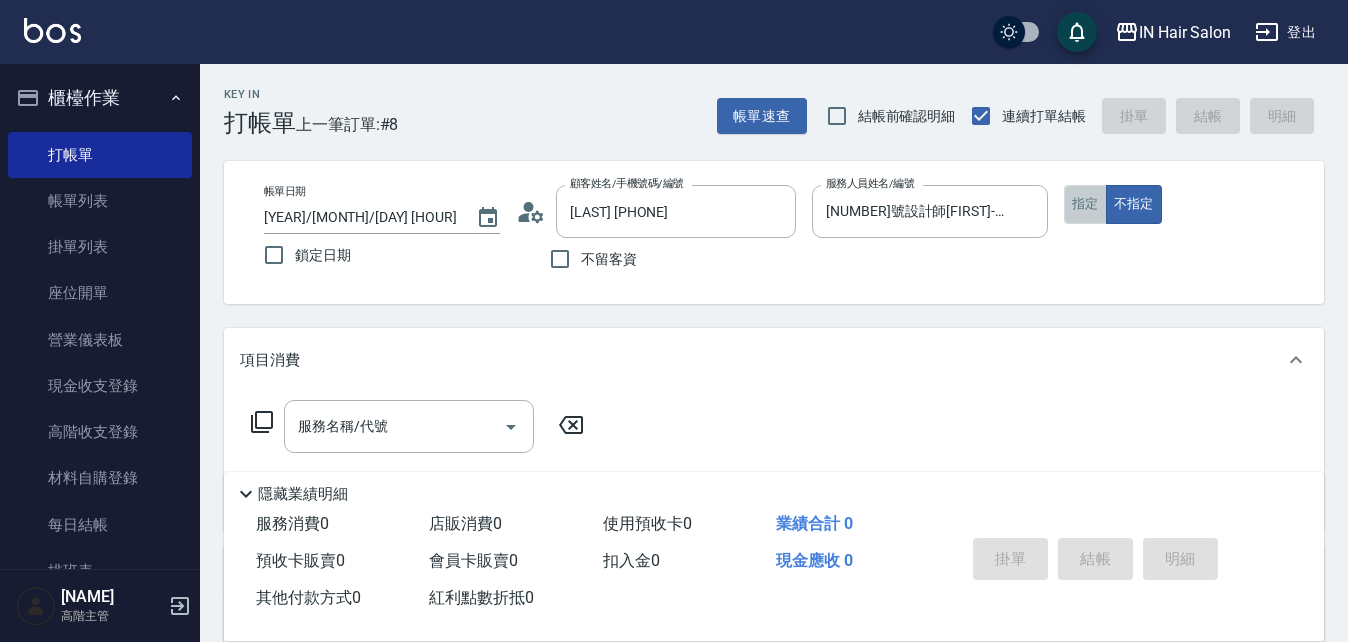 click on "指定" at bounding box center (1085, 204) 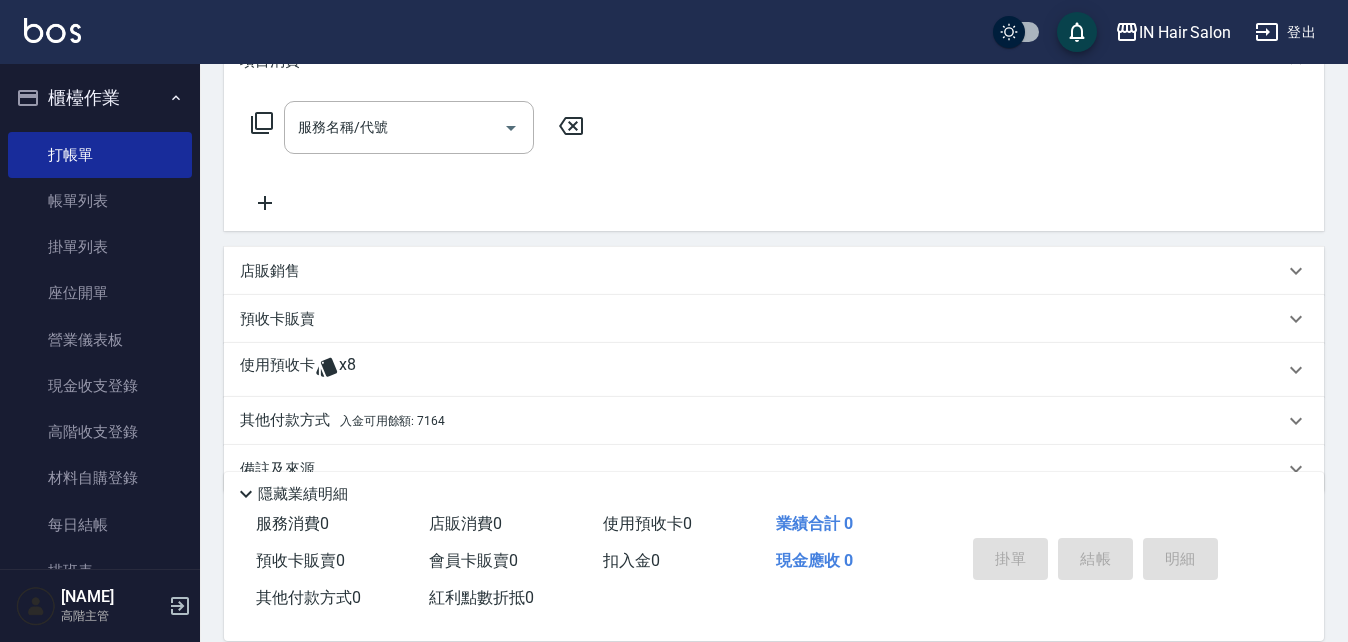 scroll, scrollTop: 300, scrollLeft: 0, axis: vertical 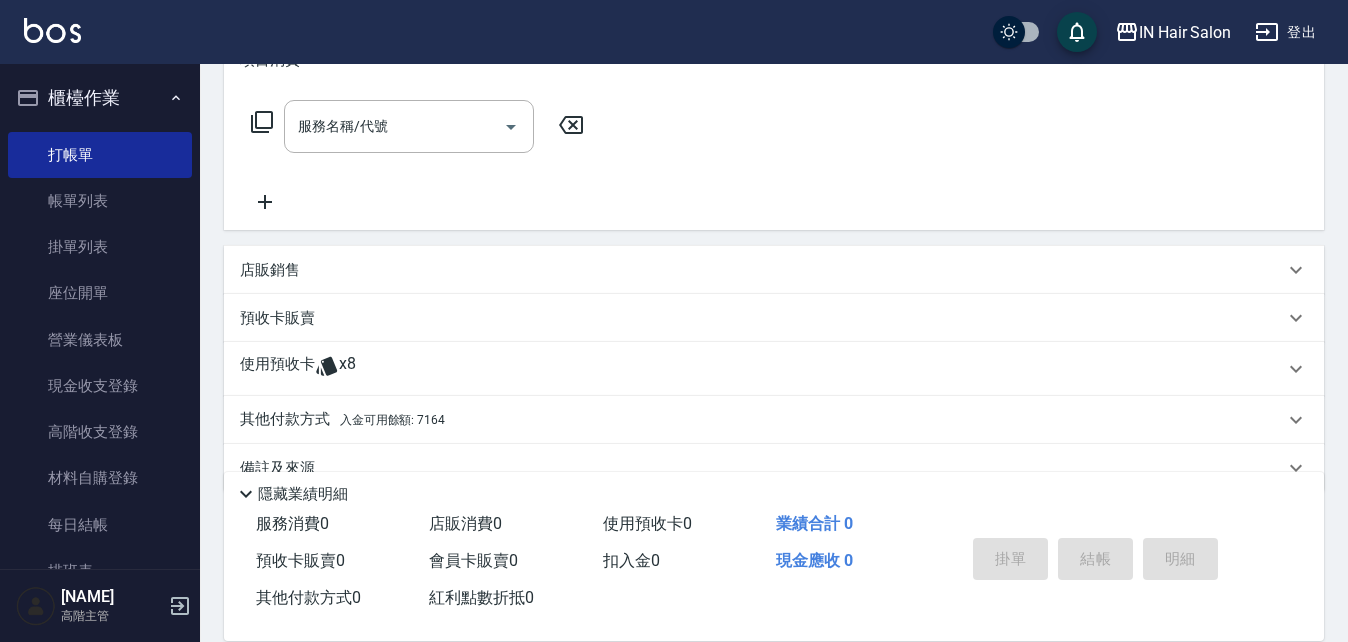 click on "使用預收卡" at bounding box center (277, 369) 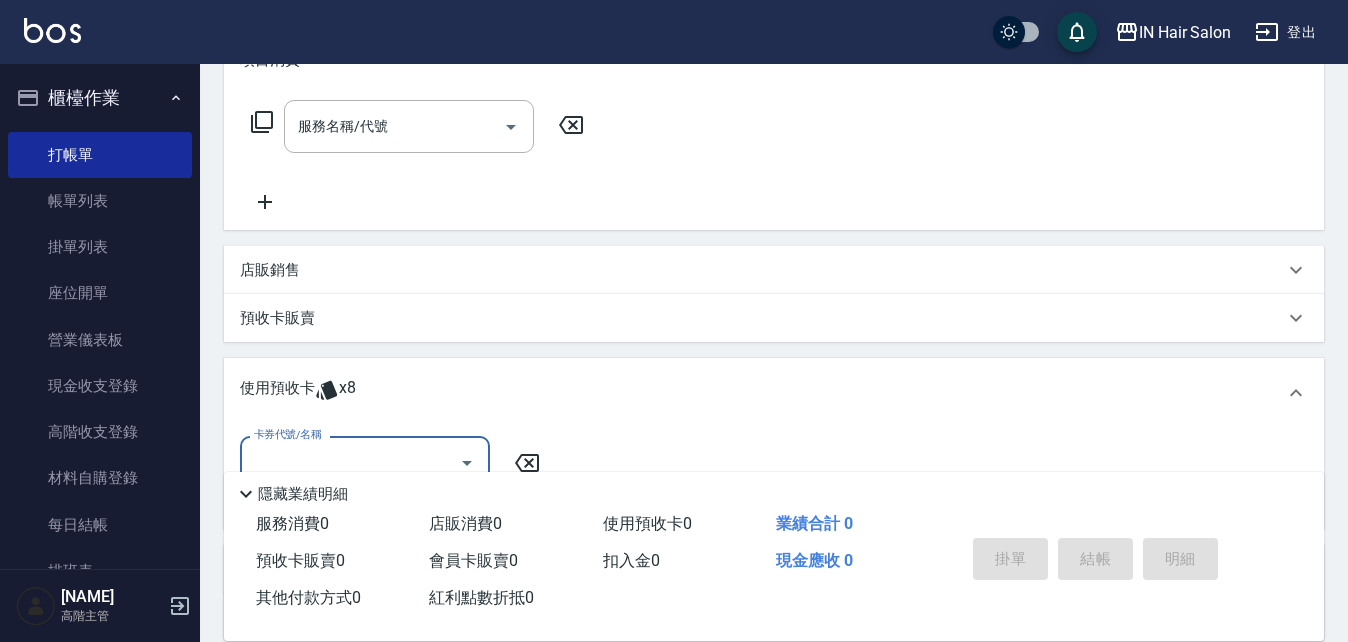 scroll, scrollTop: 0, scrollLeft: 0, axis: both 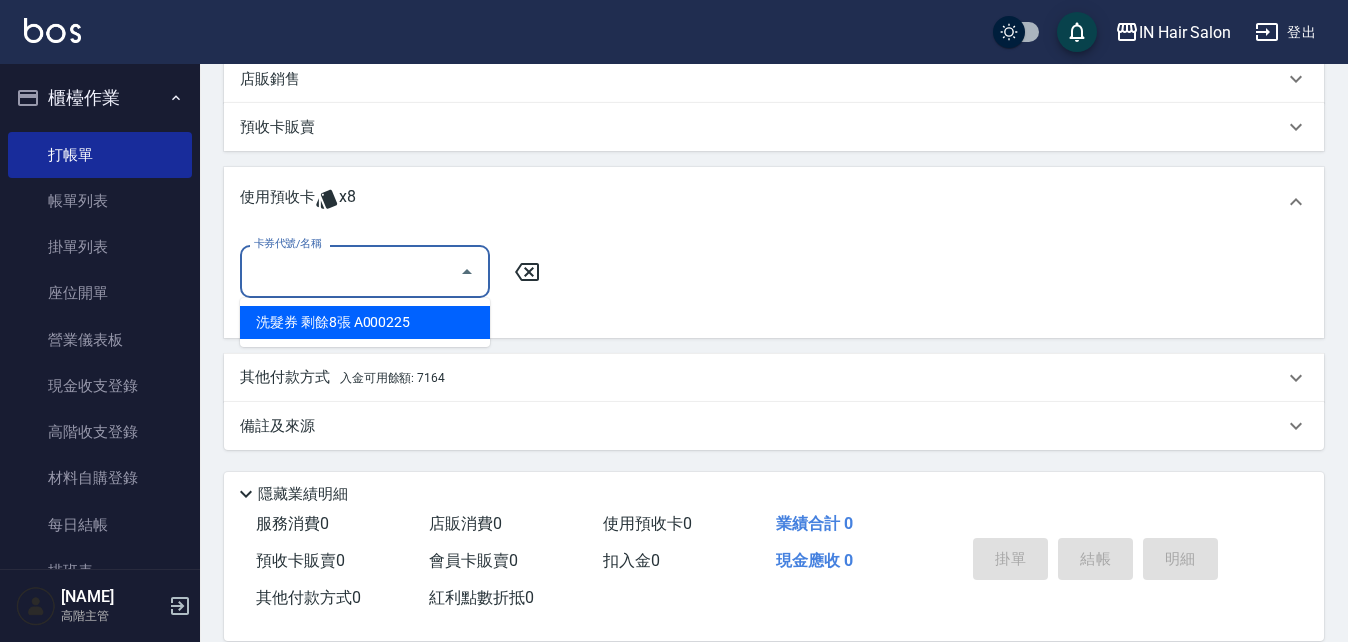 click on "卡券代號/名稱" at bounding box center [350, 271] 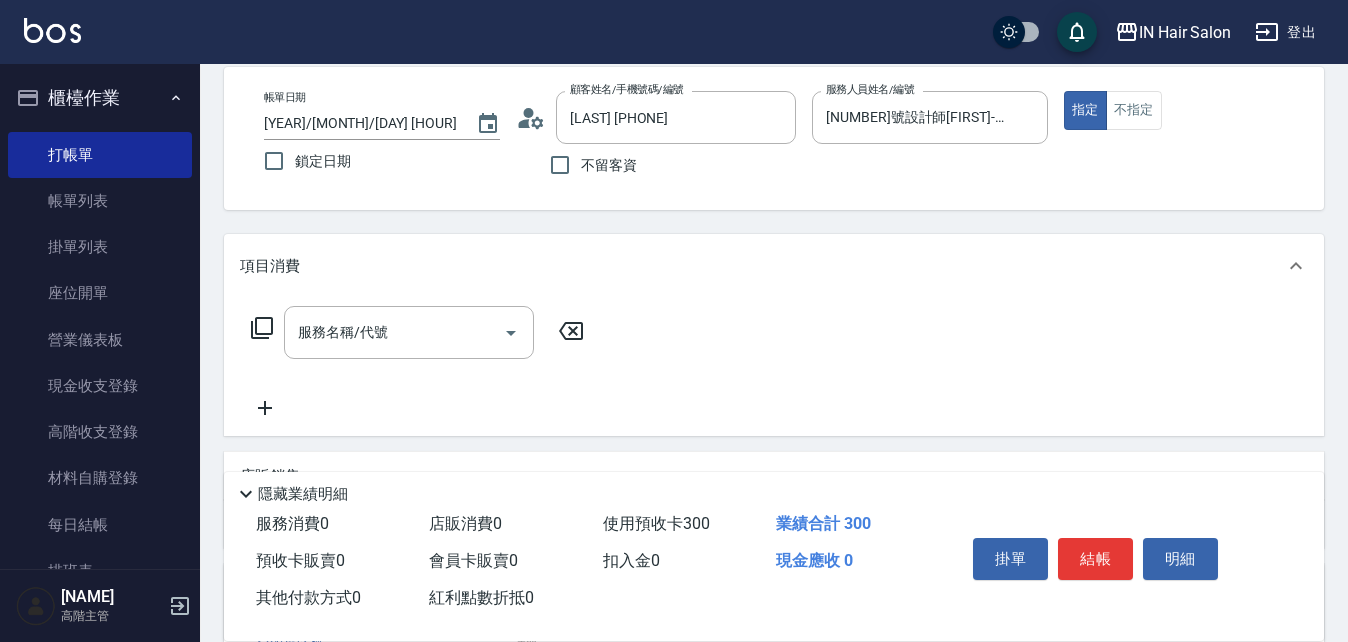 scroll, scrollTop: 0, scrollLeft: 0, axis: both 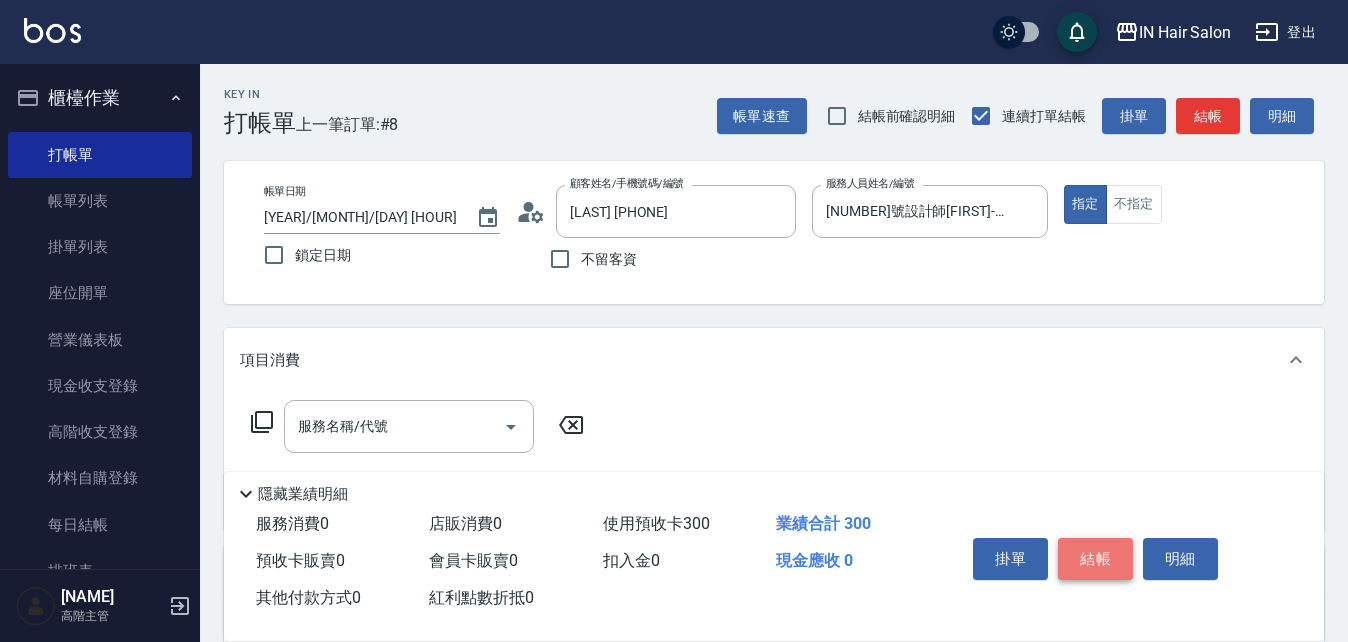click on "結帳" at bounding box center (1095, 559) 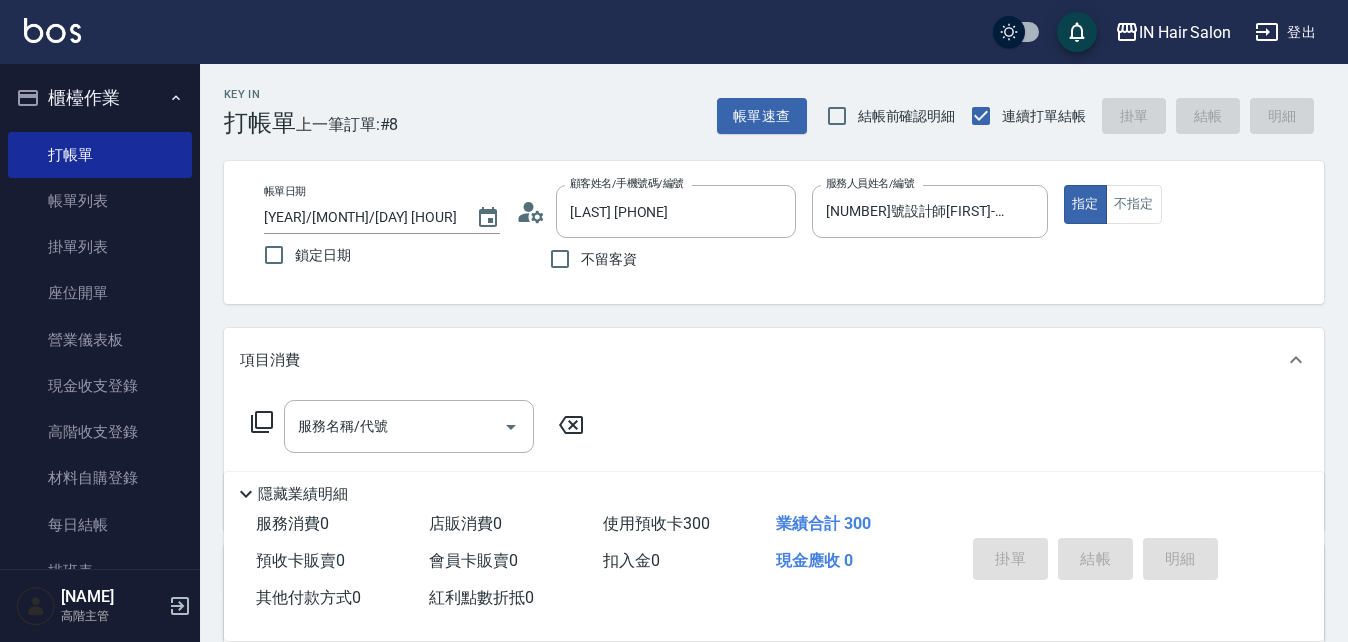 type on "[YEAR]/[MONTH]/[DAY] [HOUR]:[MINUTE]" 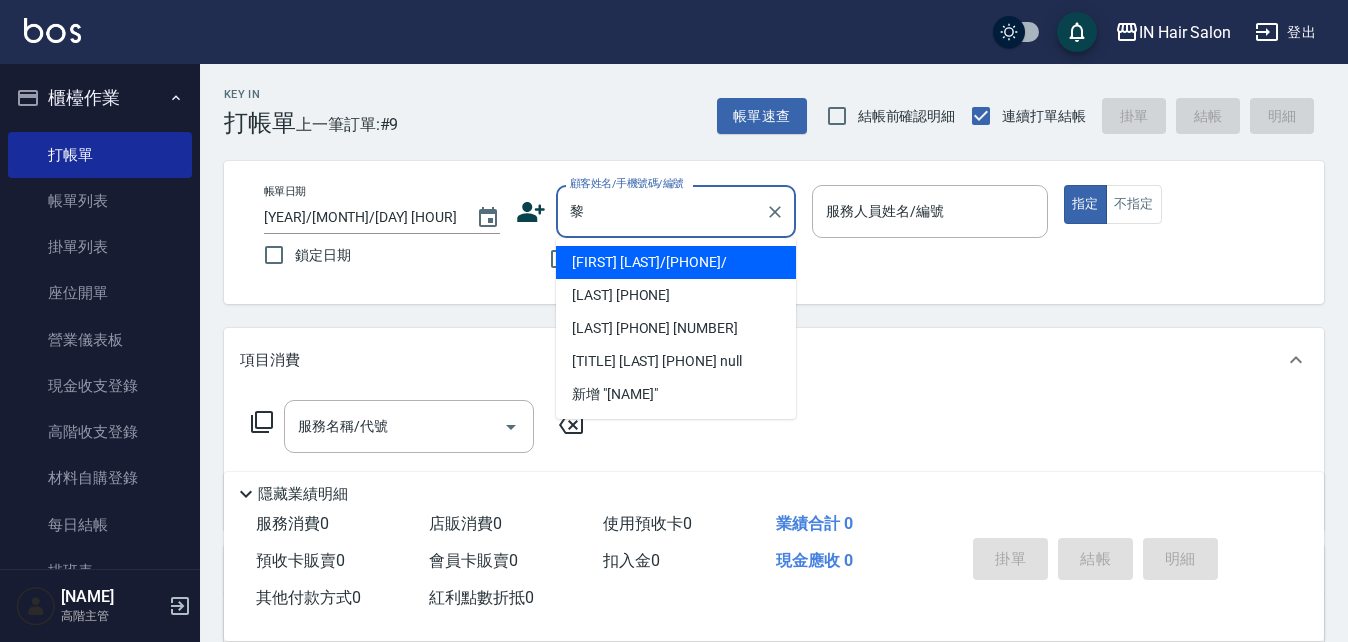click on "[FIRST] [LAST]/[PHONE]/" at bounding box center [676, 262] 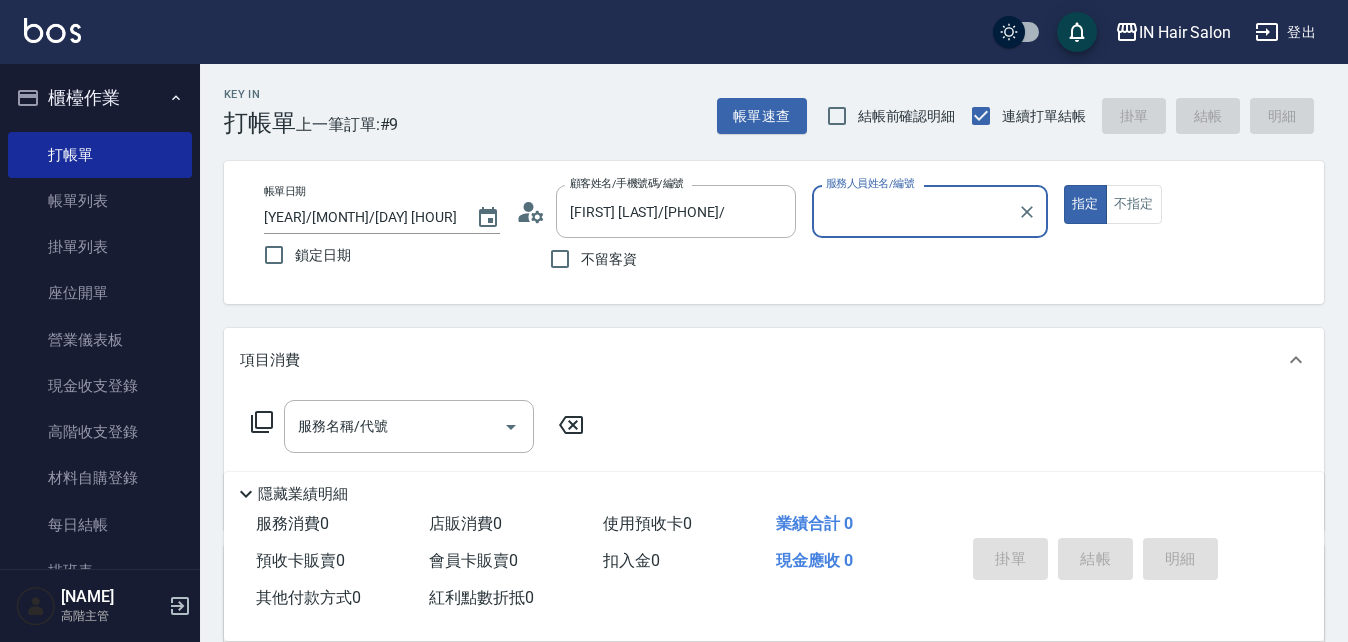 type on "[NUMBER]號設計師[FIRST]-[NUMBER]" 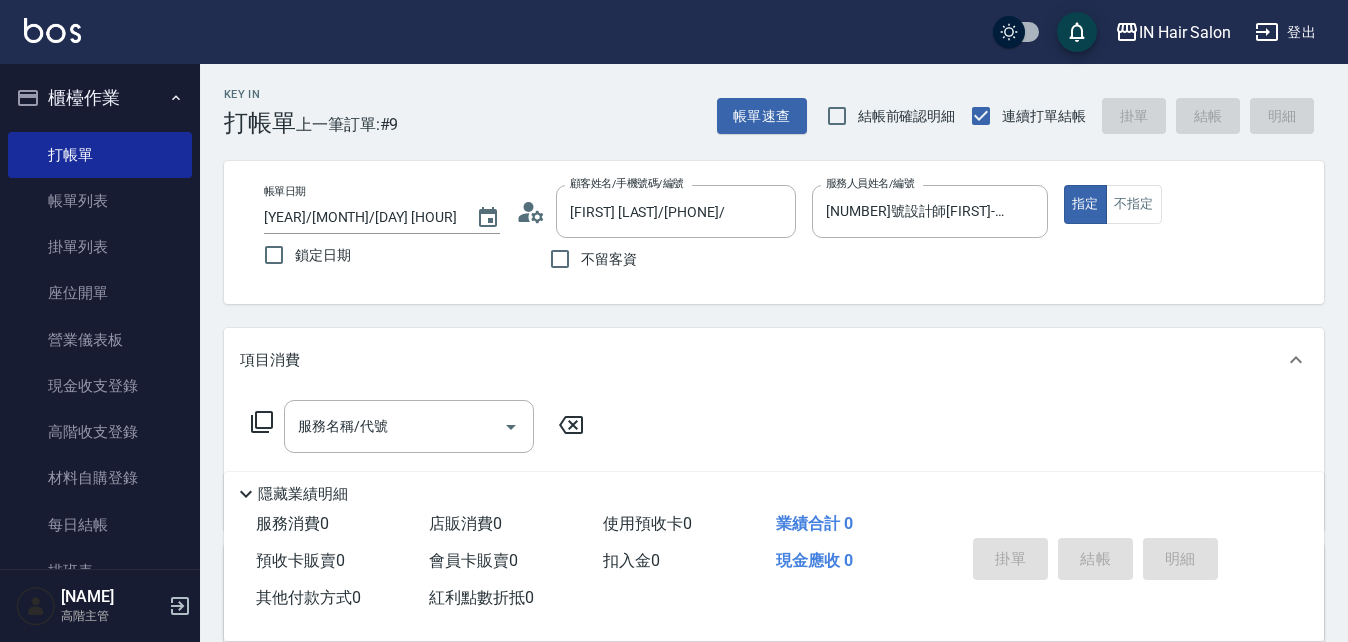 click 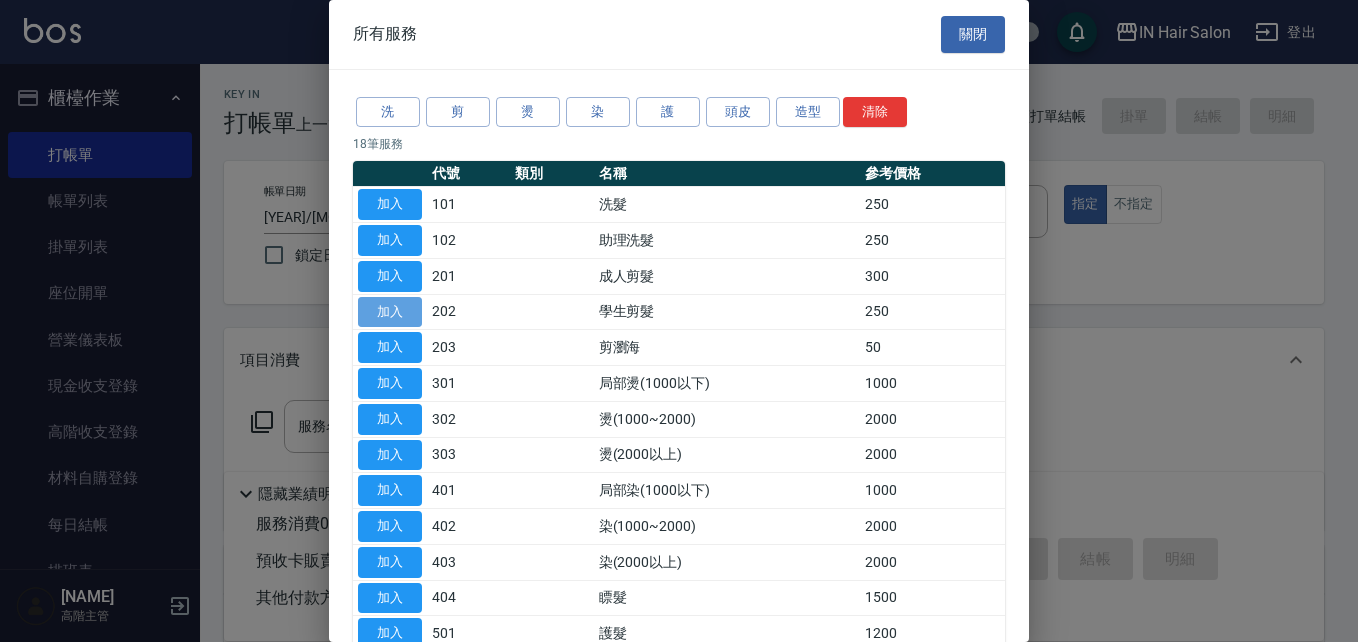 click on "加入" at bounding box center [390, 312] 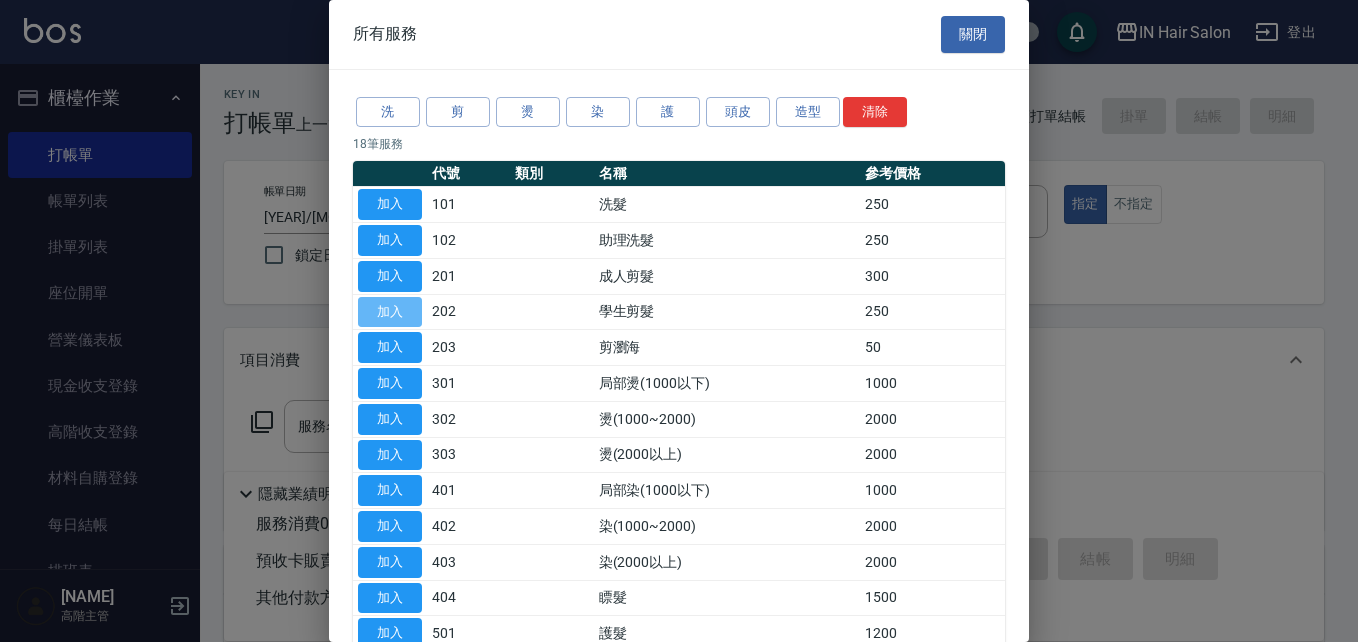 type on "學生剪髮(202)" 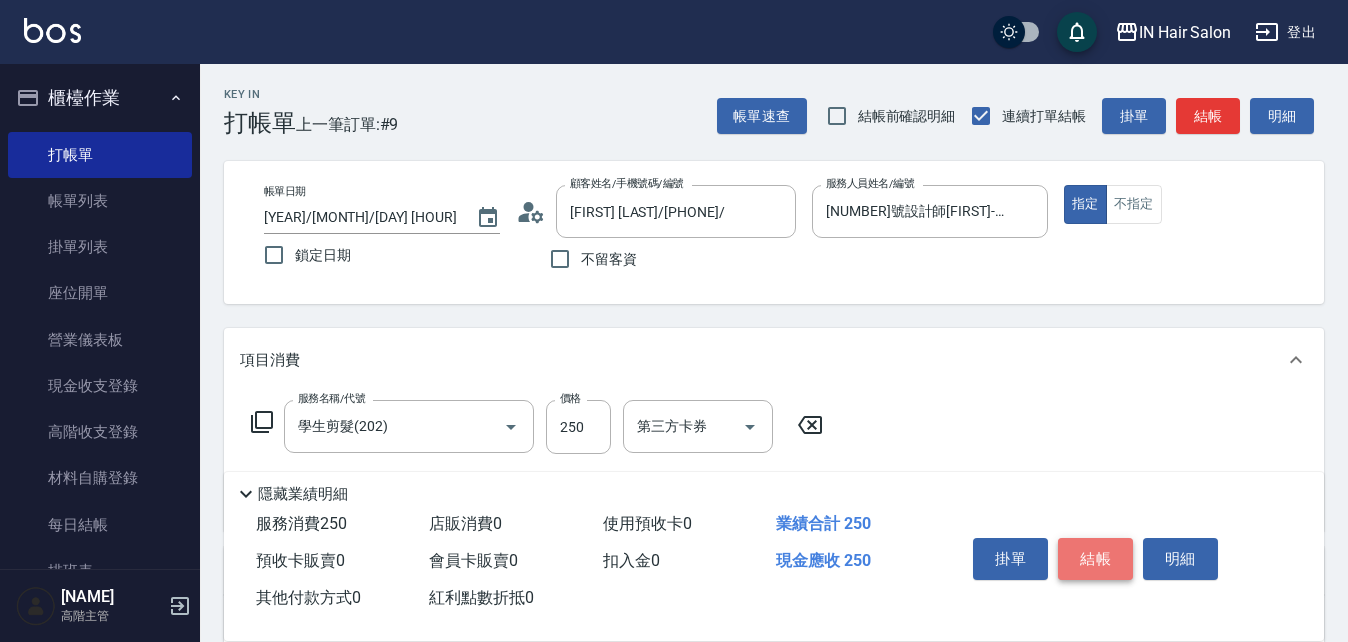 click on "結帳" at bounding box center [1095, 559] 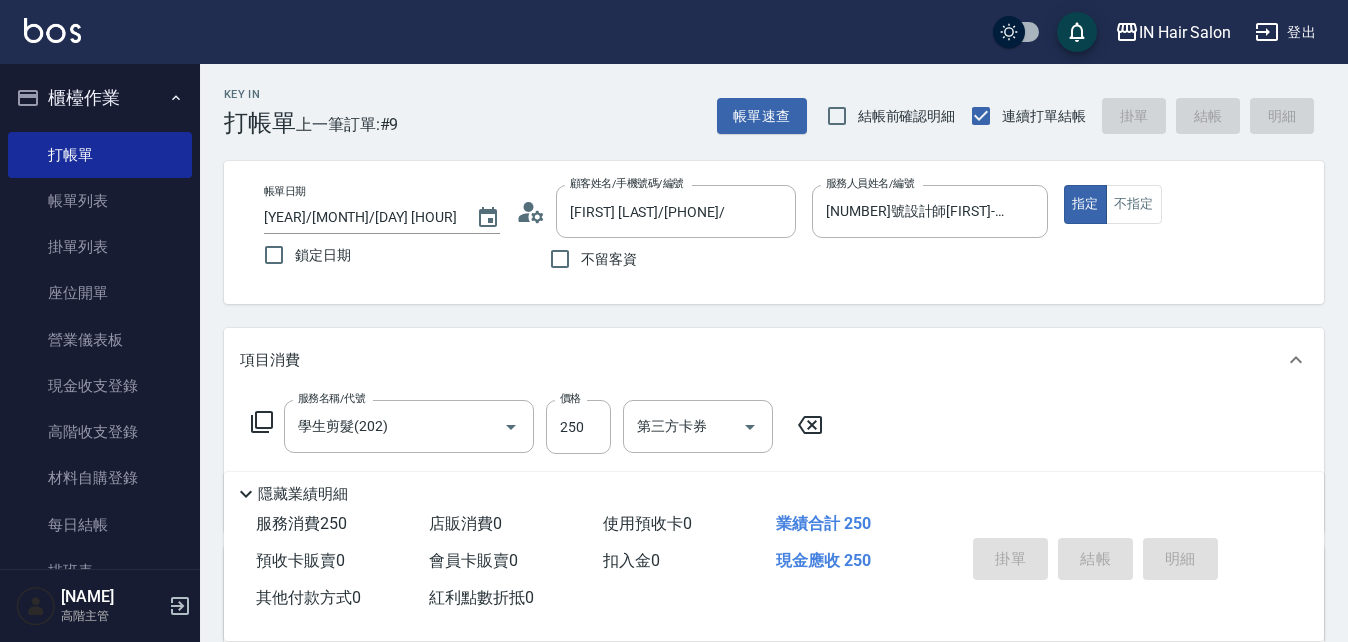 type on "[DATE] [TIME]" 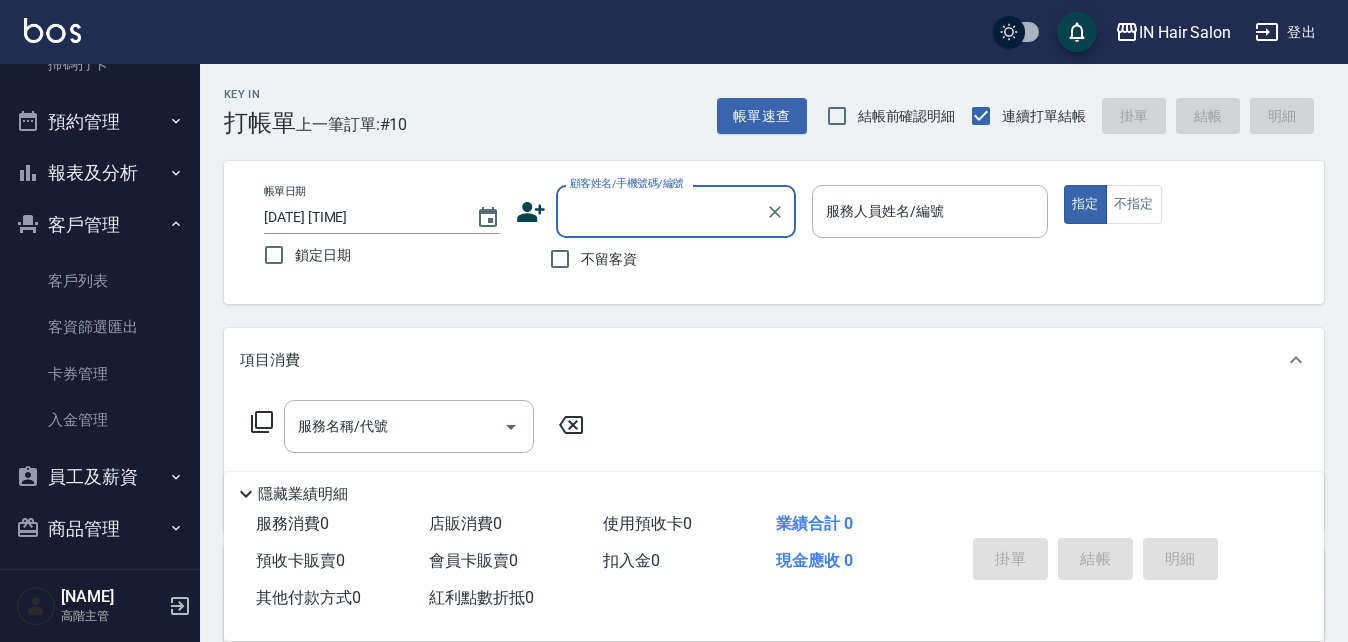 scroll, scrollTop: 600, scrollLeft: 0, axis: vertical 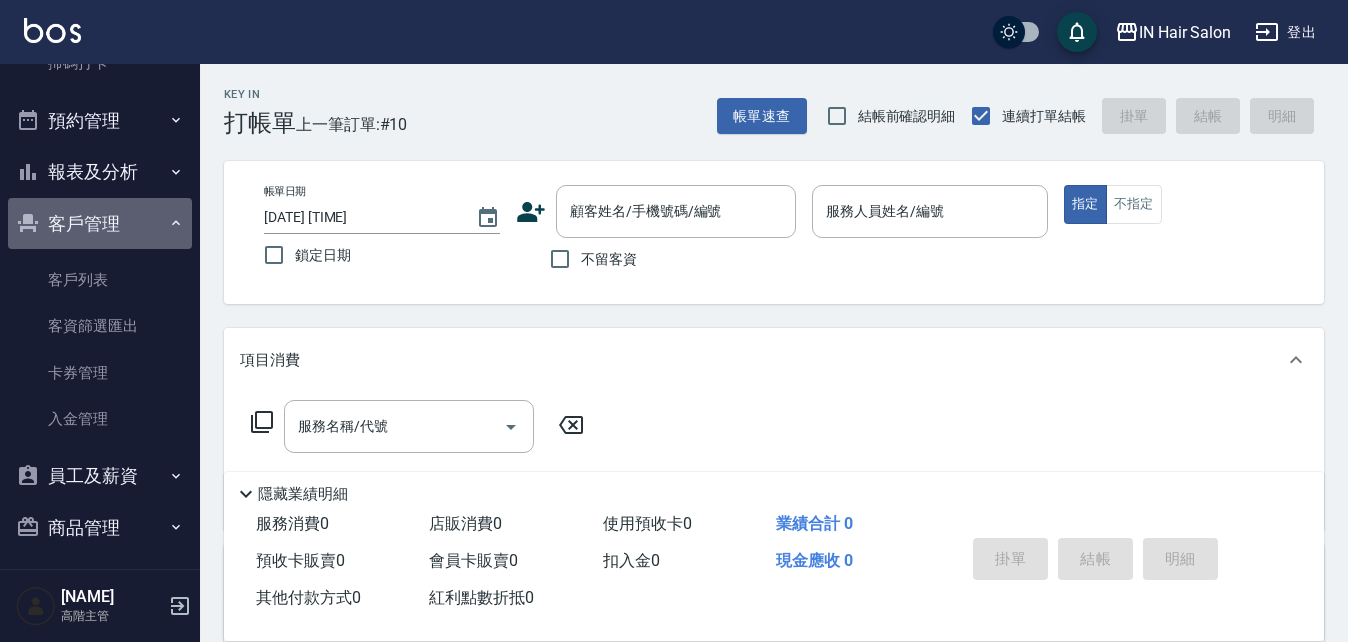 click 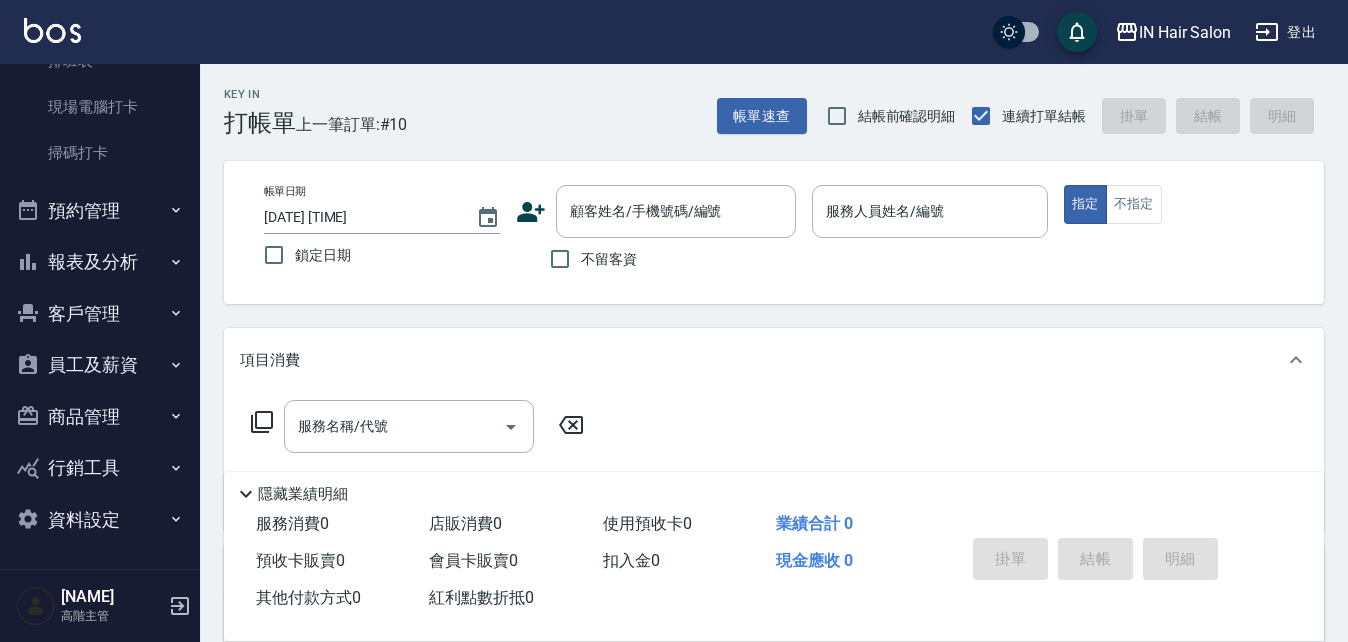 scroll, scrollTop: 510, scrollLeft: 0, axis: vertical 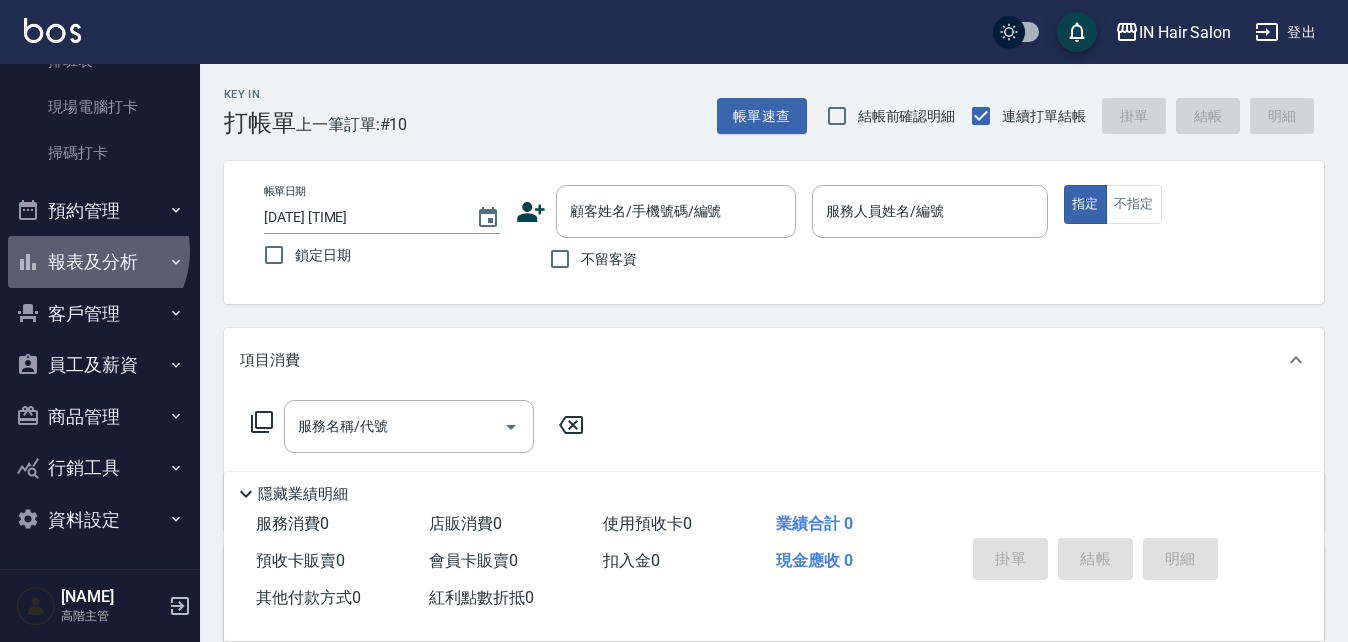 click on "報表及分析" at bounding box center (100, 262) 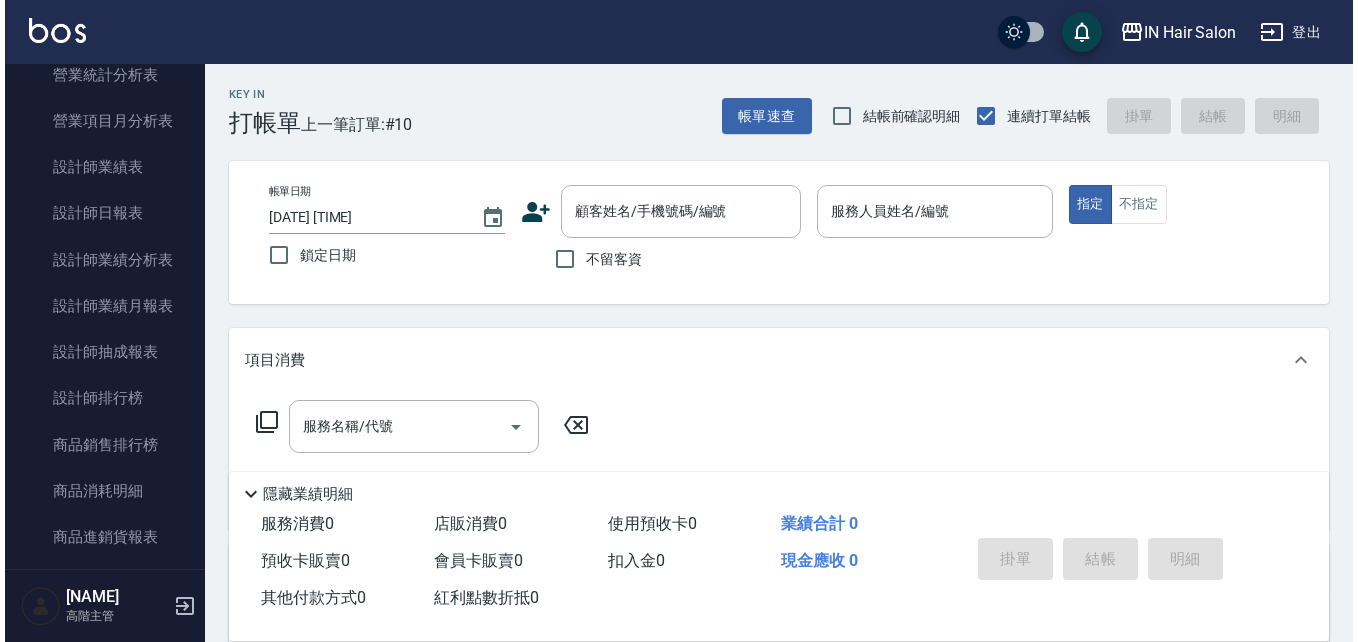 scroll, scrollTop: 1310, scrollLeft: 0, axis: vertical 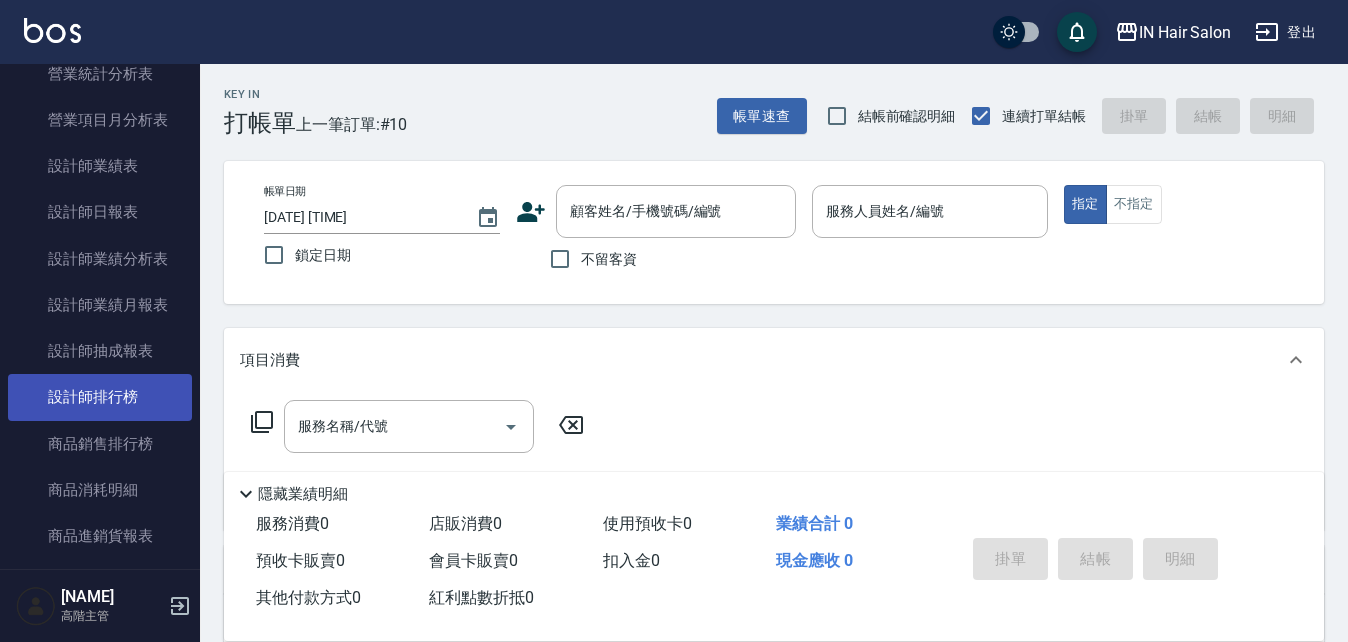 click on "設計師排行榜" at bounding box center [100, 397] 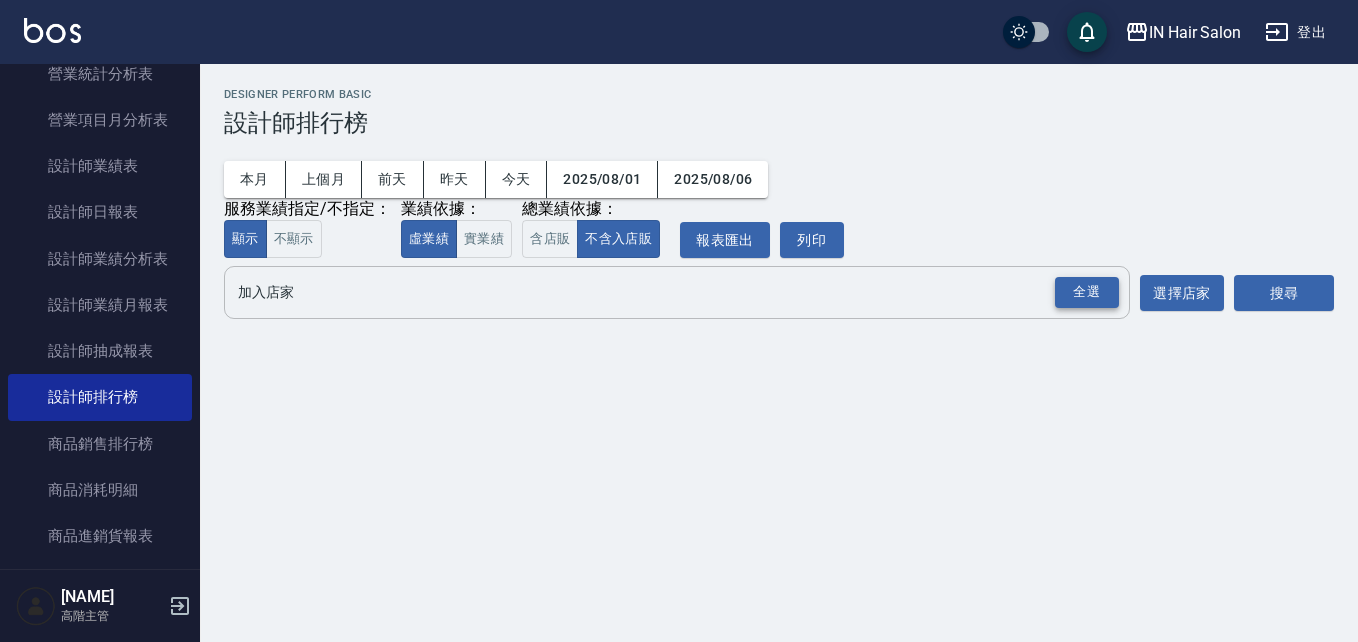 click on "全選" at bounding box center (1087, 292) 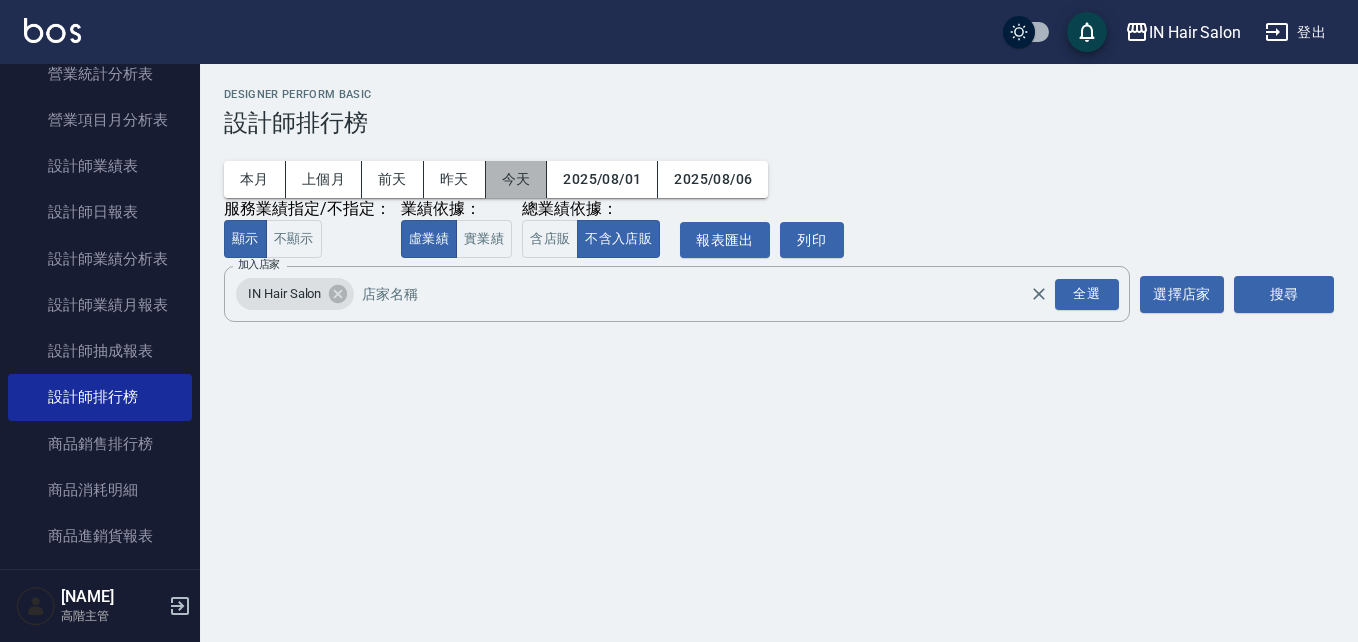 click on "今天" at bounding box center [517, 179] 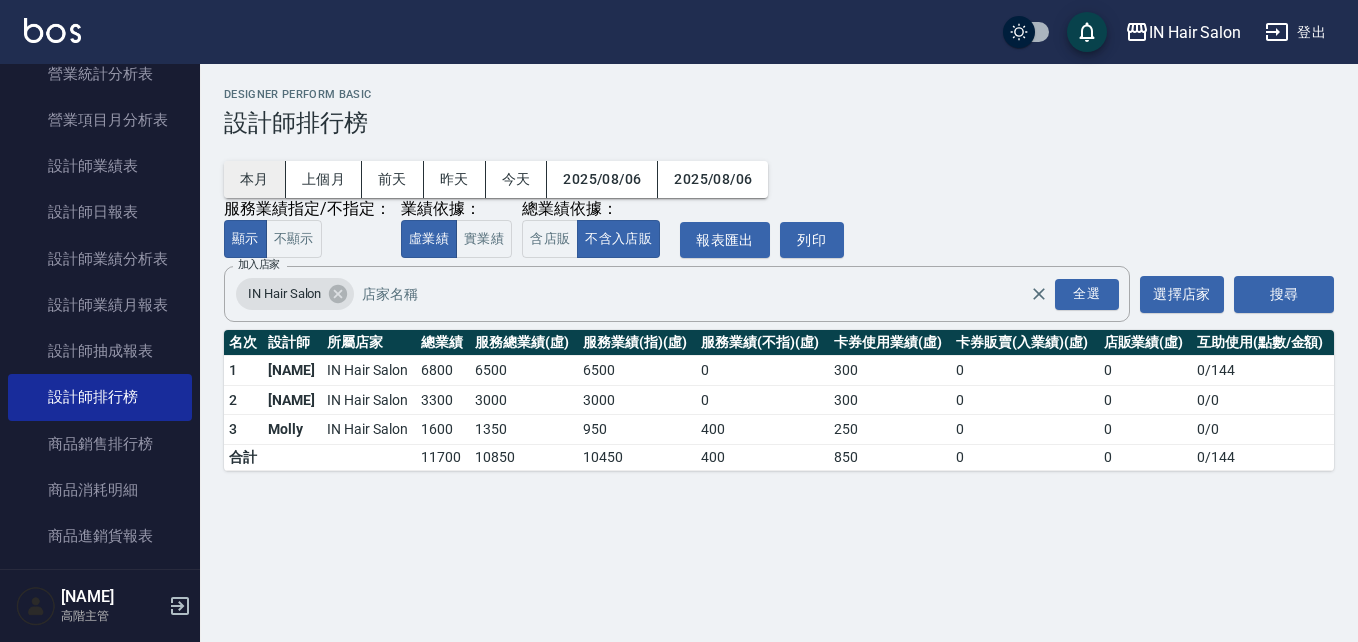 click on "本月" at bounding box center (255, 179) 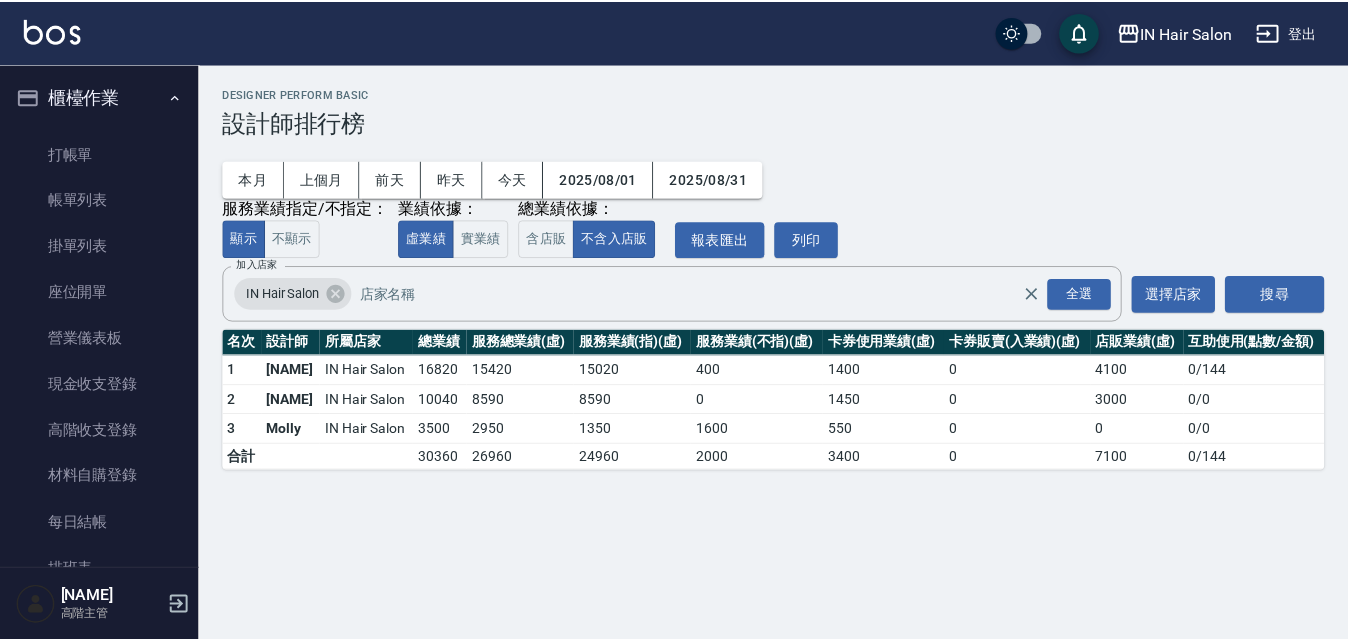 scroll, scrollTop: 0, scrollLeft: 0, axis: both 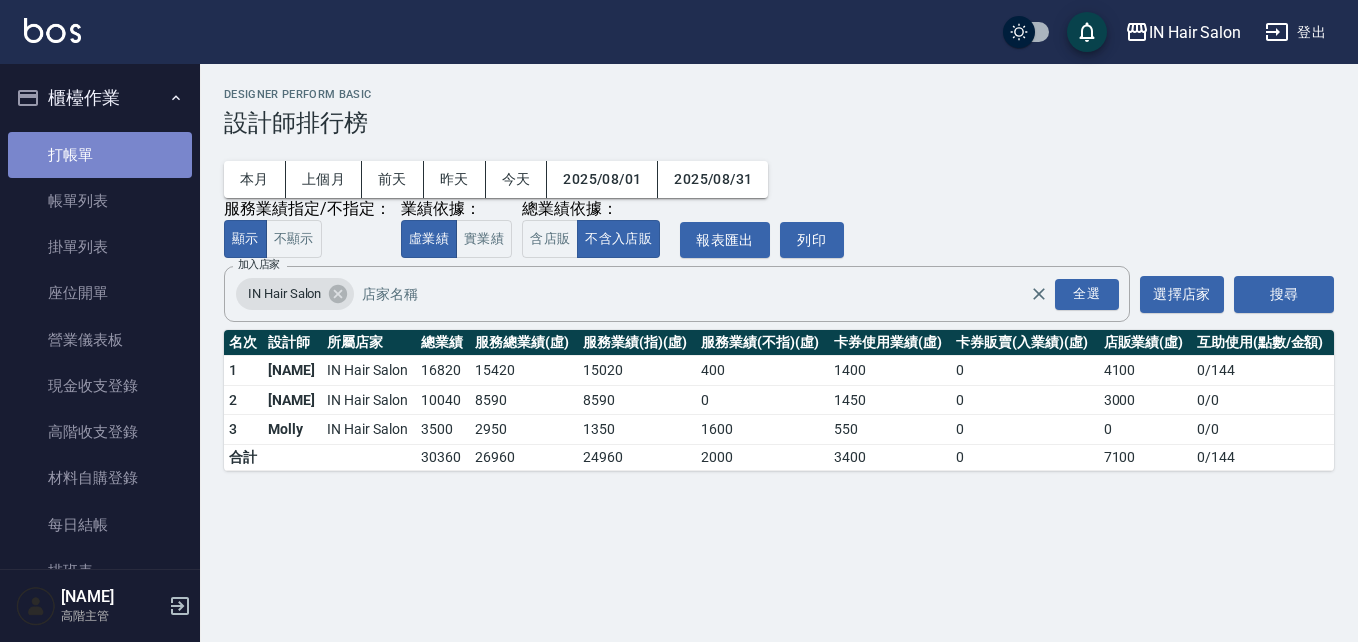 click on "打帳單" at bounding box center (100, 155) 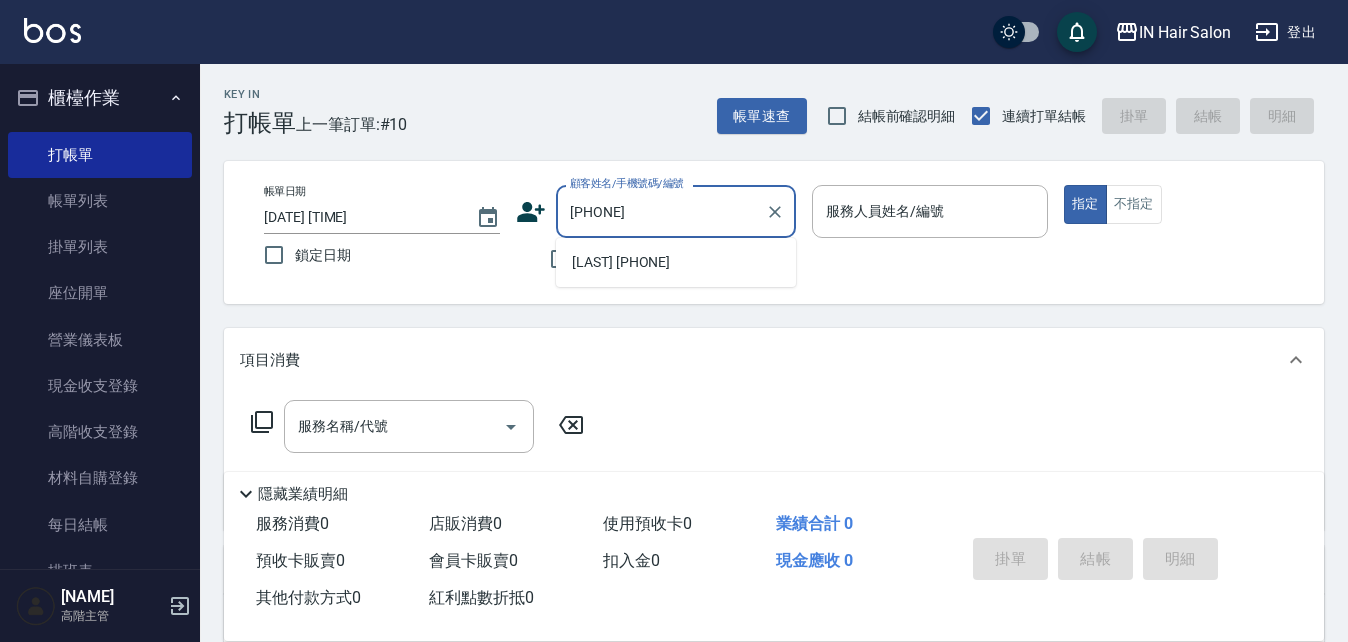 click on "[LAST] [PHONE]" at bounding box center [676, 262] 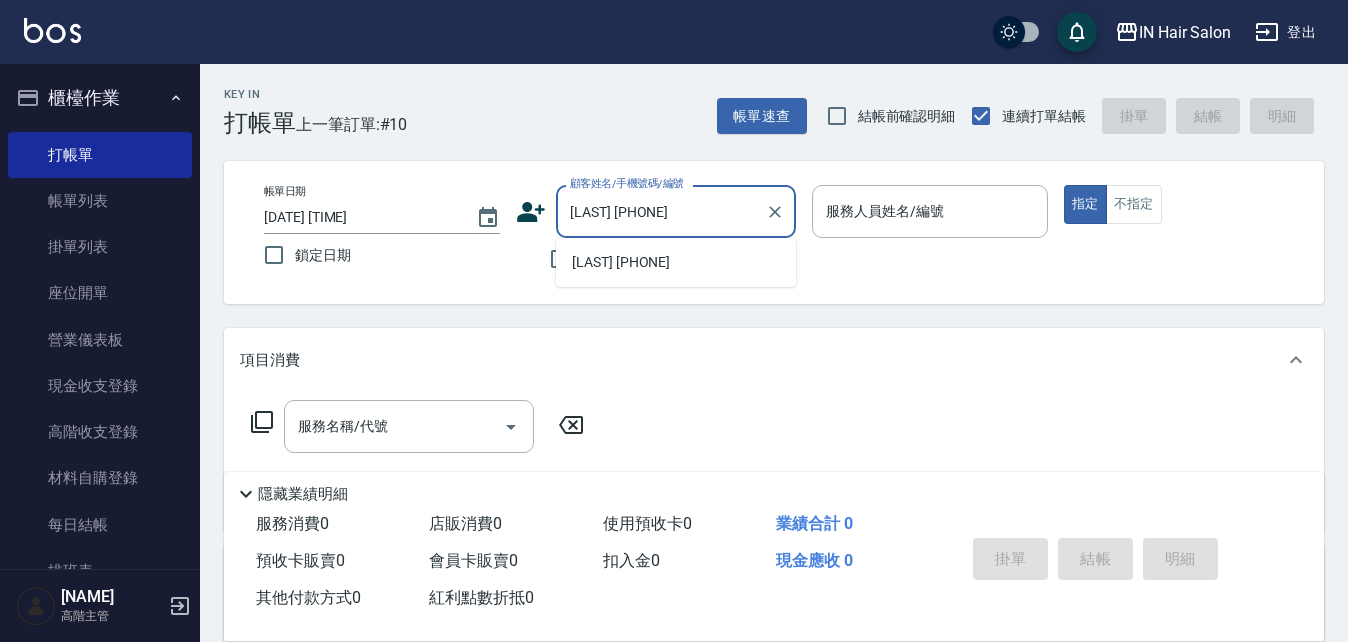 type on "[NUMBER]號設計師[FIRST]-[NUMBER]" 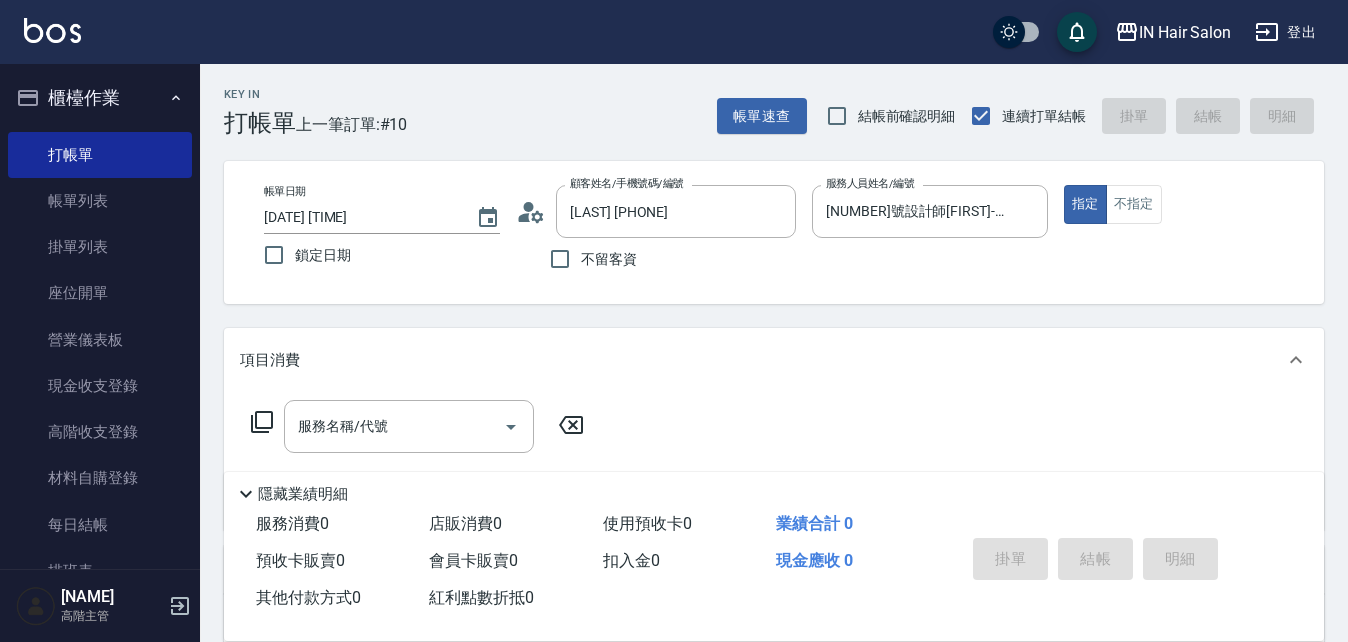 click 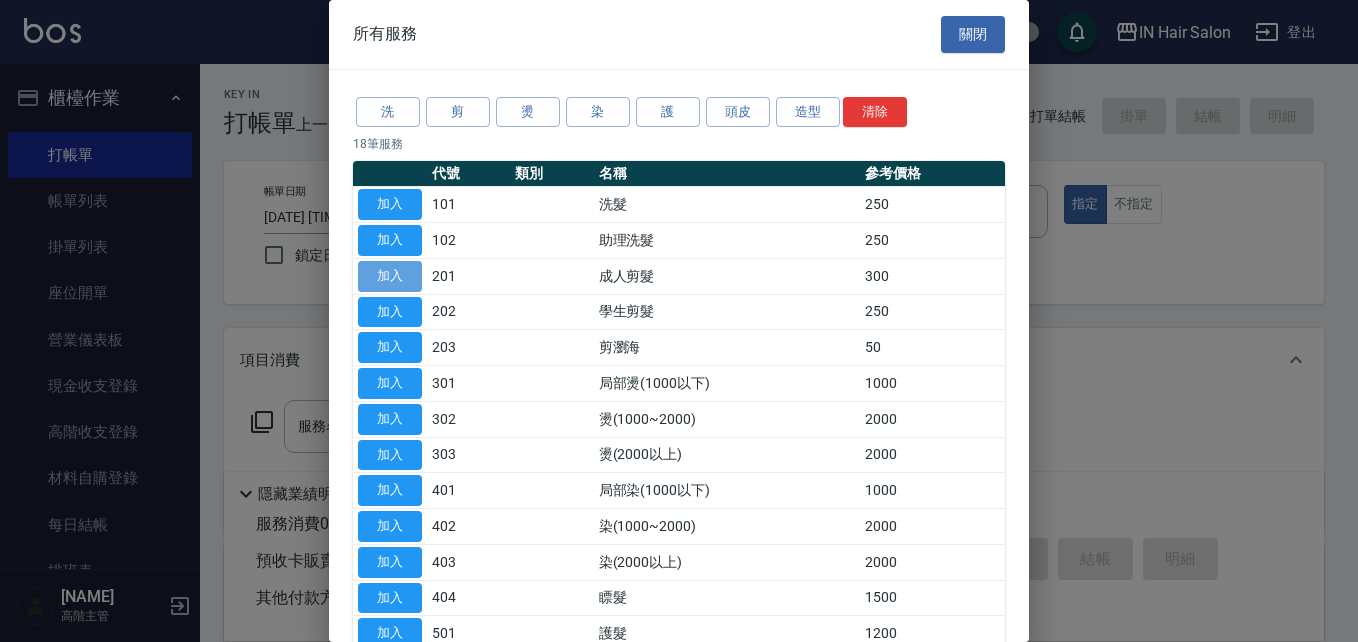 click on "加入" at bounding box center (390, 276) 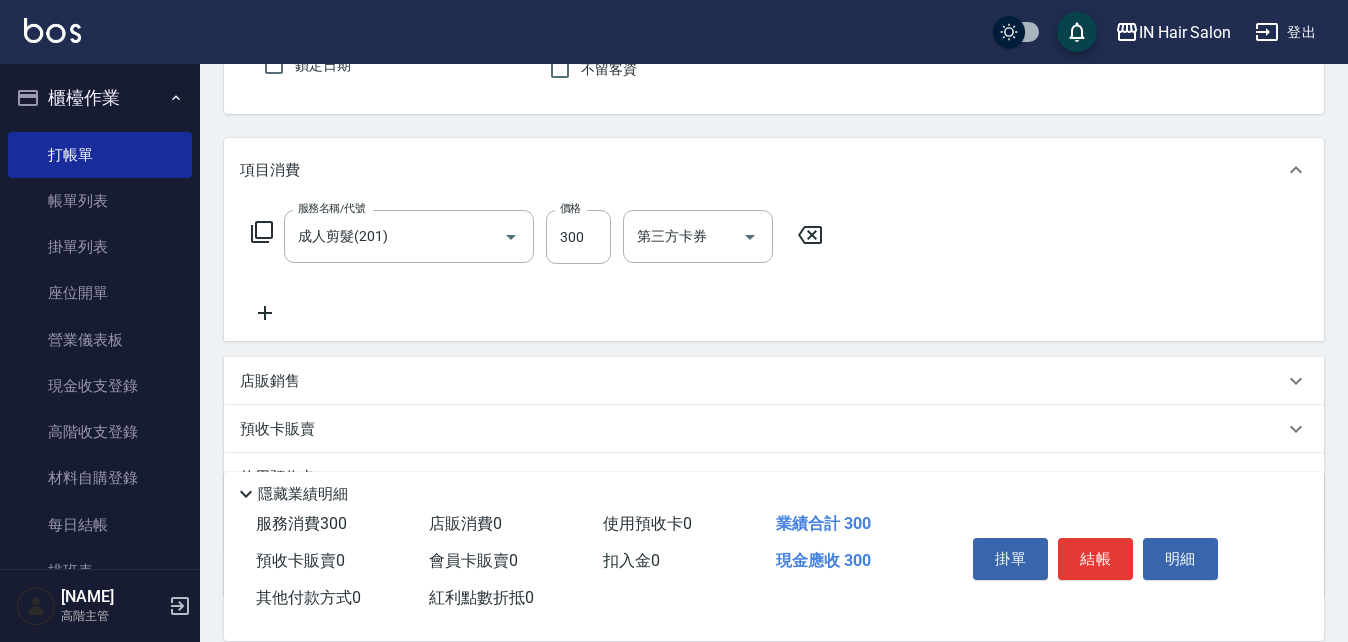 scroll, scrollTop: 200, scrollLeft: 0, axis: vertical 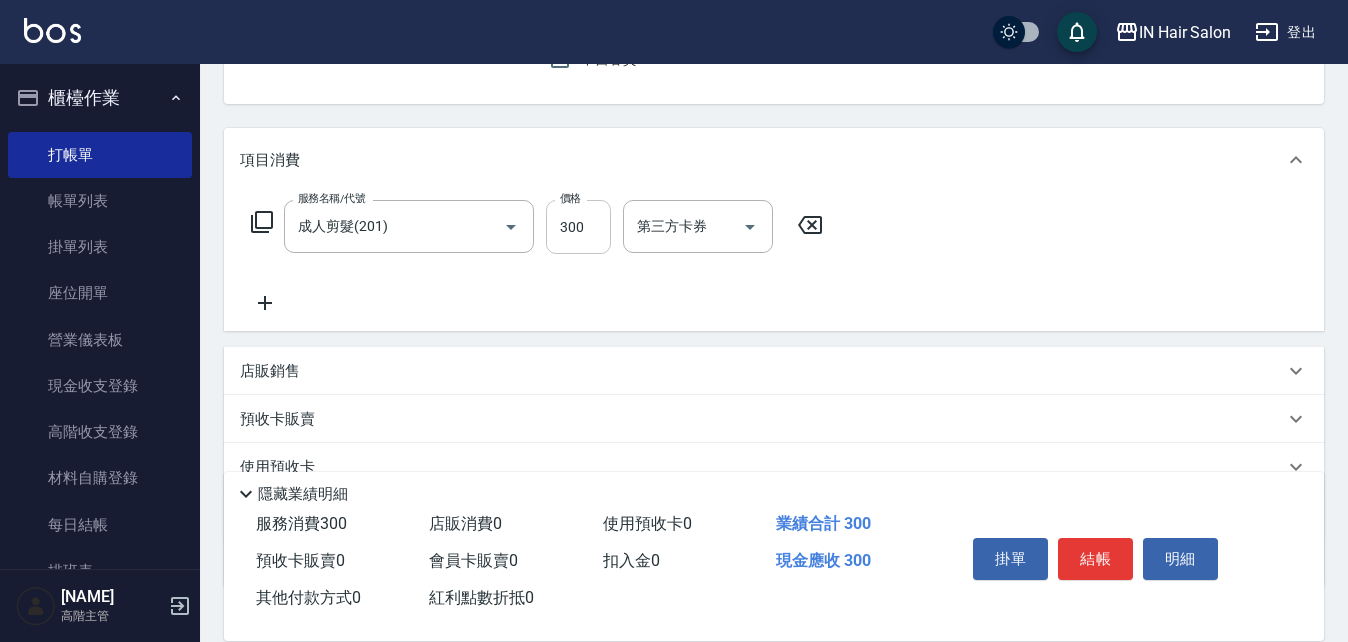 click on "300" at bounding box center (578, 227) 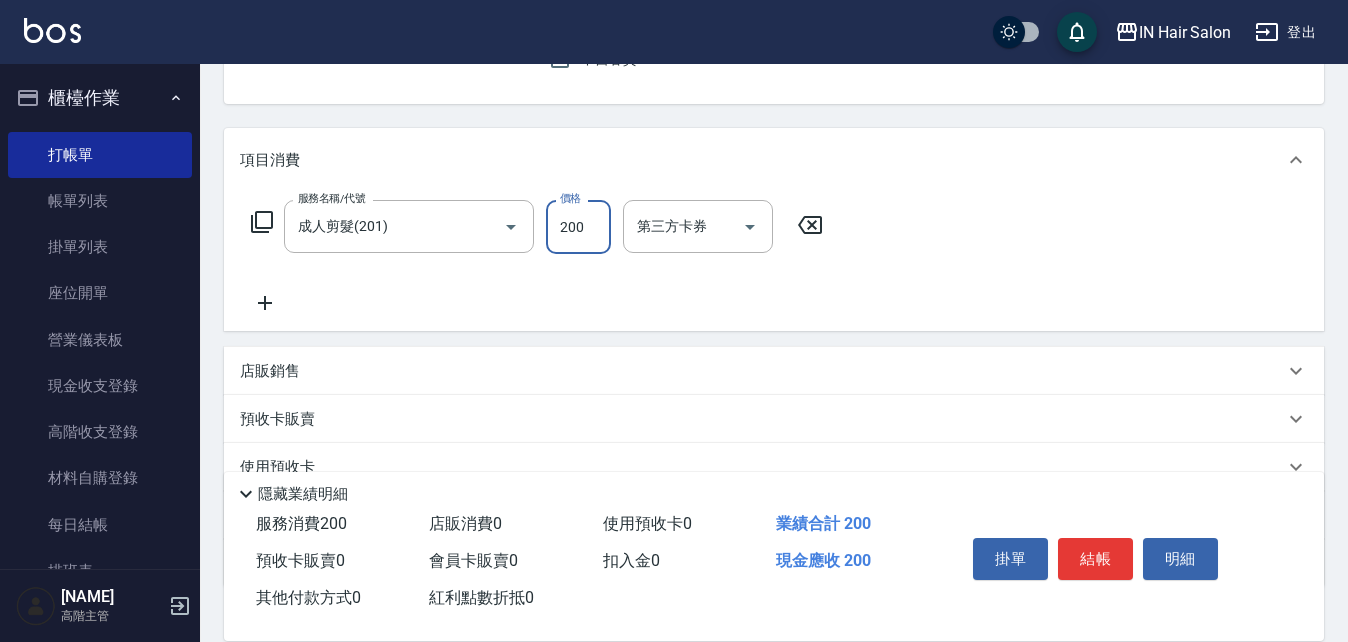 type on "200" 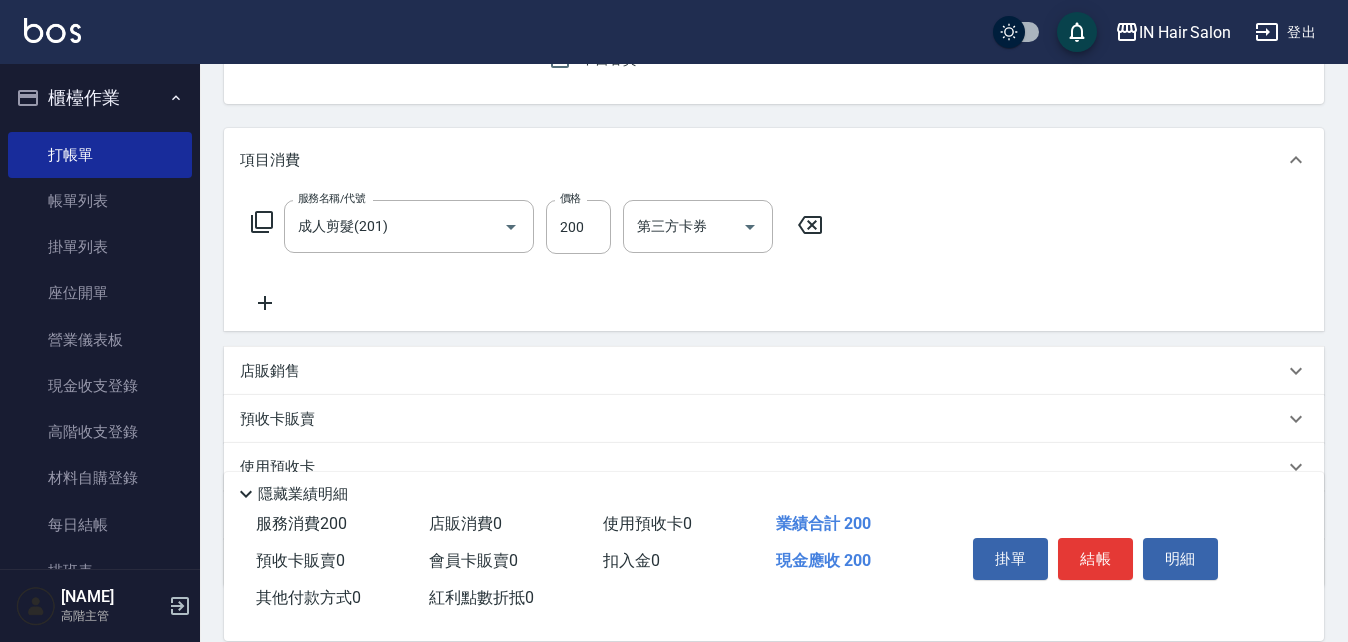scroll, scrollTop: 337, scrollLeft: 0, axis: vertical 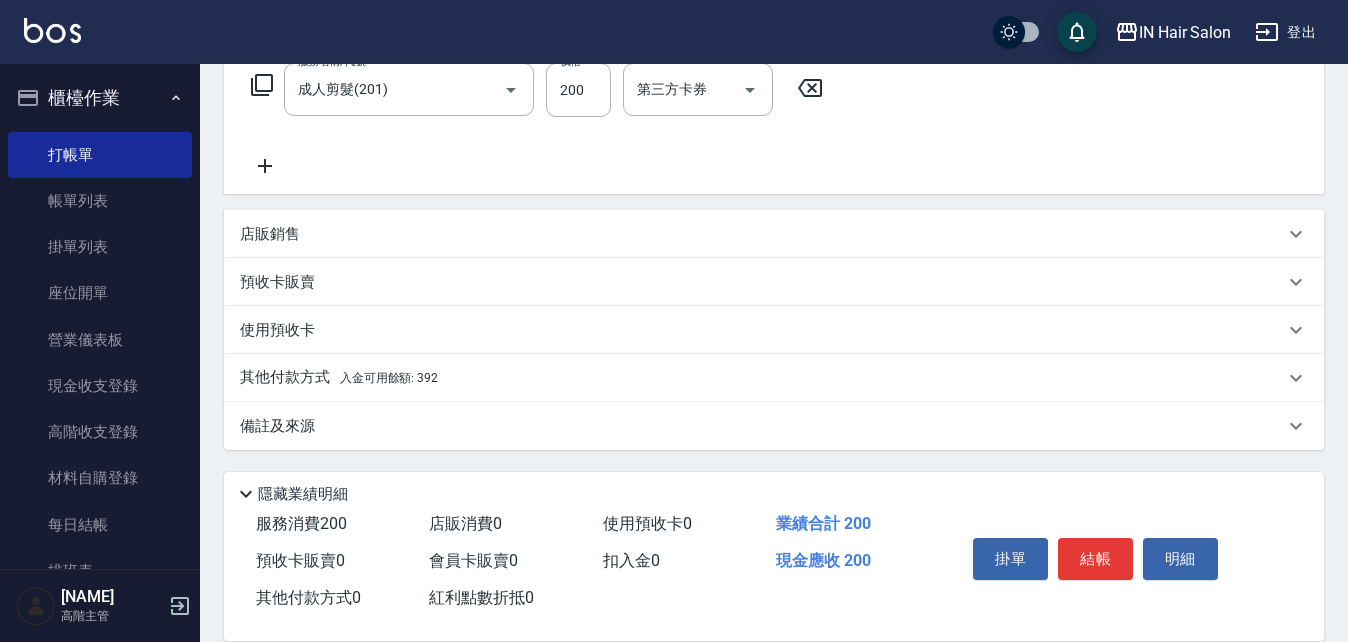 click on "其他付款方式 入金可用餘額: [PRICE]" at bounding box center (339, 378) 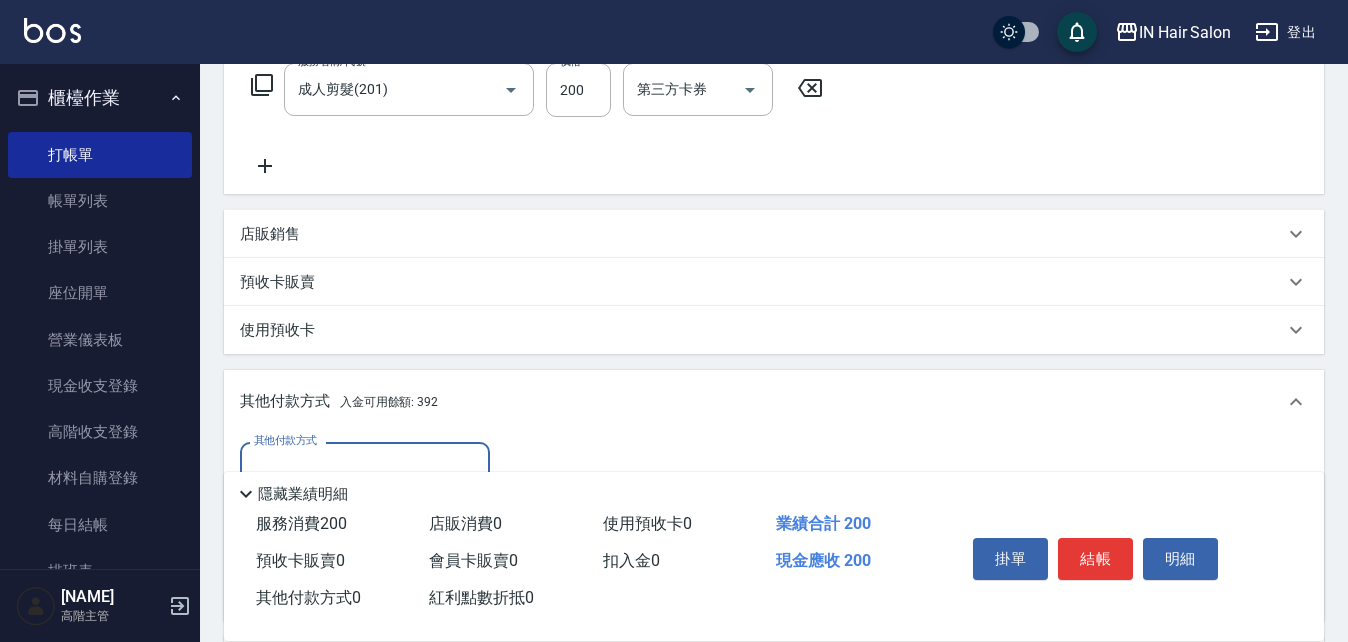 scroll, scrollTop: 1, scrollLeft: 0, axis: vertical 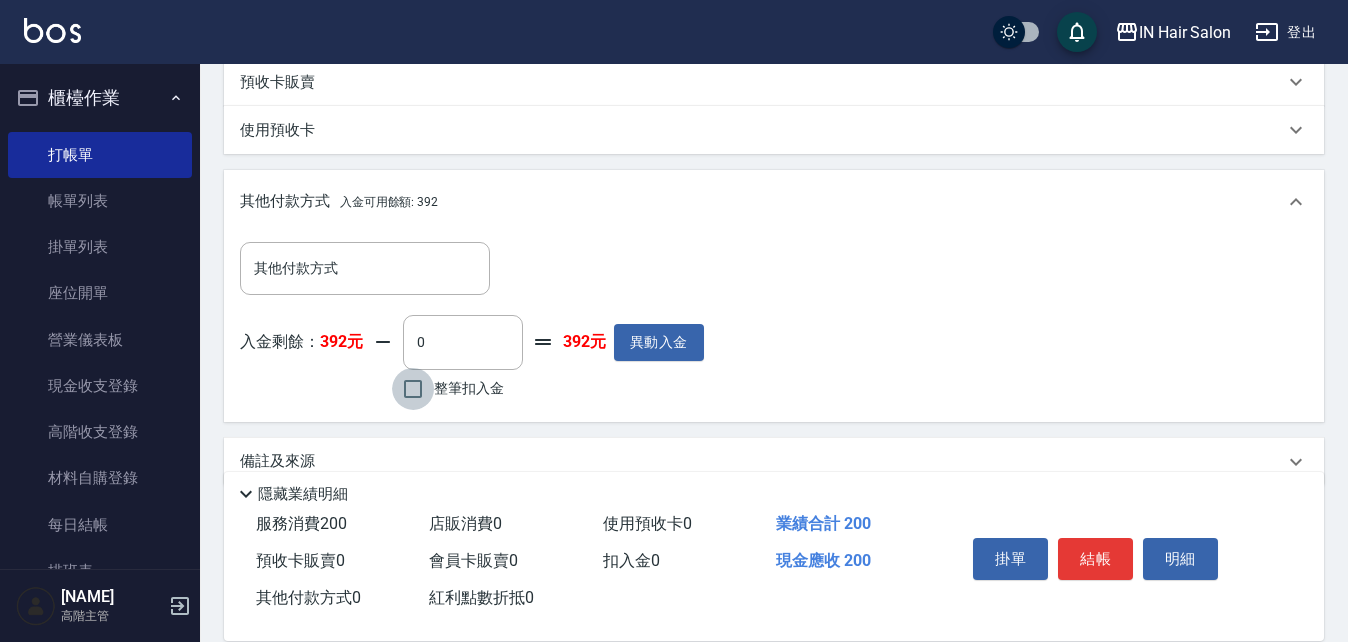 click on "整筆扣入金" at bounding box center [413, 389] 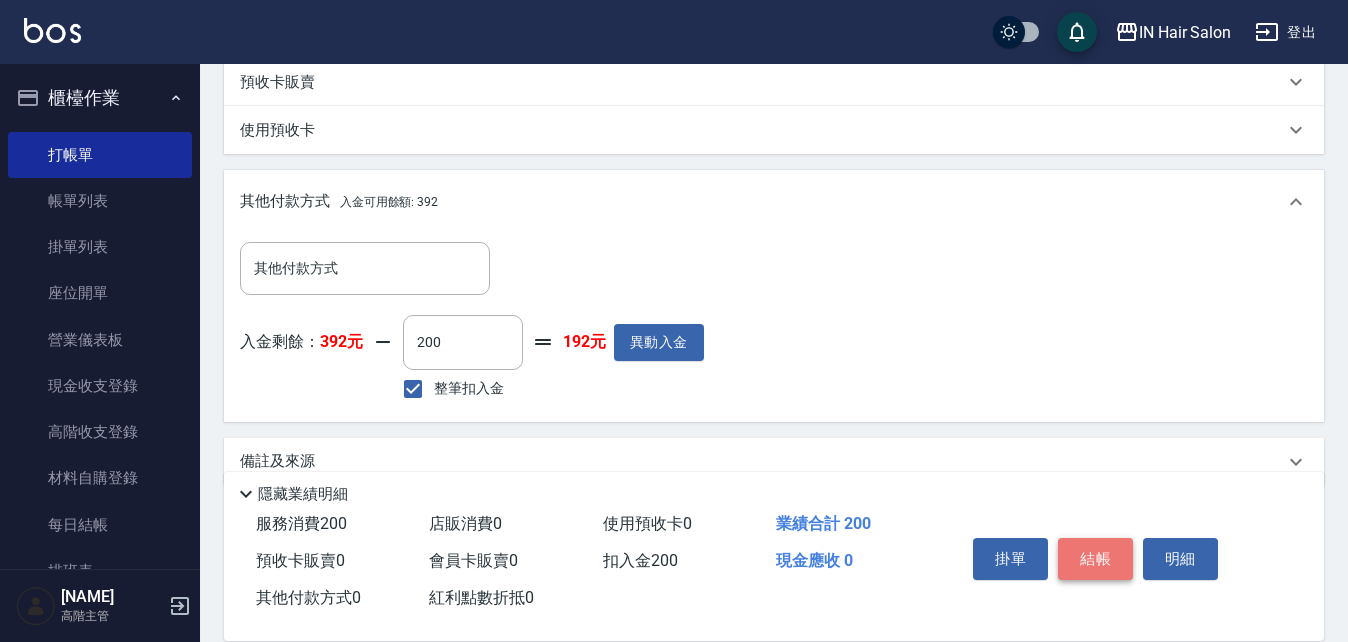 click on "結帳" at bounding box center (1095, 559) 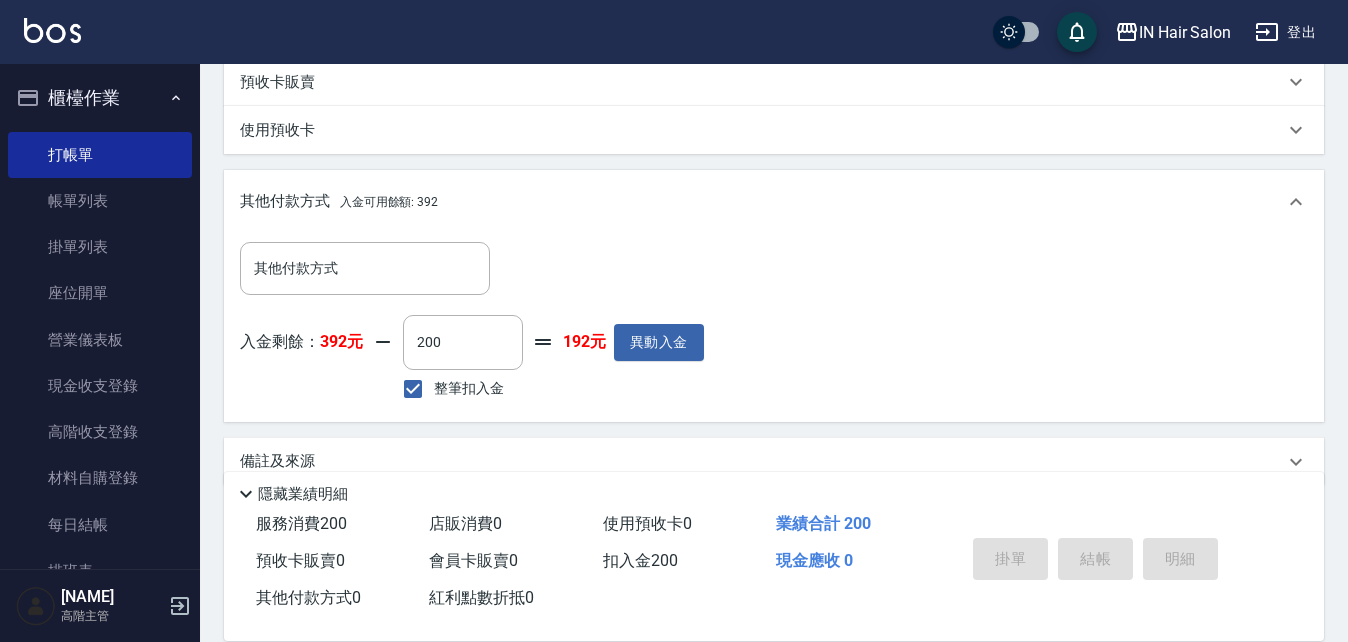 type on "[YEAR]/[MONTH]/[DAY] [HOUR]:[MINUTE]" 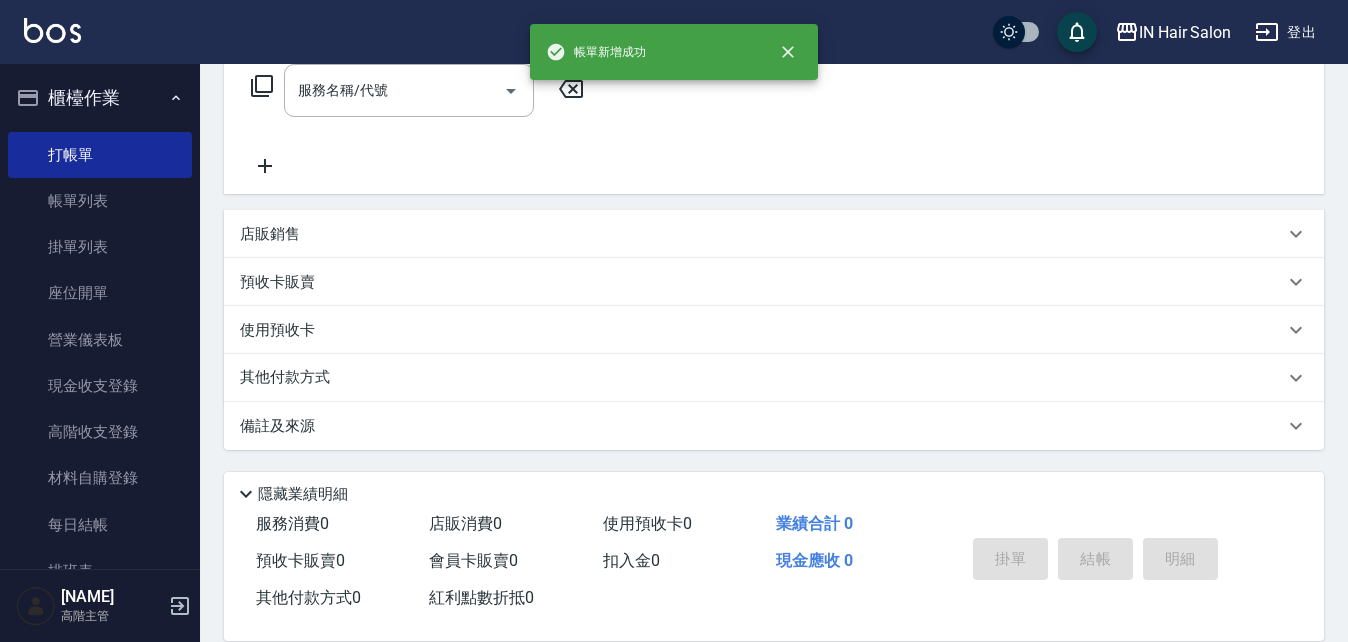 scroll, scrollTop: 0, scrollLeft: 0, axis: both 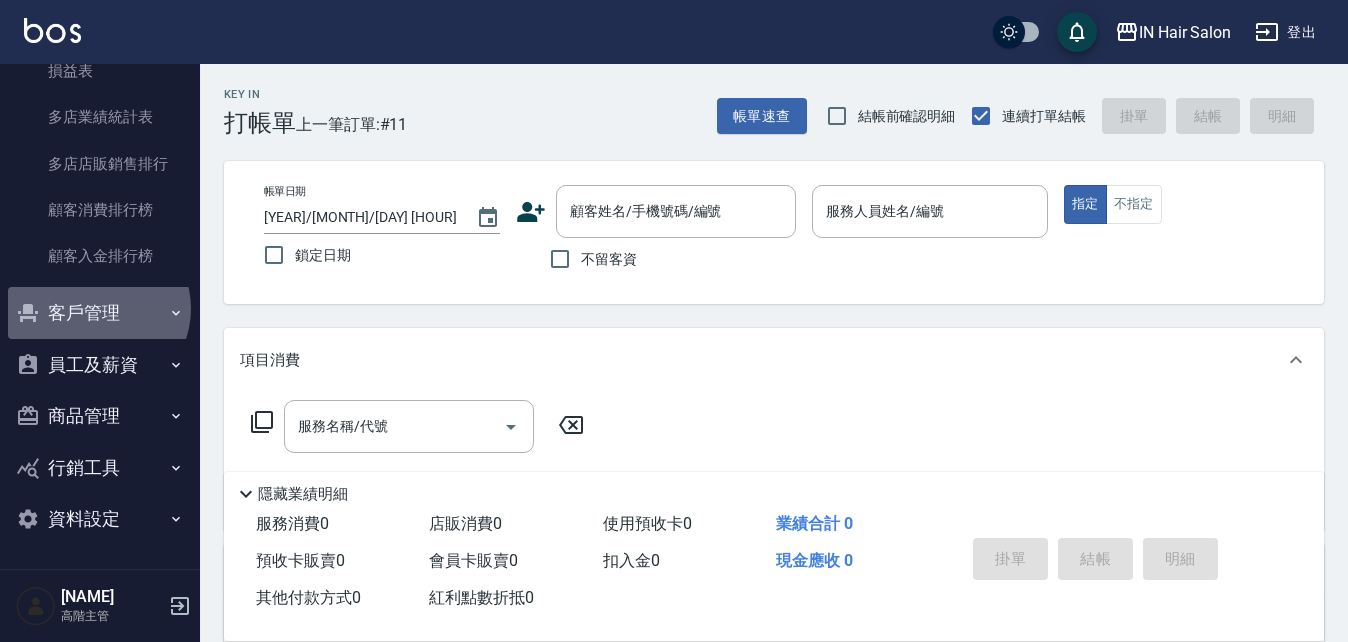 click on "客戶管理" at bounding box center (100, 313) 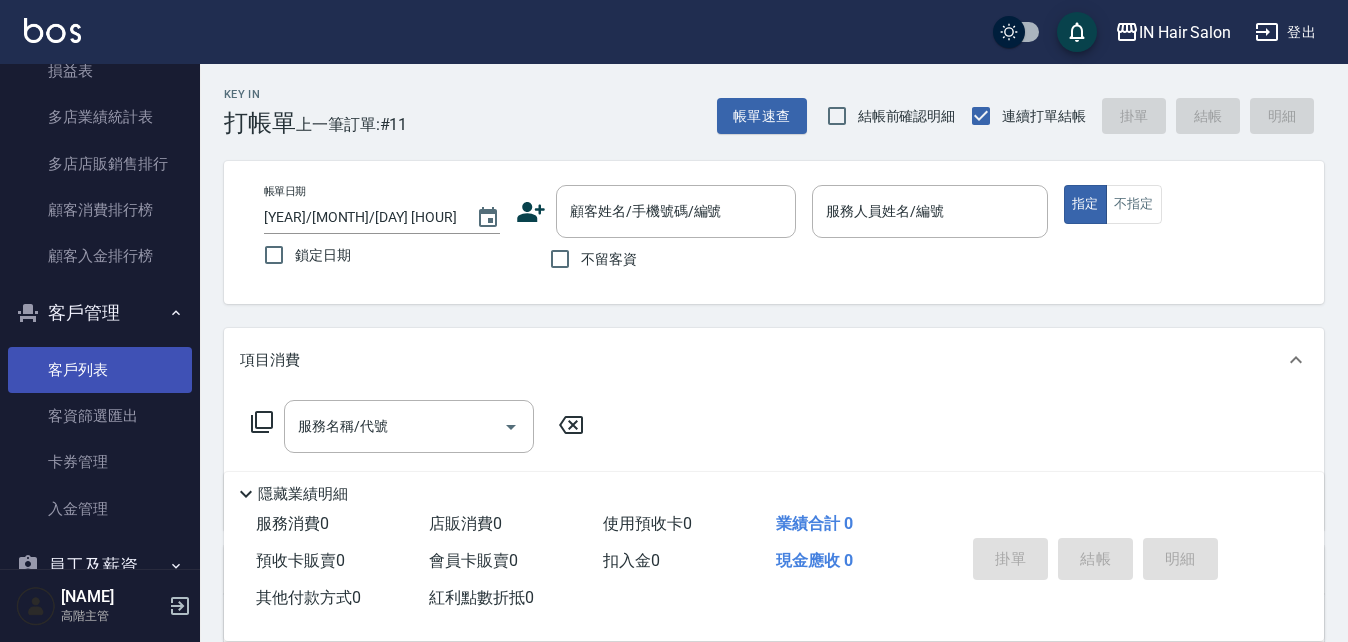 click on "客戶列表" at bounding box center (100, 370) 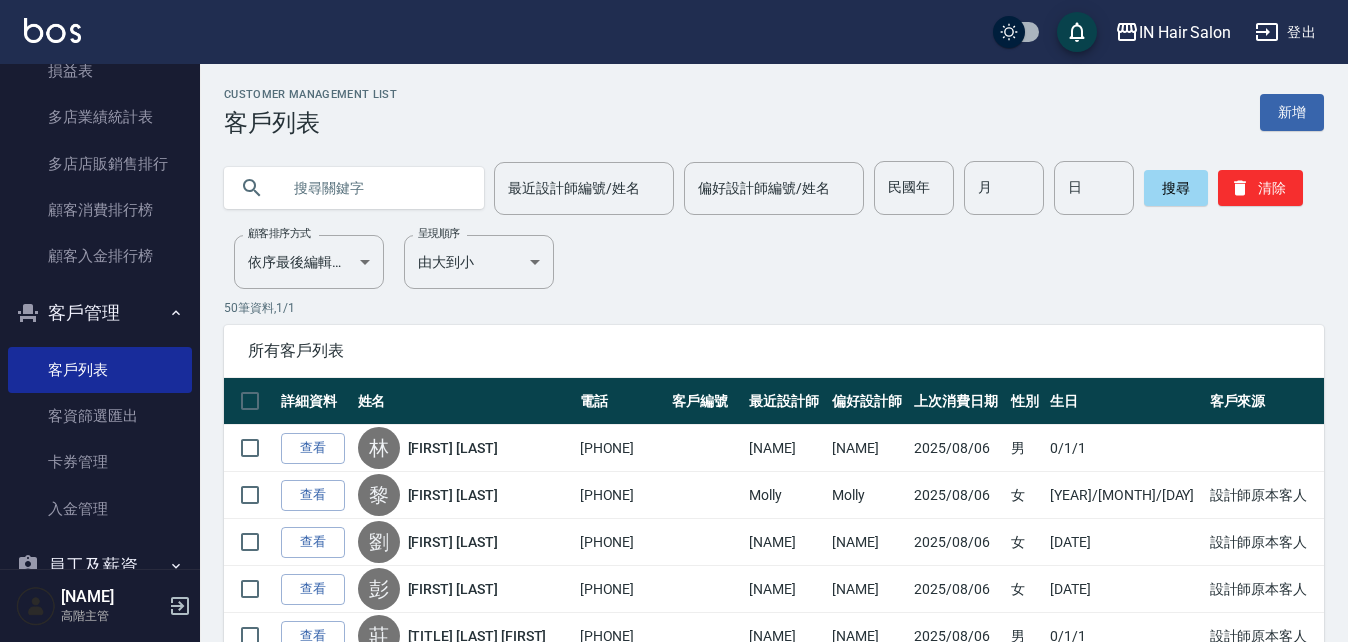 click at bounding box center [374, 188] 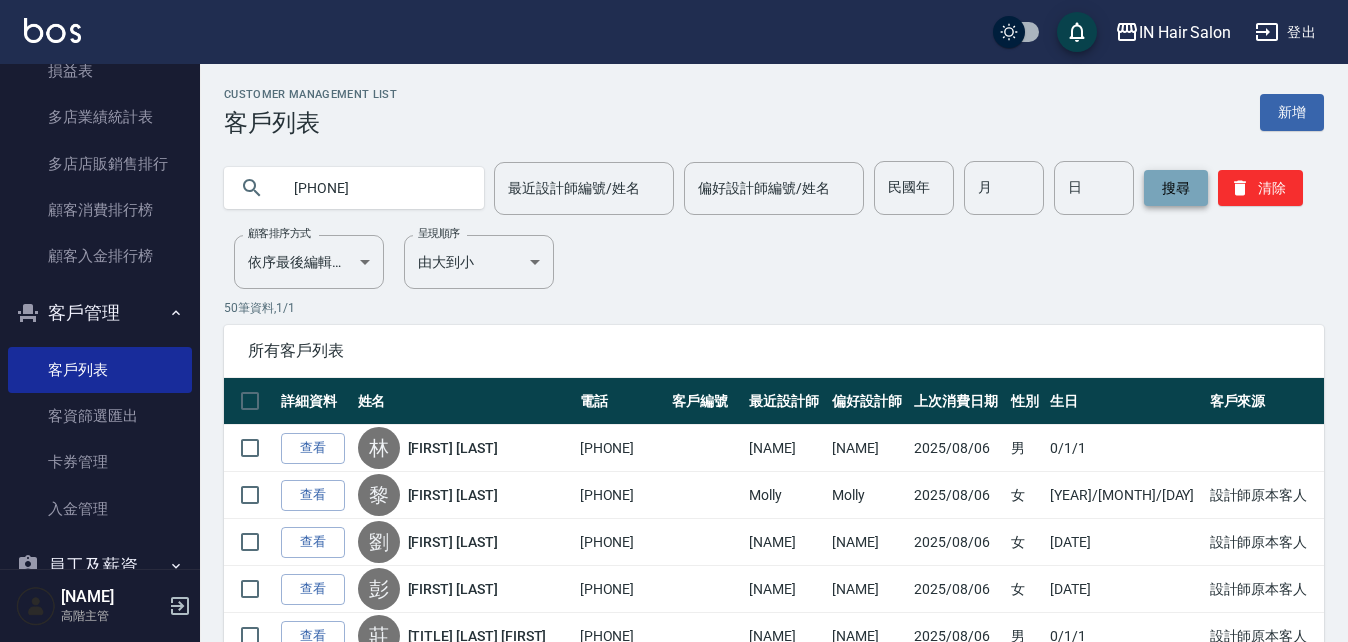 type on "[PHONE]" 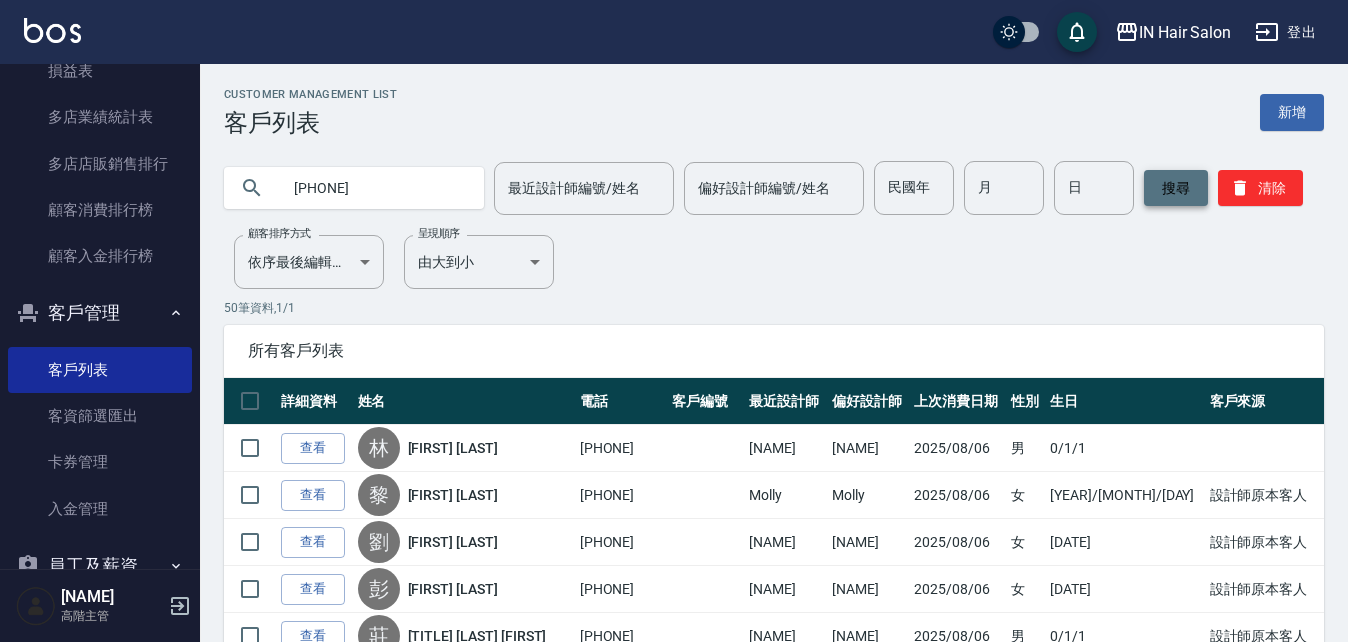 click on "搜尋" at bounding box center [1176, 188] 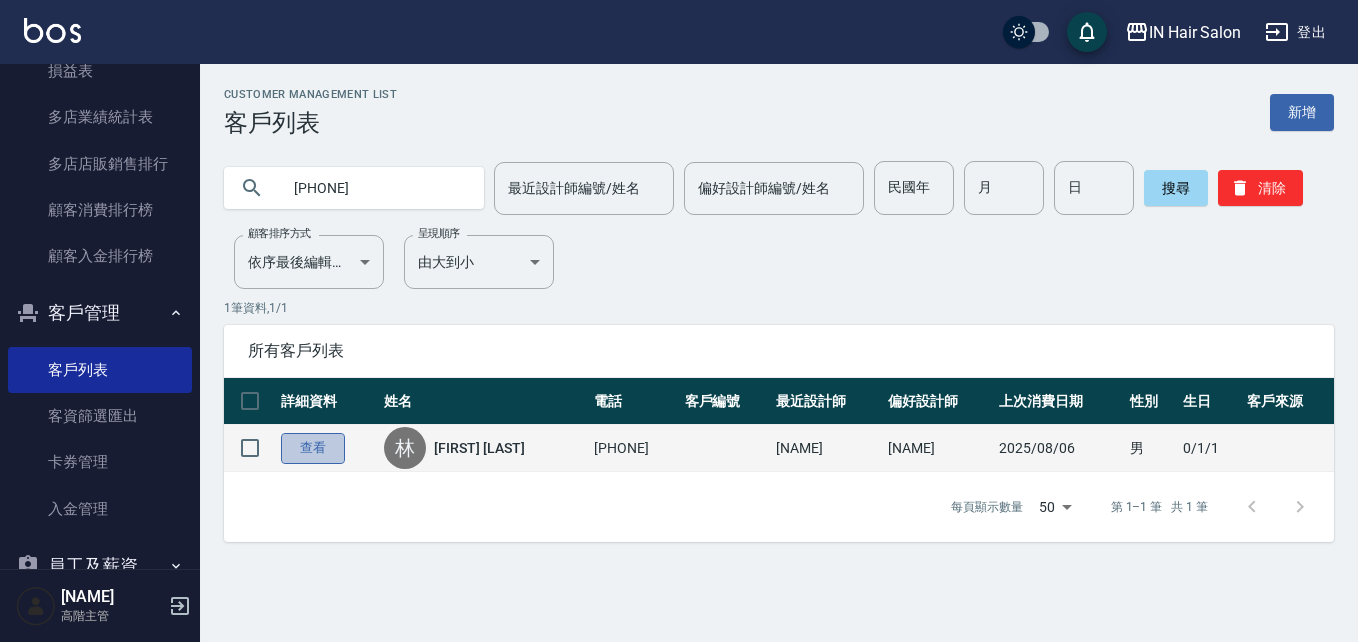 click on "查看" at bounding box center [313, 448] 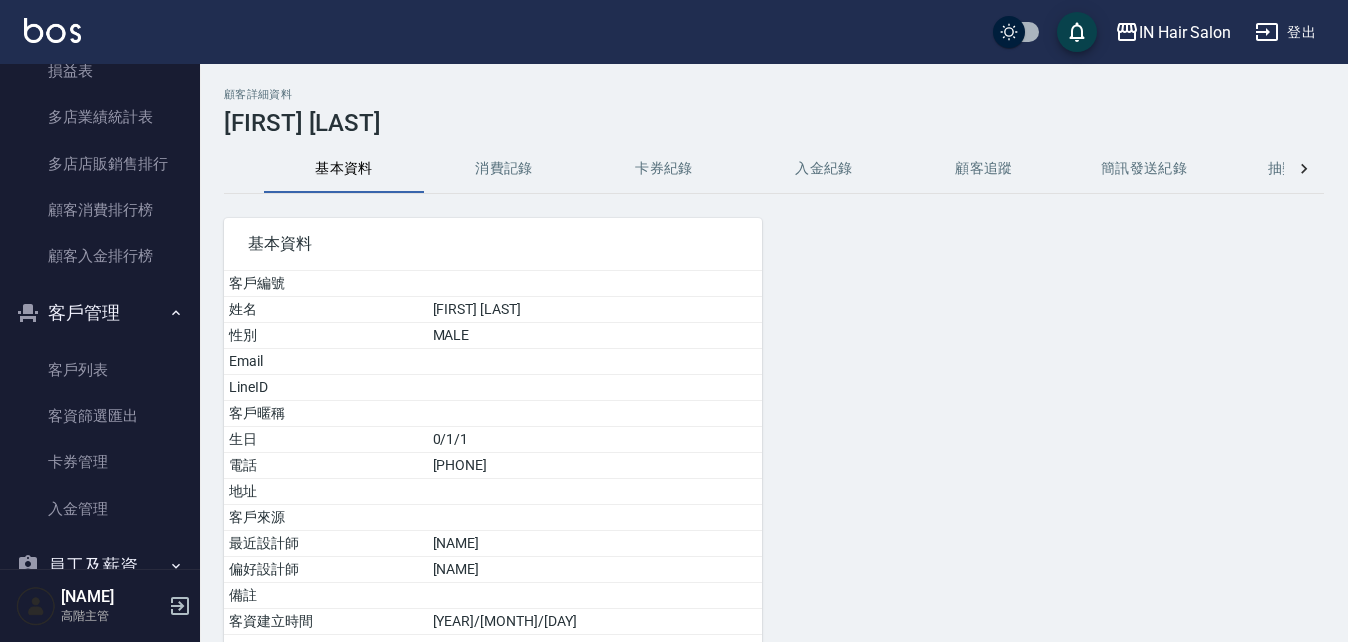 click on "消費記錄" at bounding box center (504, 169) 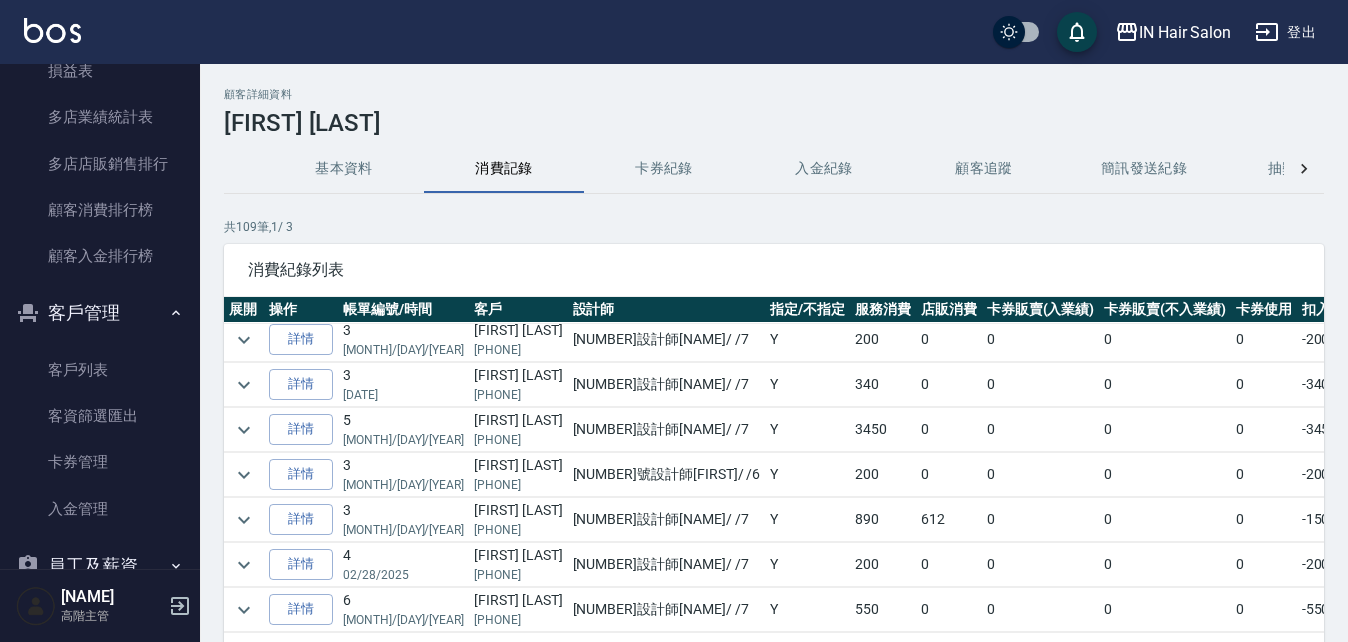 scroll, scrollTop: 600, scrollLeft: 0, axis: vertical 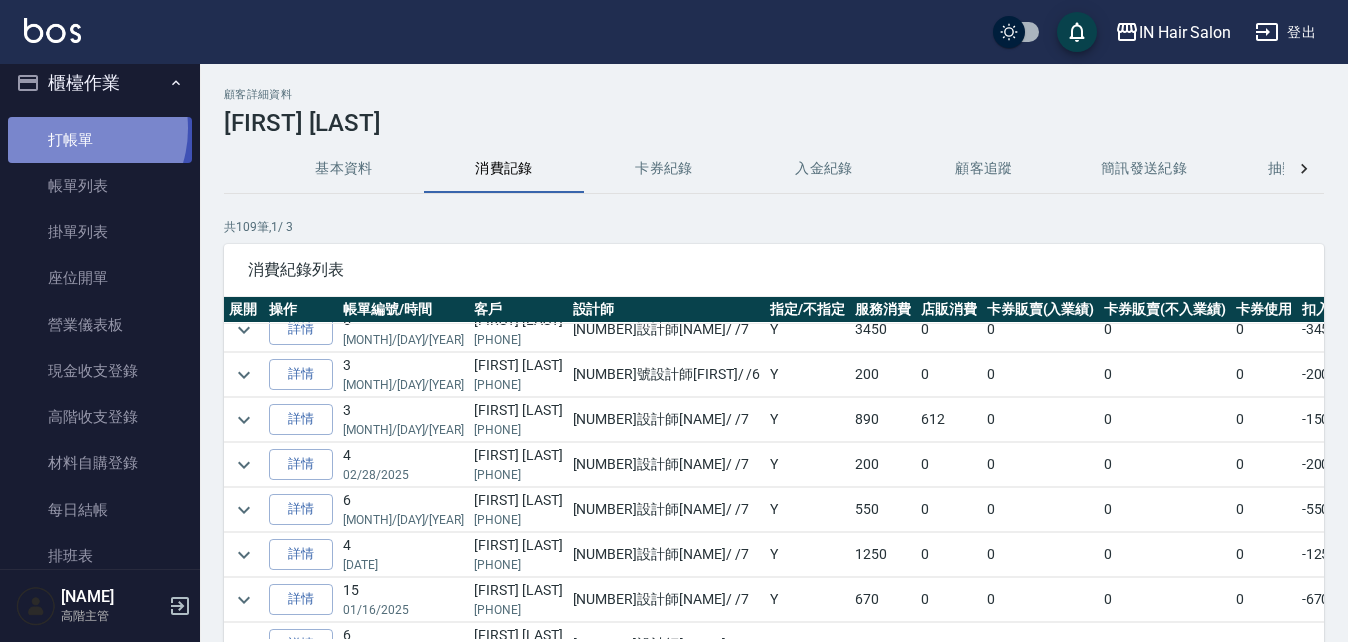 click on "打帳單" at bounding box center (100, 140) 